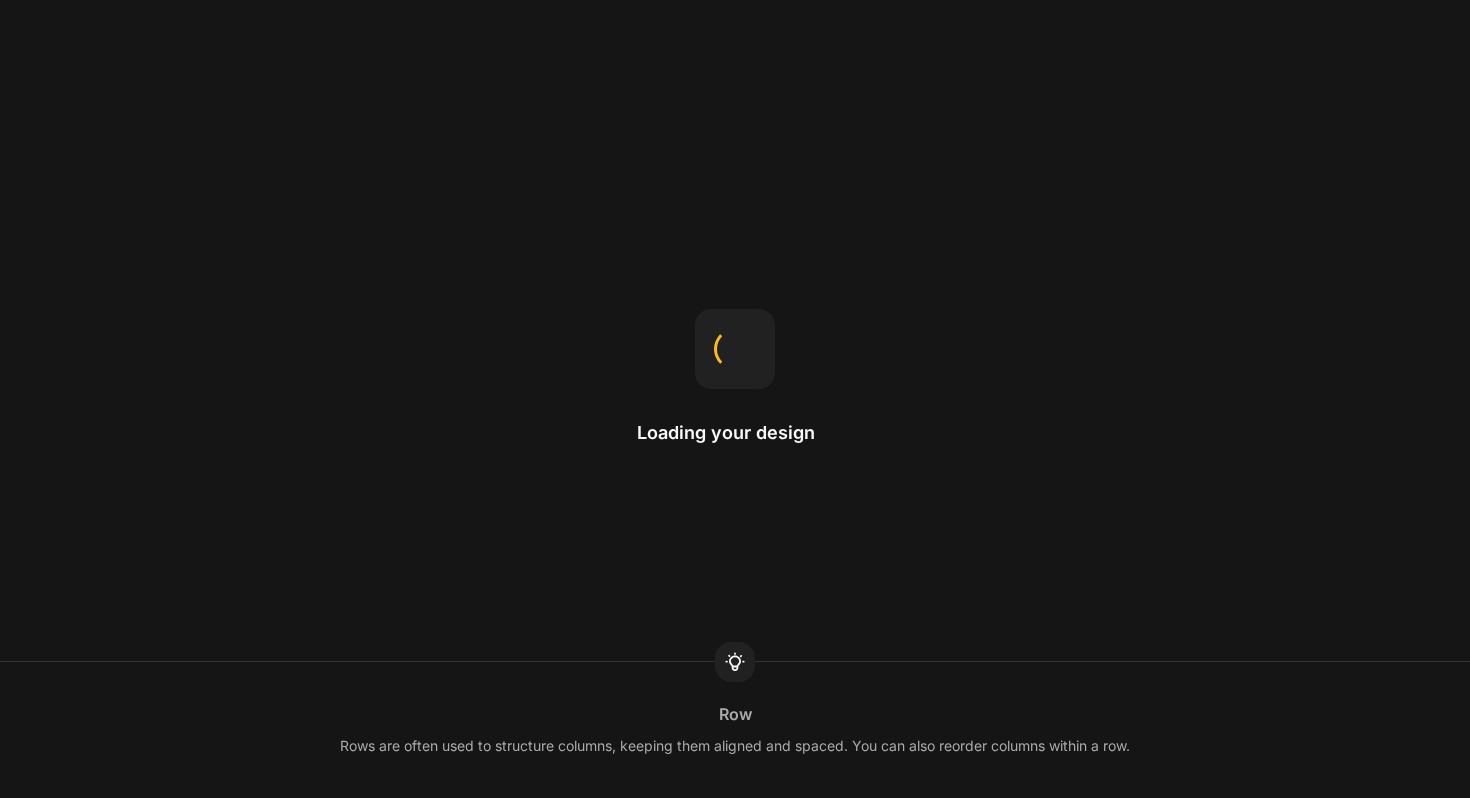 scroll, scrollTop: 0, scrollLeft: 0, axis: both 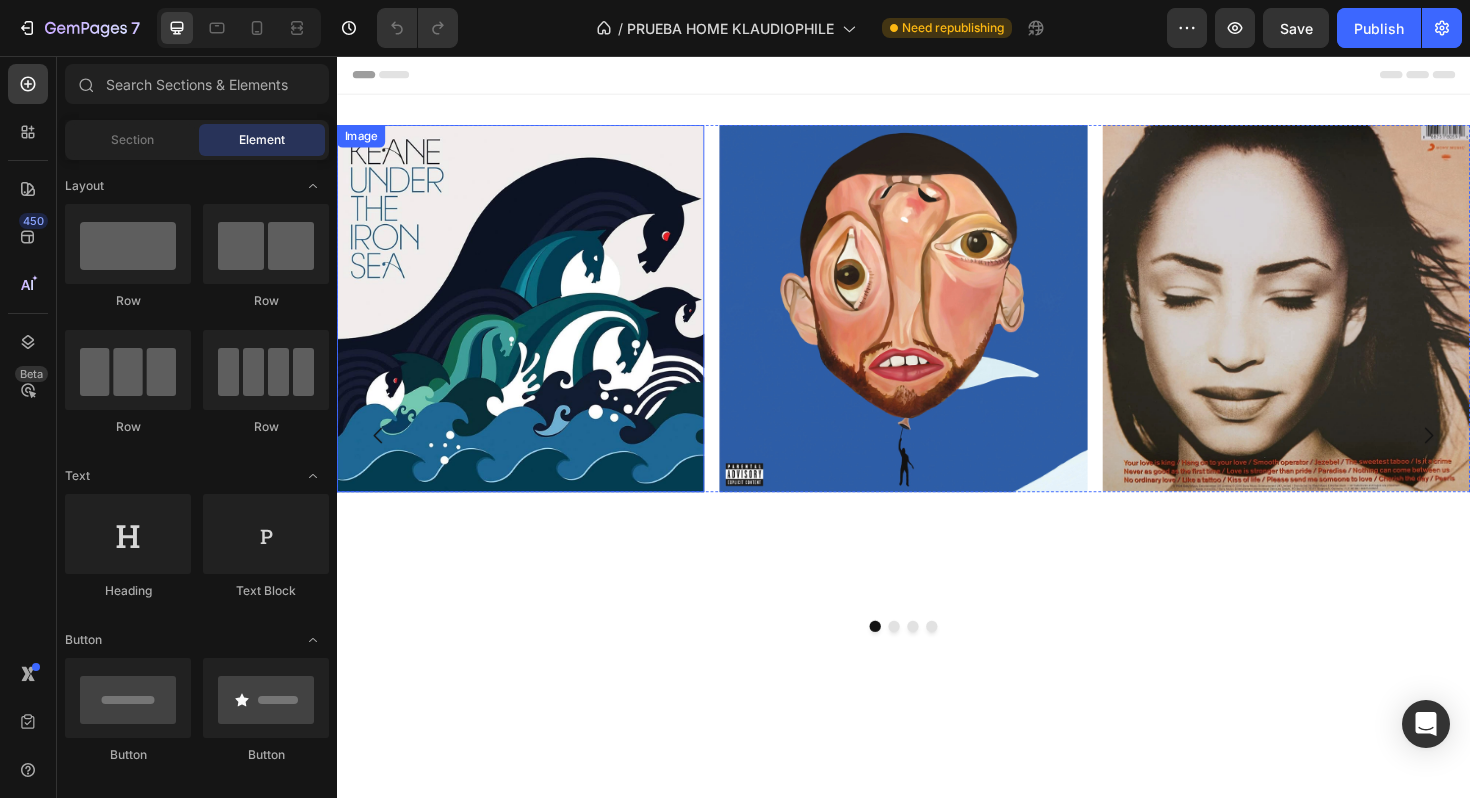 click at bounding box center [531, 323] 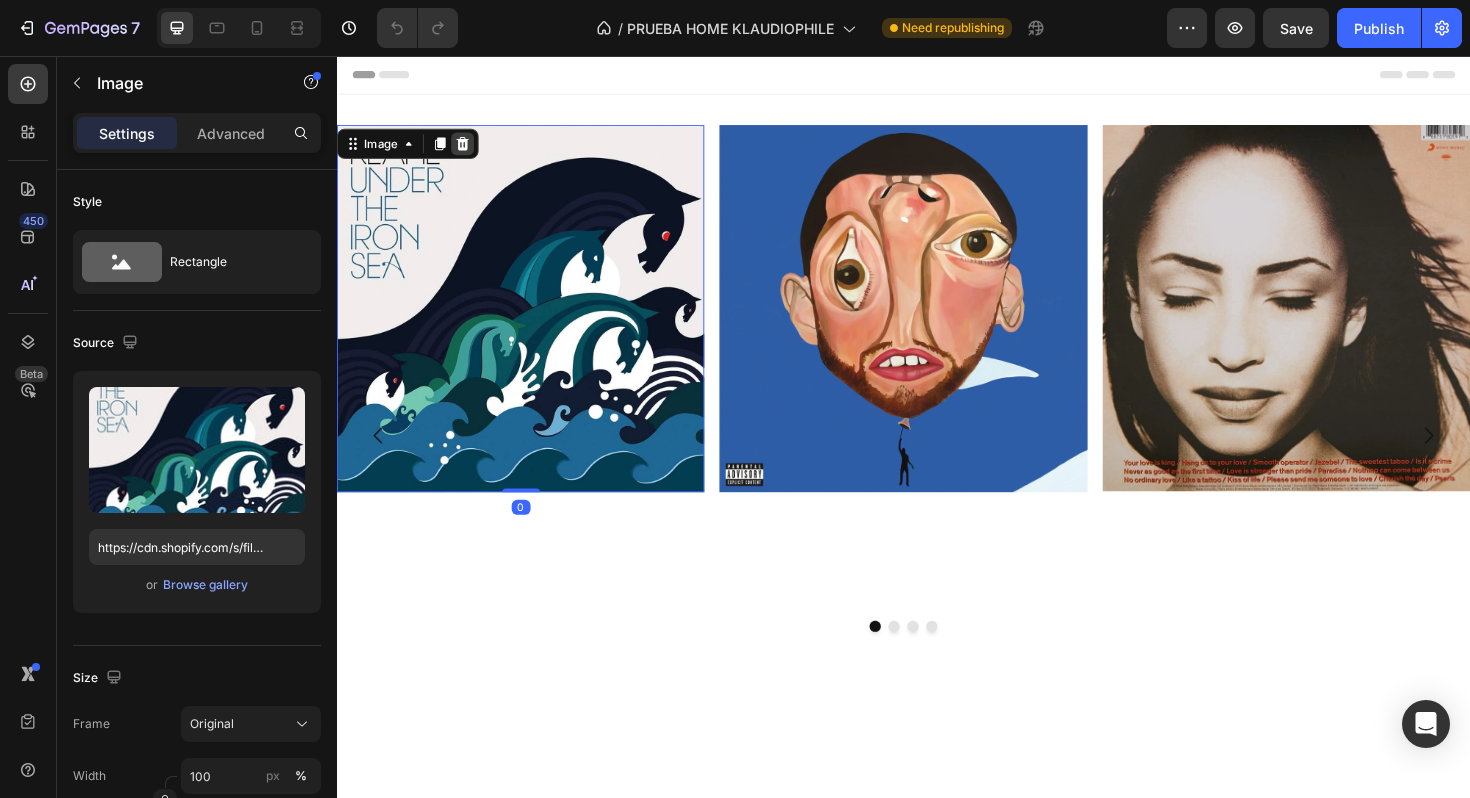 click 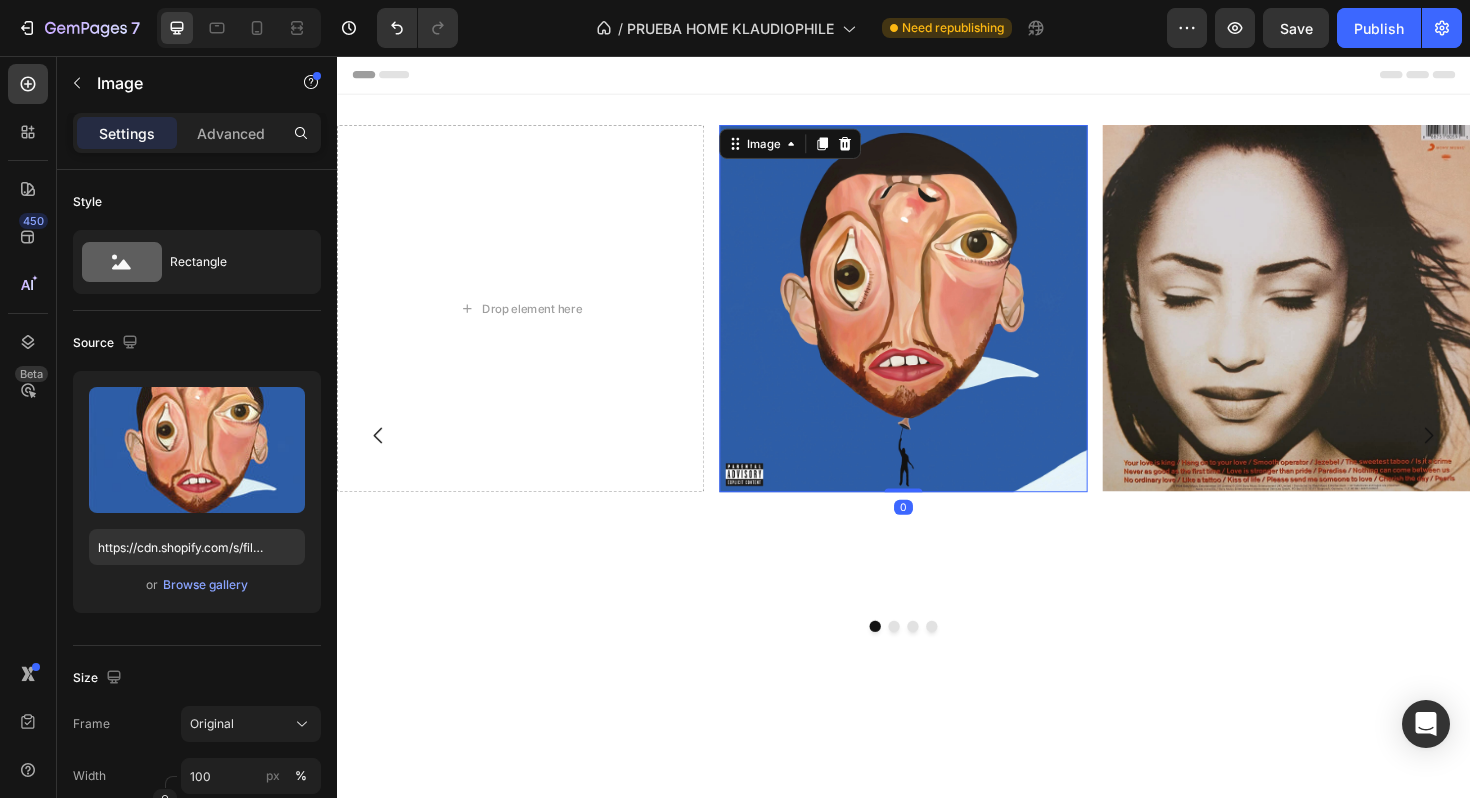click at bounding box center (936, 323) 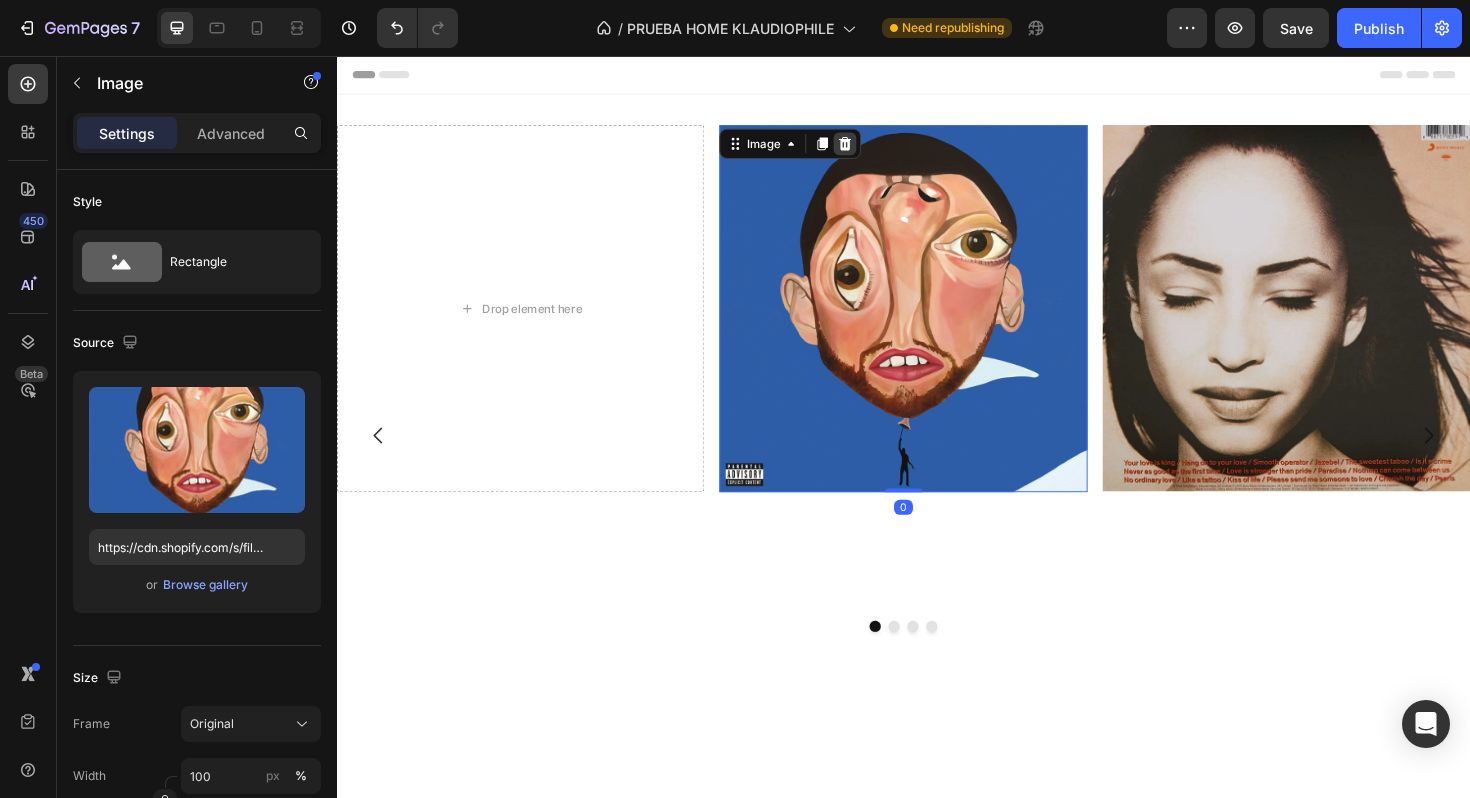 click 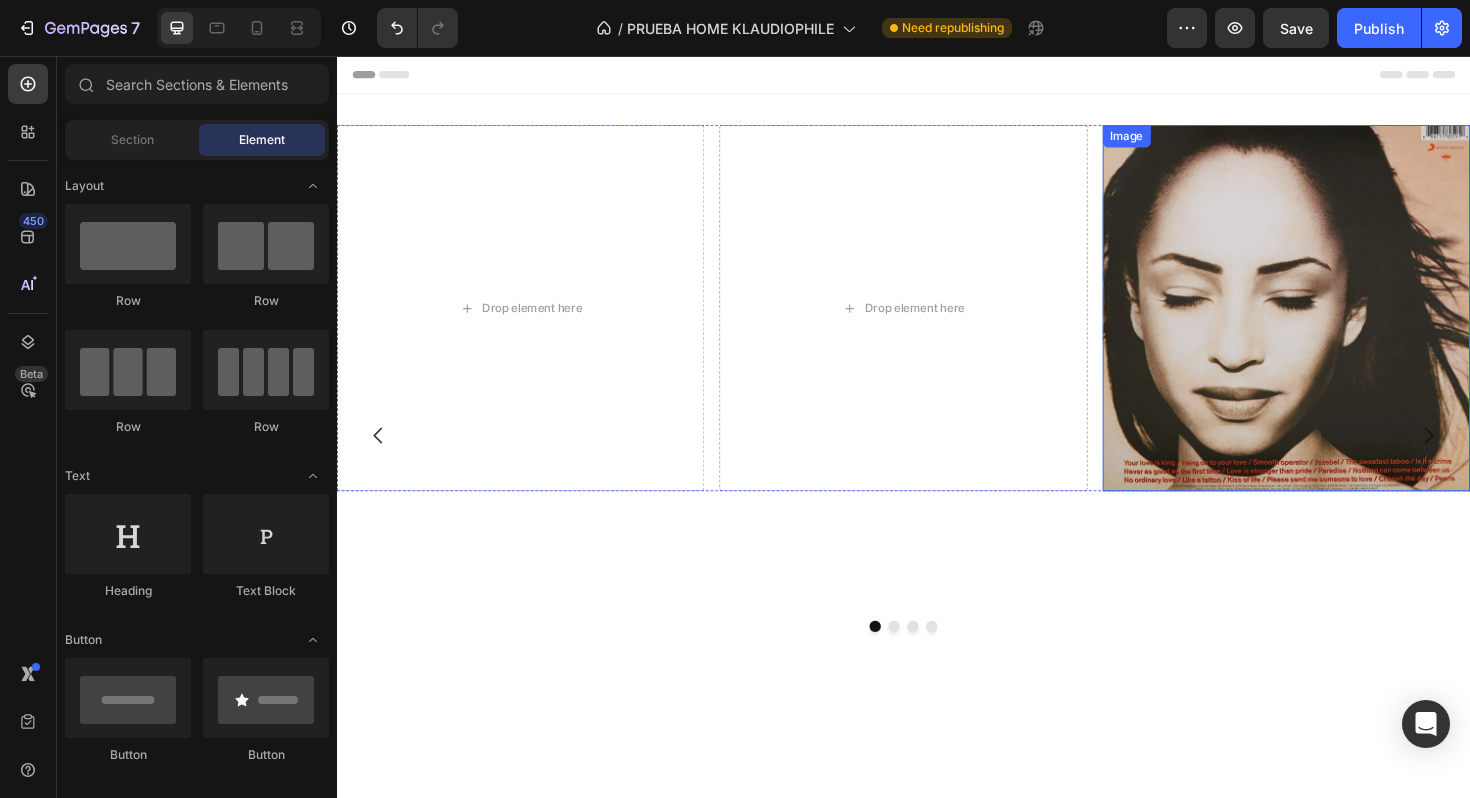 click at bounding box center [1342, 323] 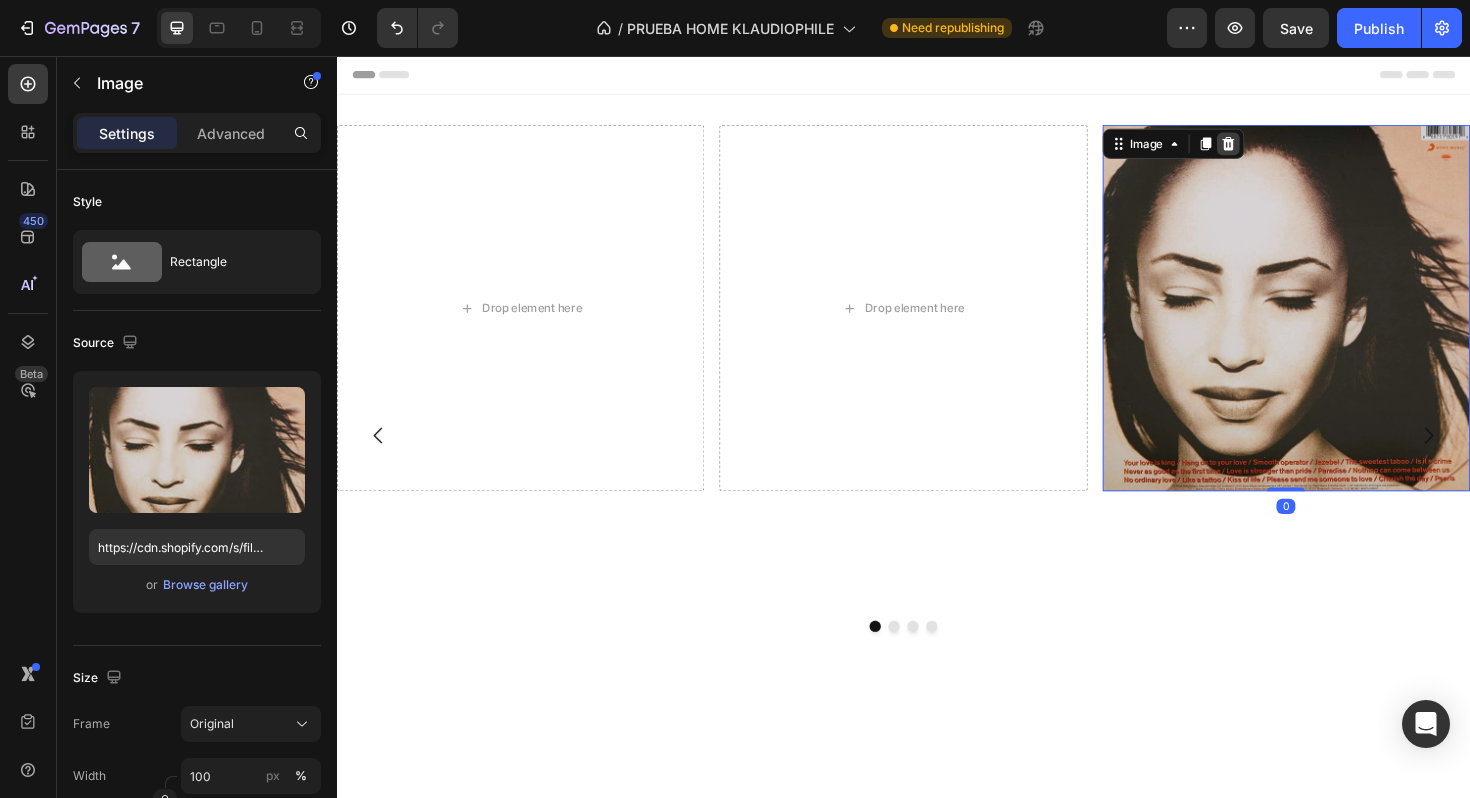 click 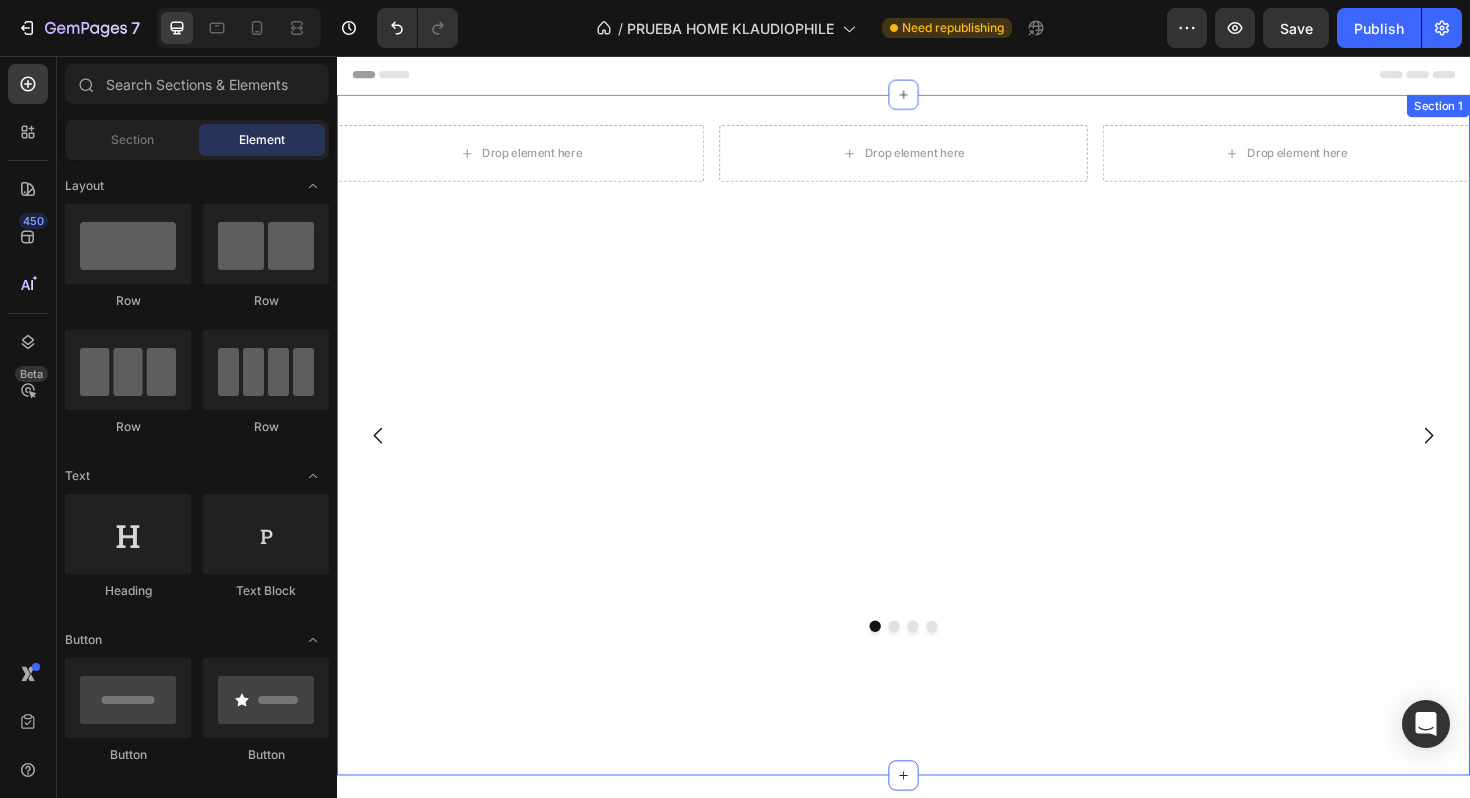click on "Drop element here
Drop element here
Drop element here Row Disco de la  semana Heading This is your text block. Click to edit and make it your own. Share your                       product's story or services offered. Get creative and make it yours! Text Block Get started Button Image Hero Banner Click here to edit heading Heading This is your text block. Click to edit and make it your own. Share your product's story                   or services offered. Get creative and make it yours! Text Block Get started Button Hero Banner Click here to edit heading Heading This is your text block. Click to edit and make it your own. Share your                       product's story or services offered. Get creative and make it yours! Text Block Get started Button
Drop element here Hero Banner
Carousel Section [NUMBER]" at bounding box center [937, 457] 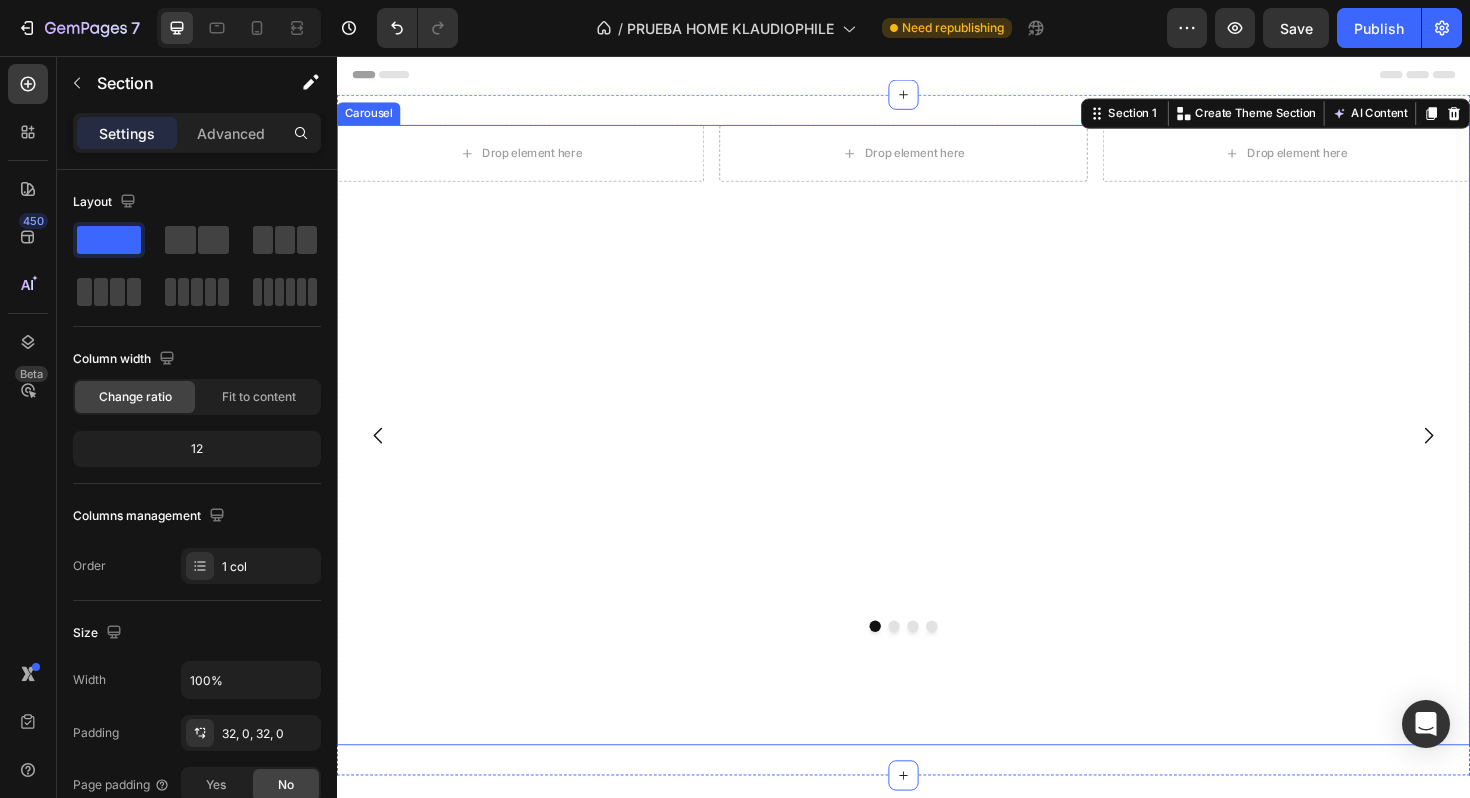 click on "Drop element here
Drop element here
Drop element here Row" at bounding box center (937, 457) 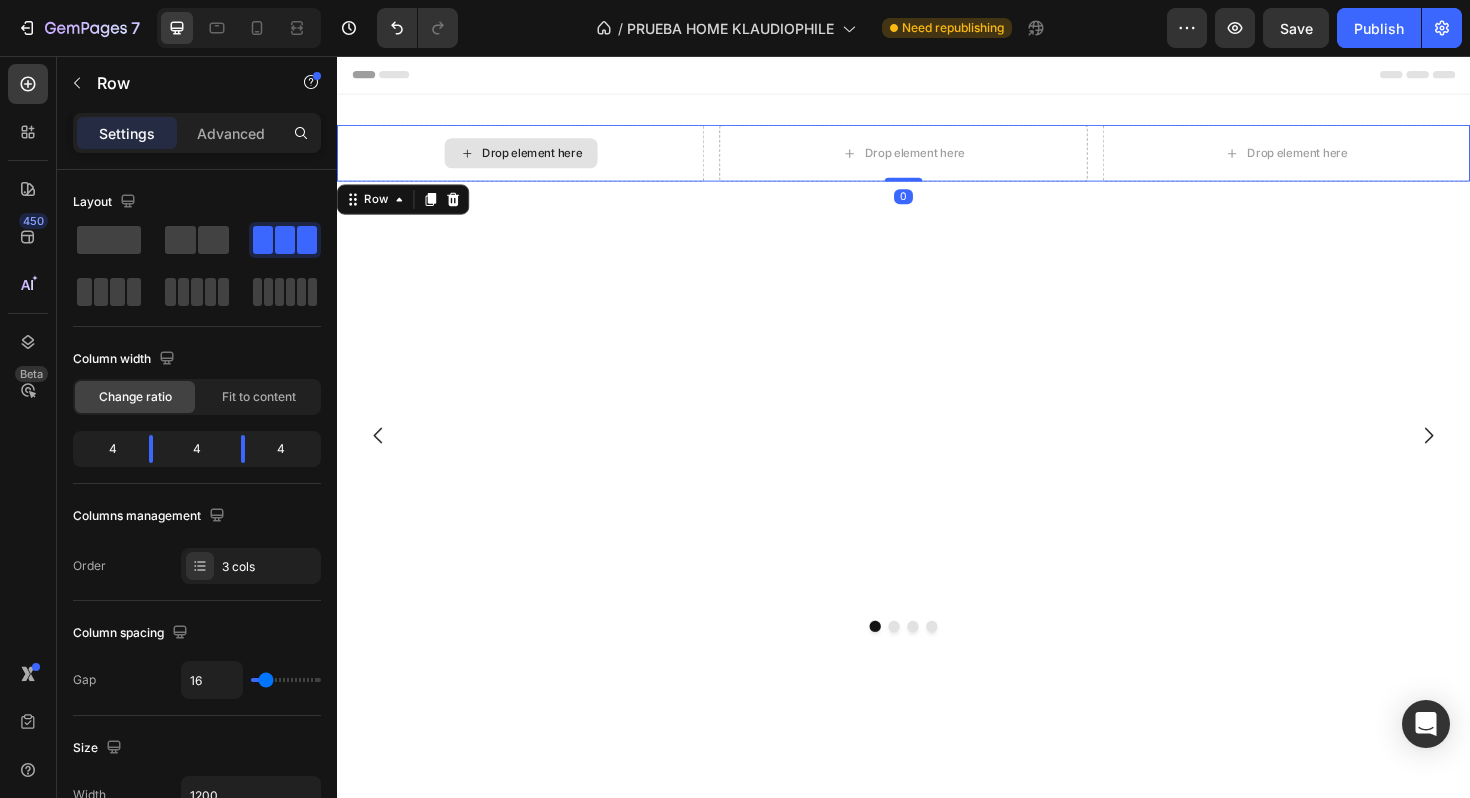 click on "Drop element here" at bounding box center (531, 159) 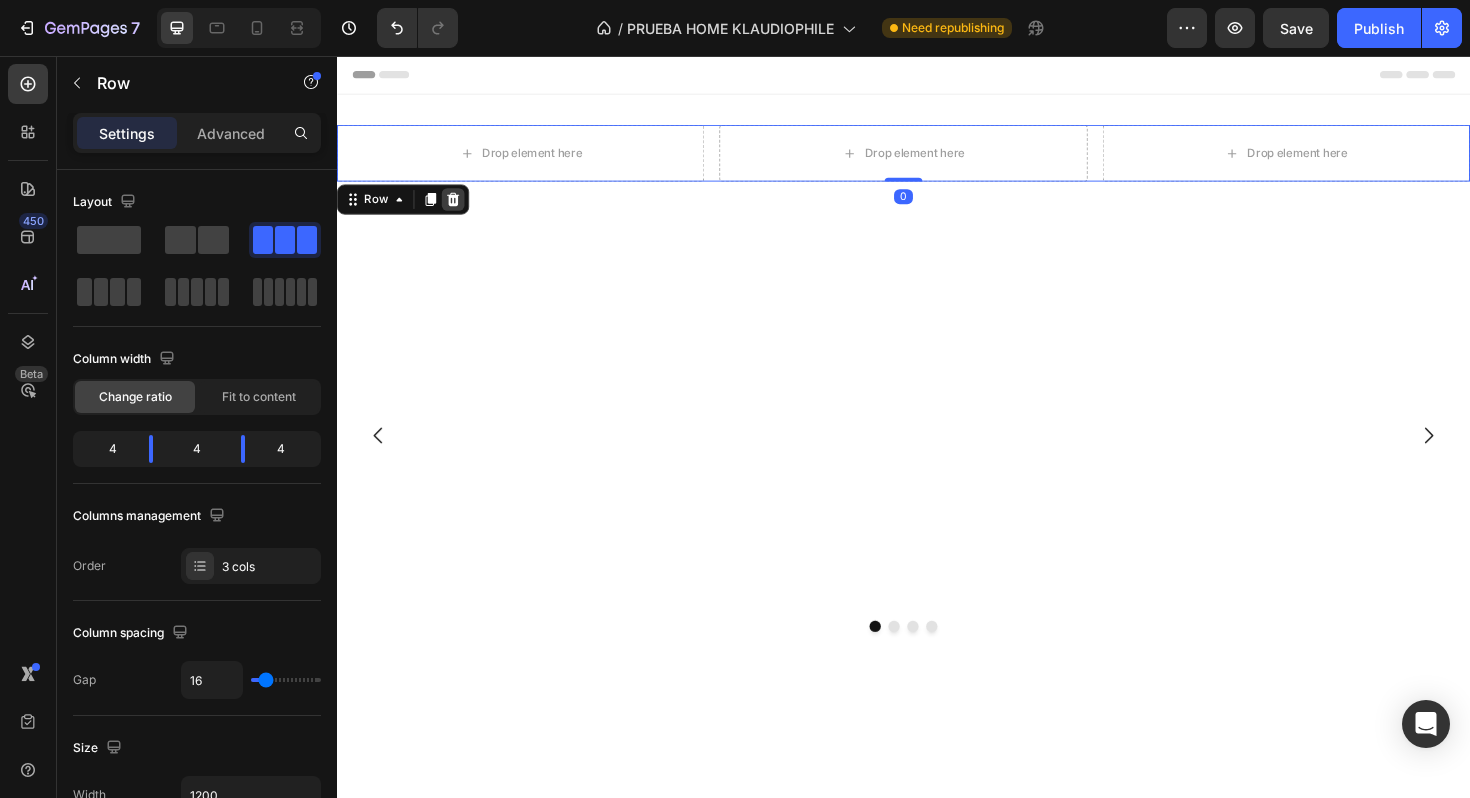 click 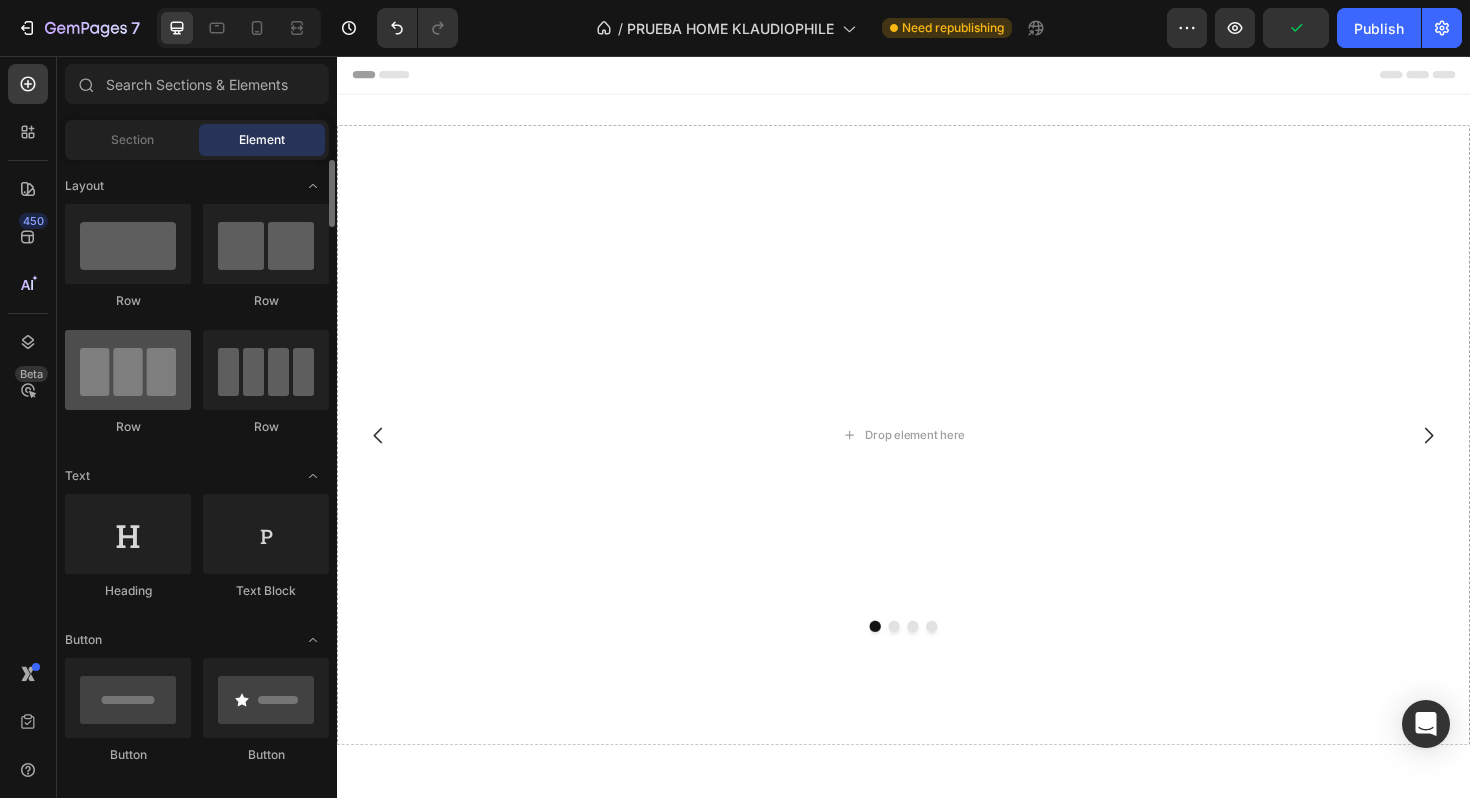 click at bounding box center [128, 370] 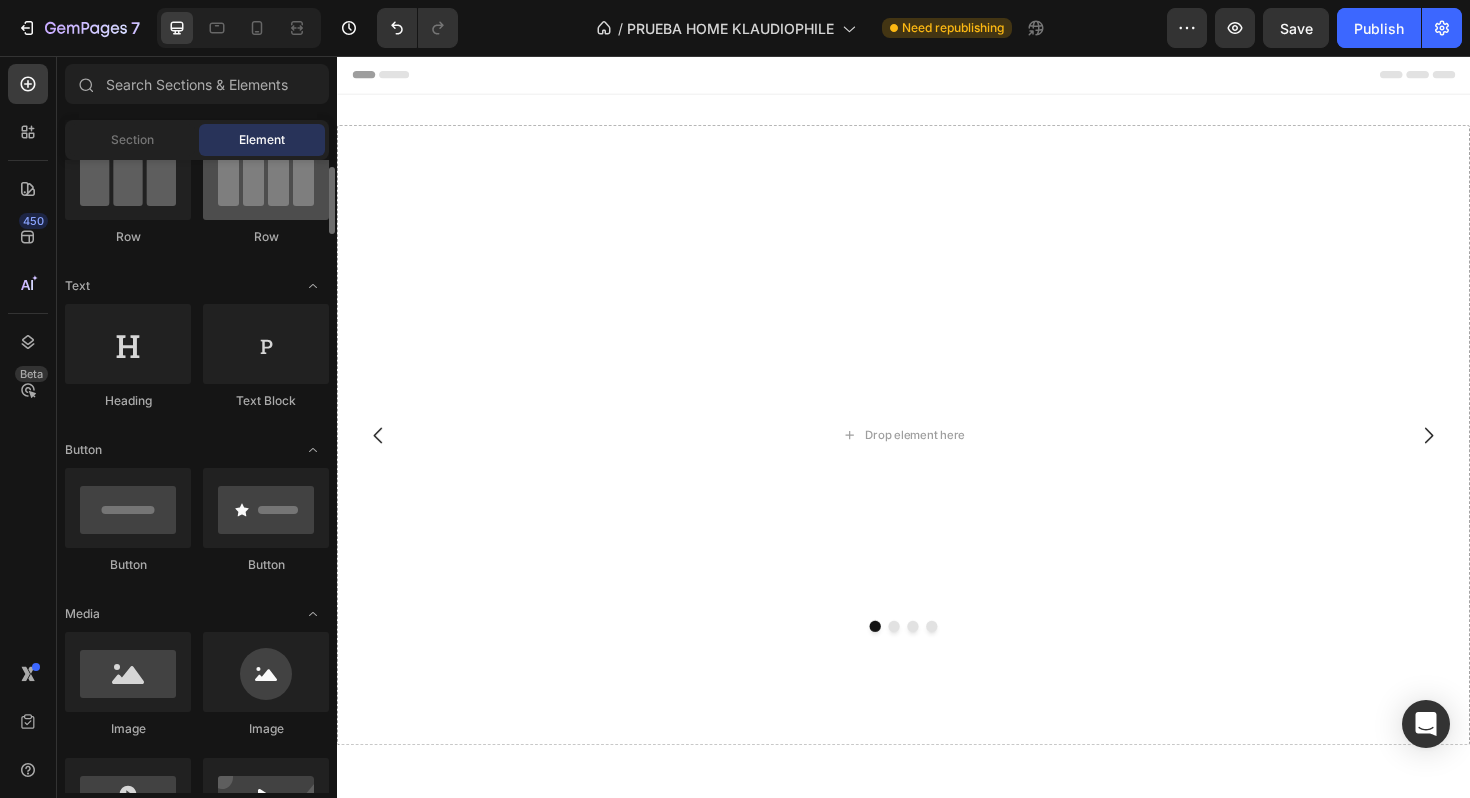 scroll, scrollTop: 0, scrollLeft: 0, axis: both 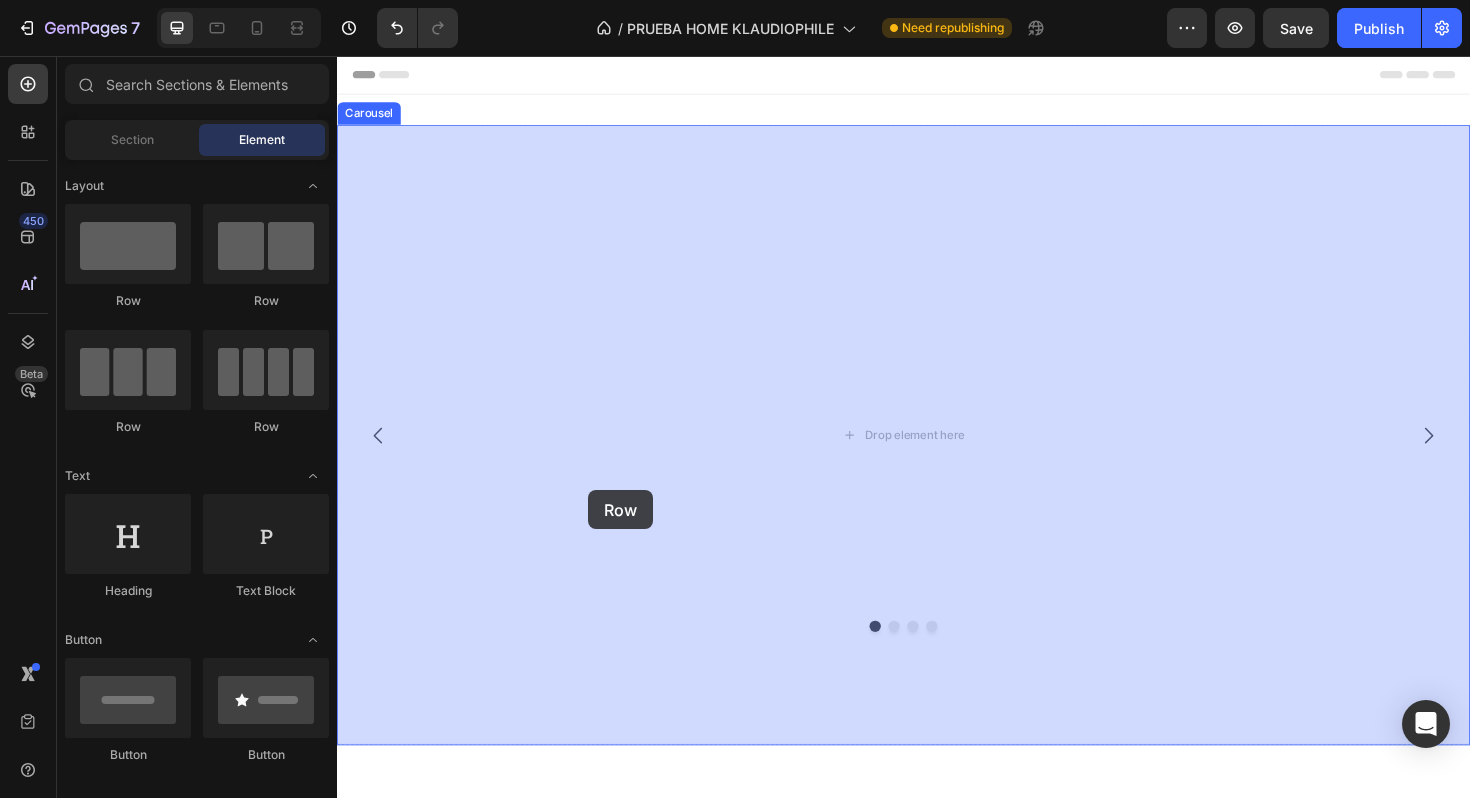 drag, startPoint x: 490, startPoint y: 442, endPoint x: 600, endPoint y: 512, distance: 130.38405 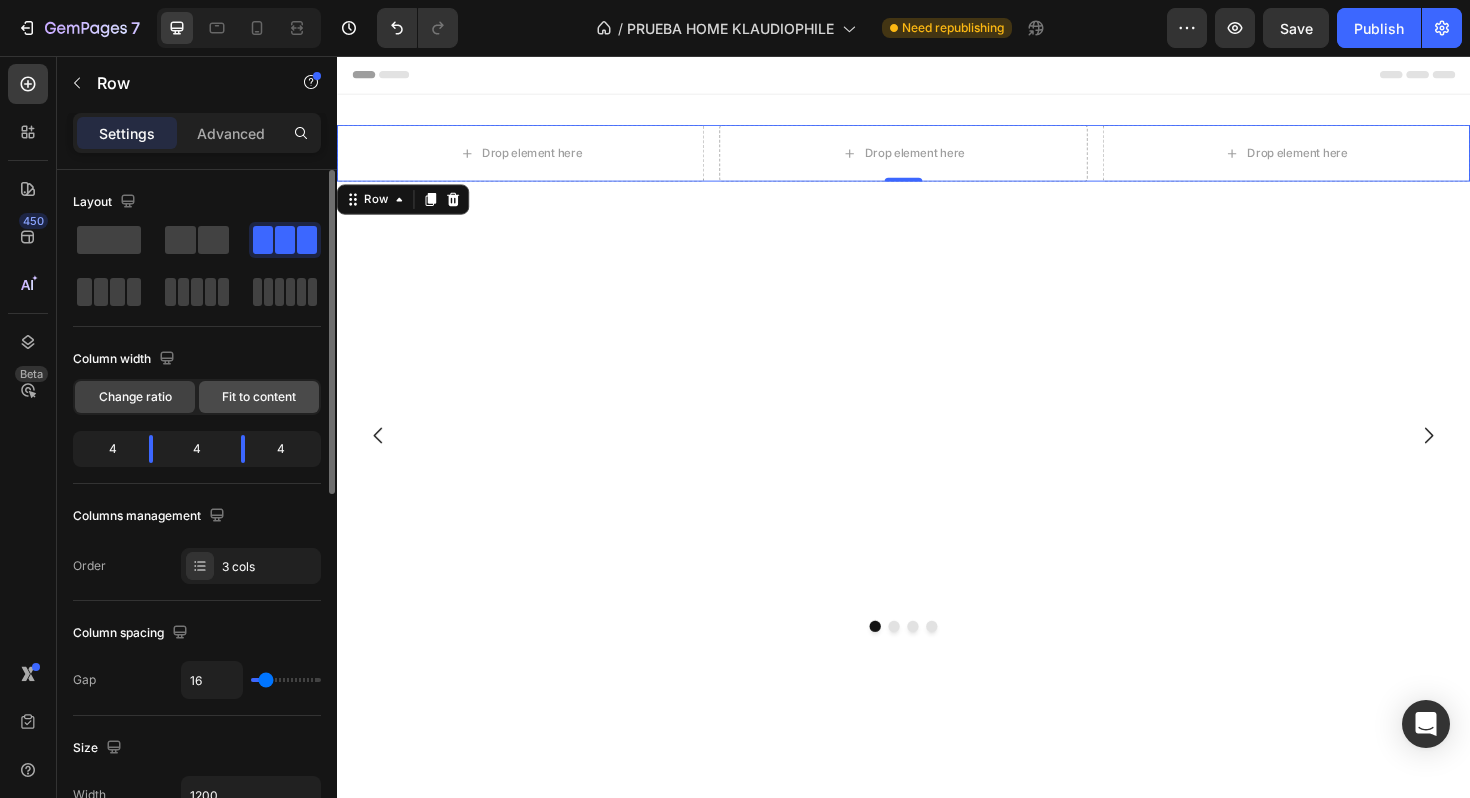 click on "Fit to content" 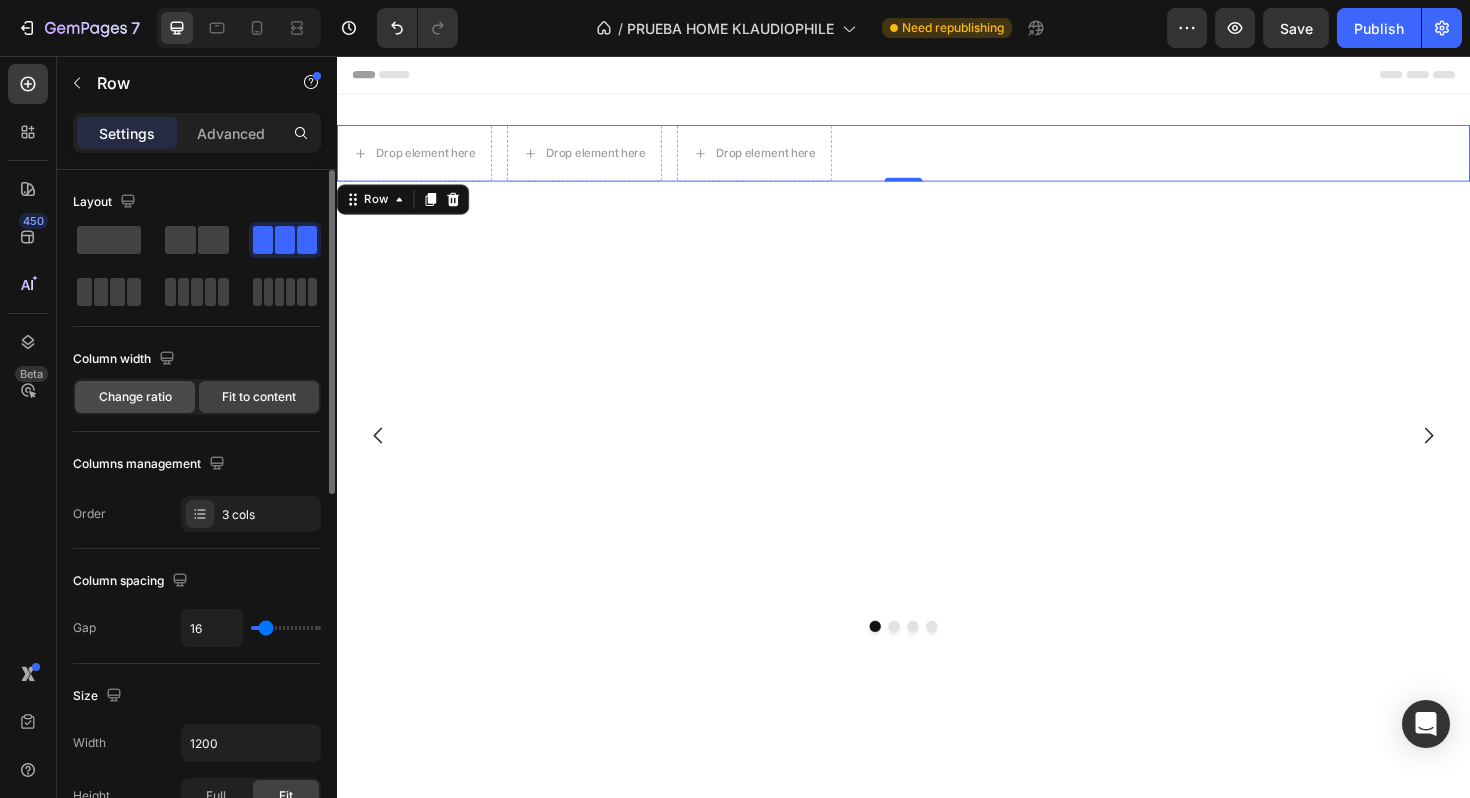 click on "Change ratio" 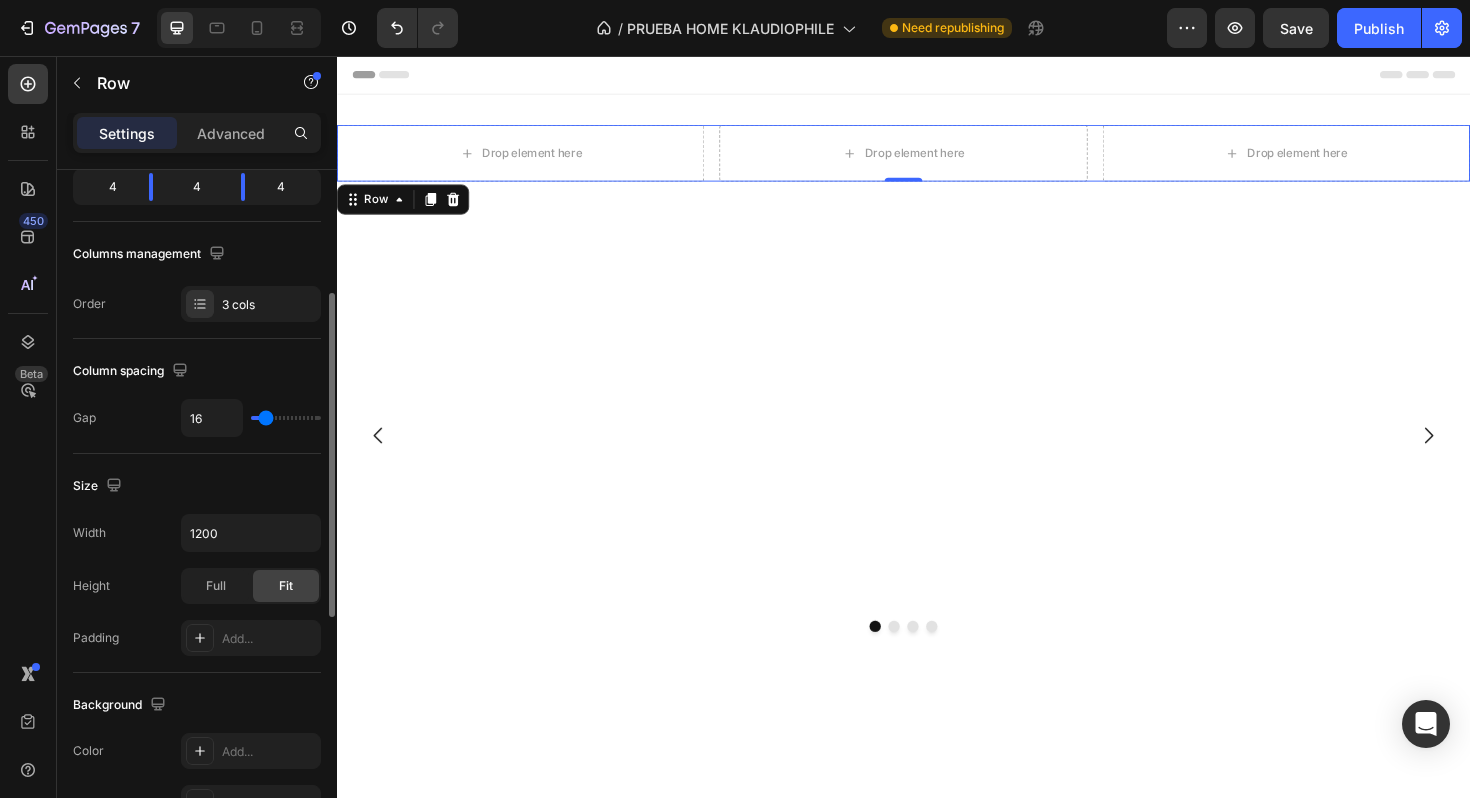 scroll, scrollTop: 763, scrollLeft: 0, axis: vertical 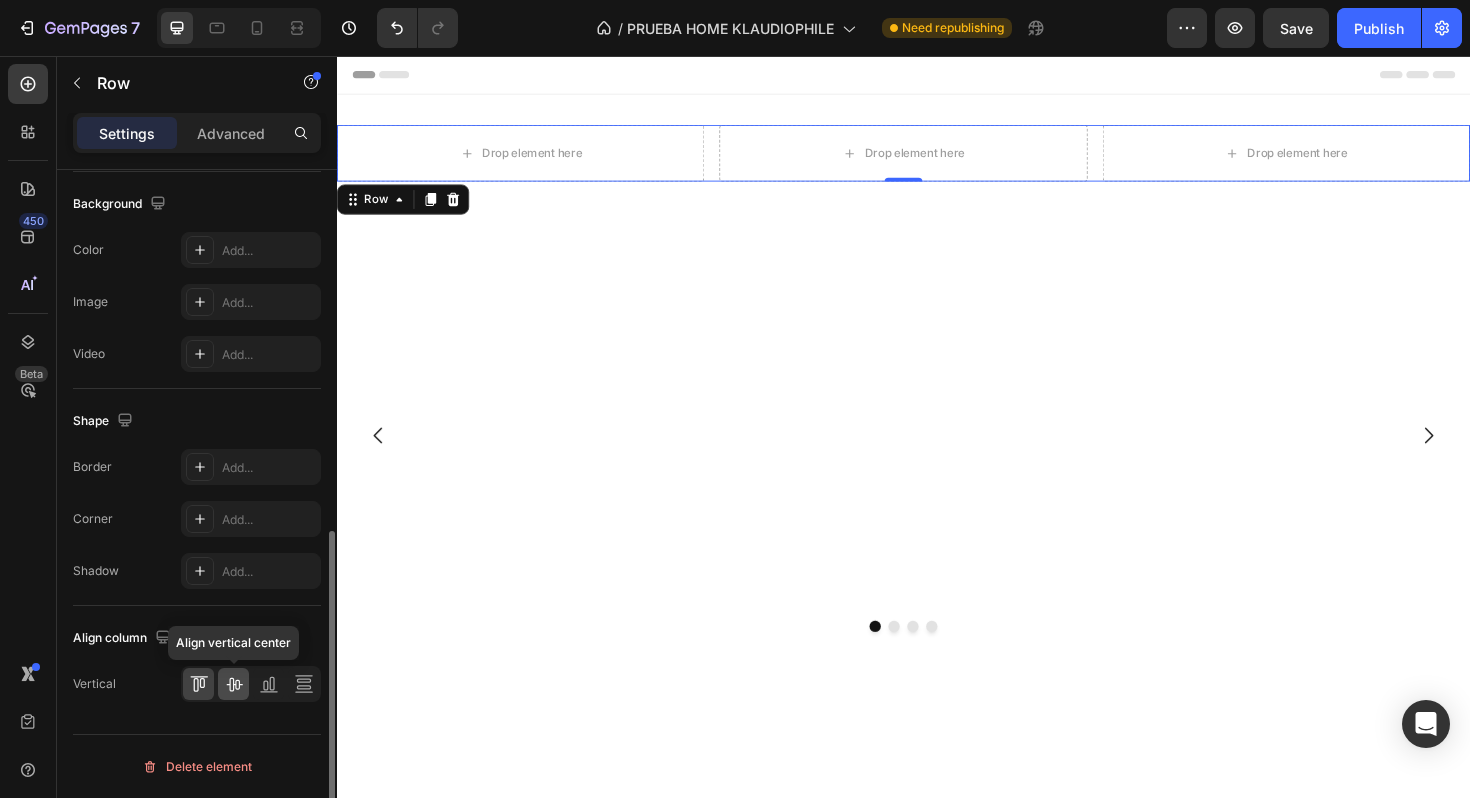 click 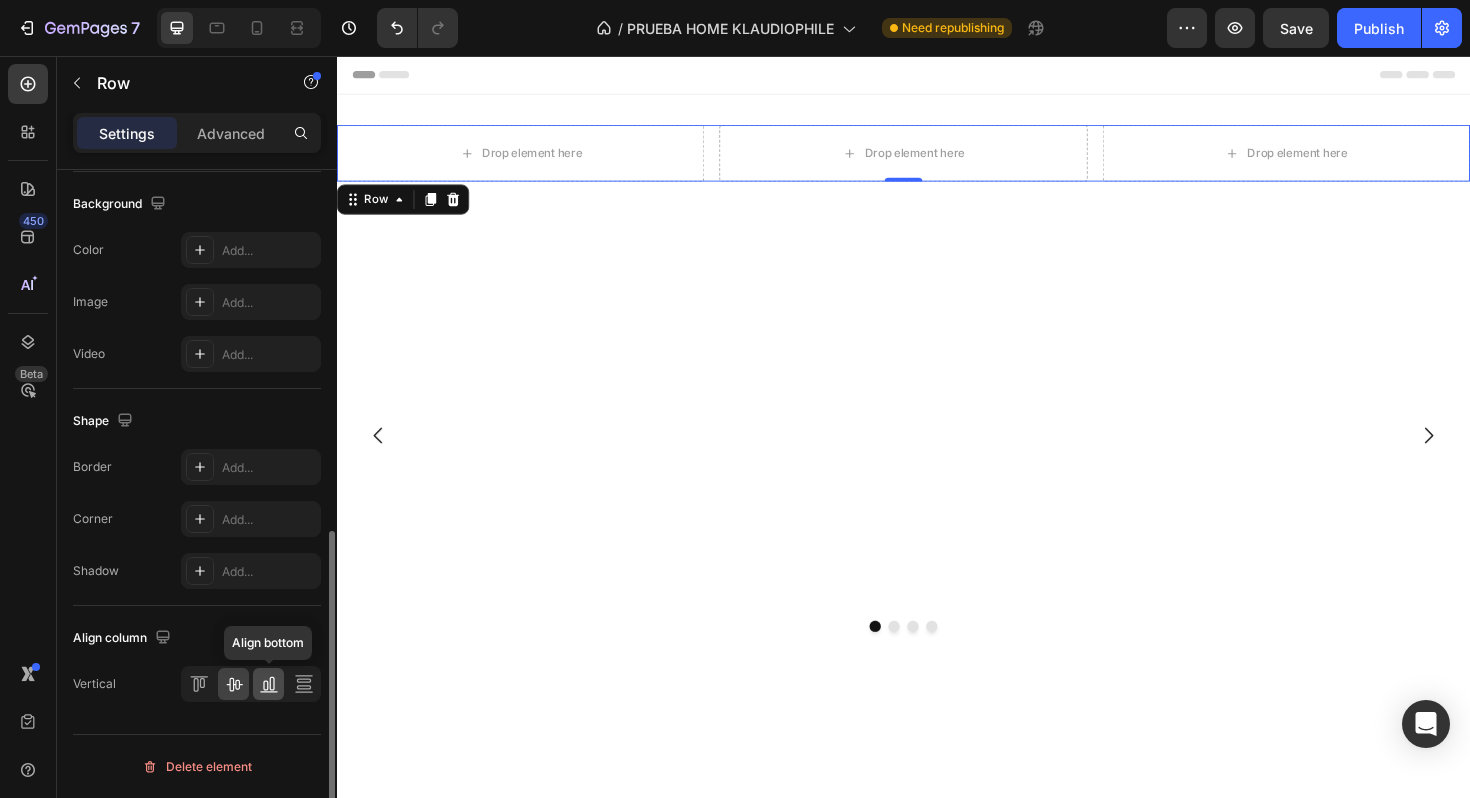 click 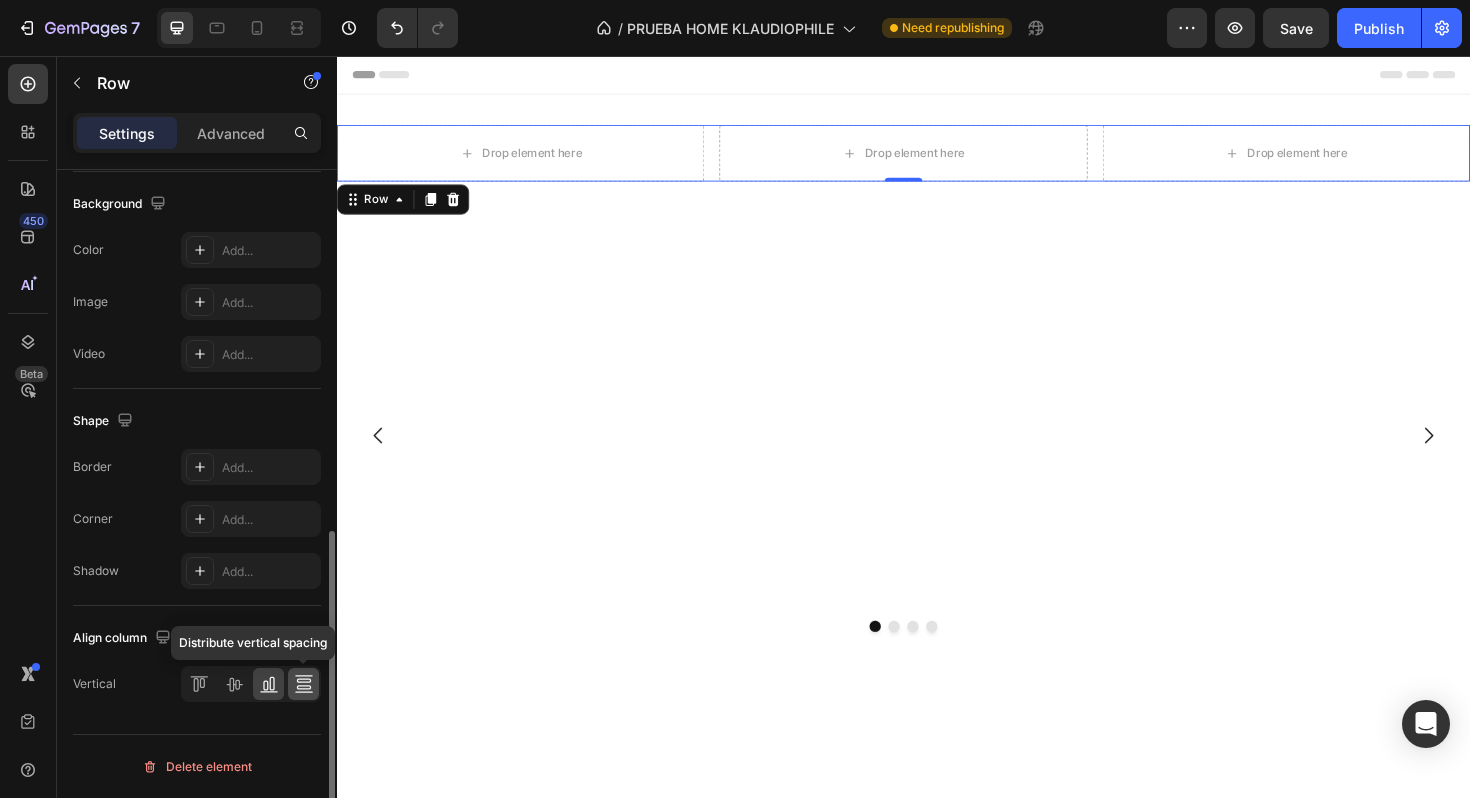 click 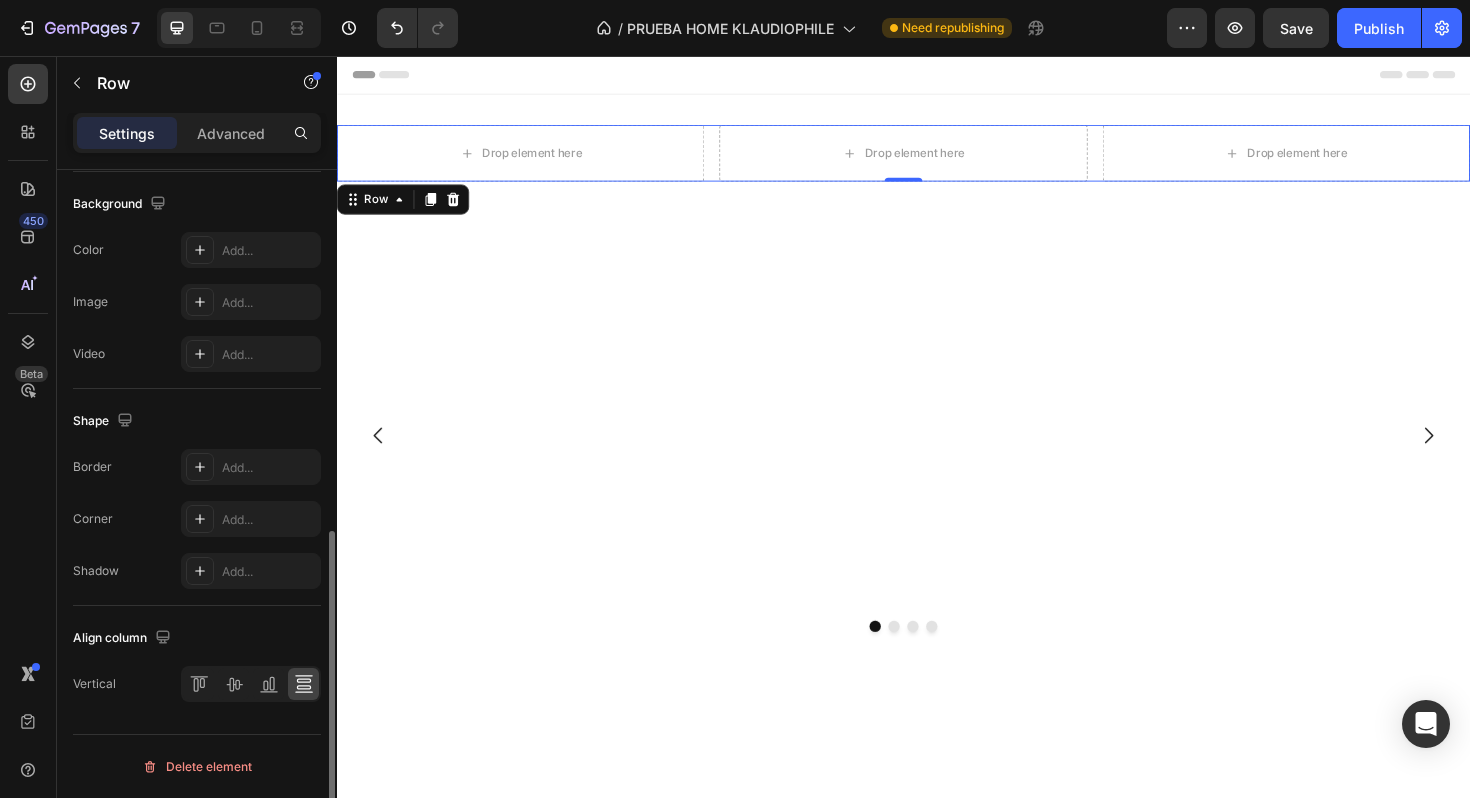 click at bounding box center (251, 684) 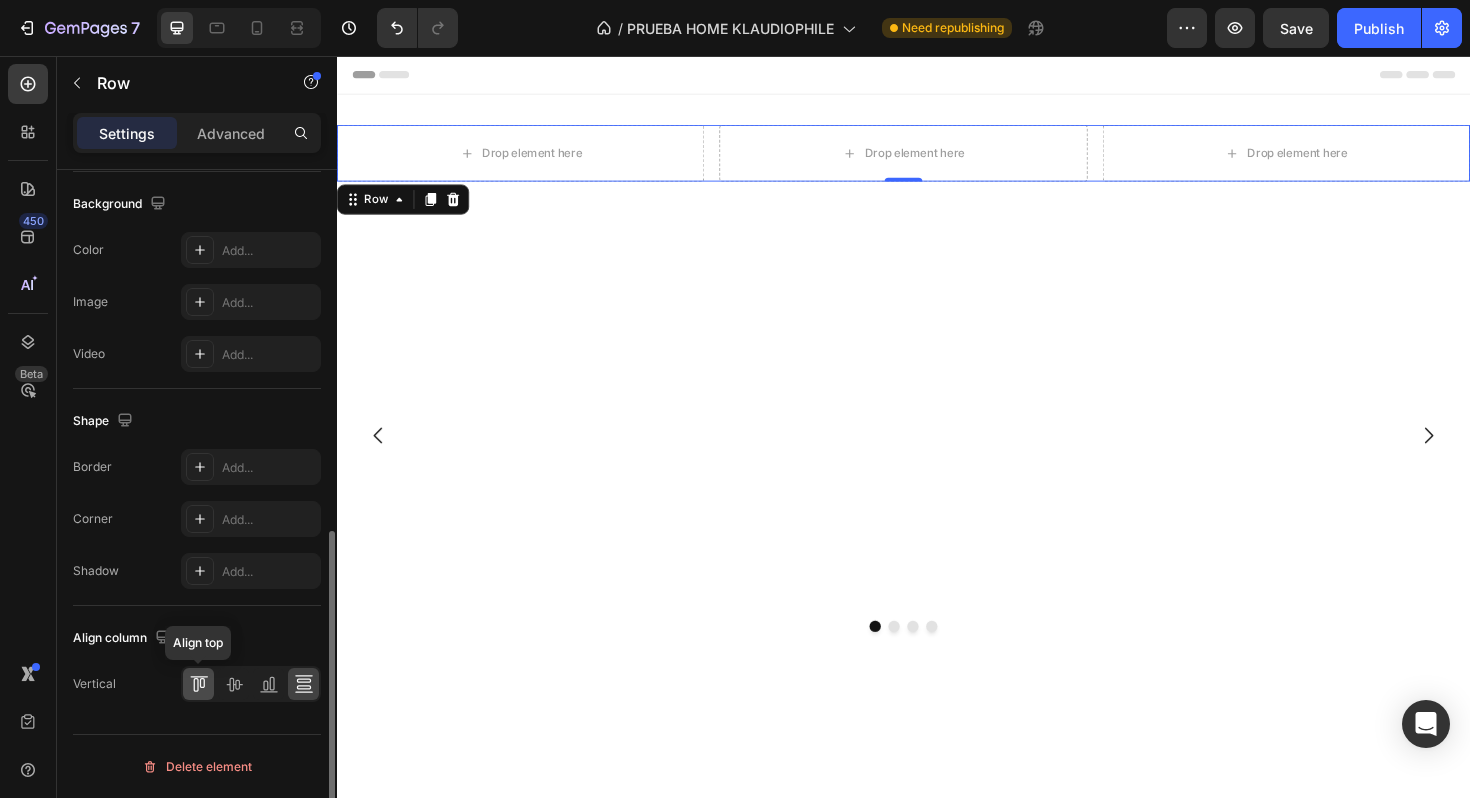 click 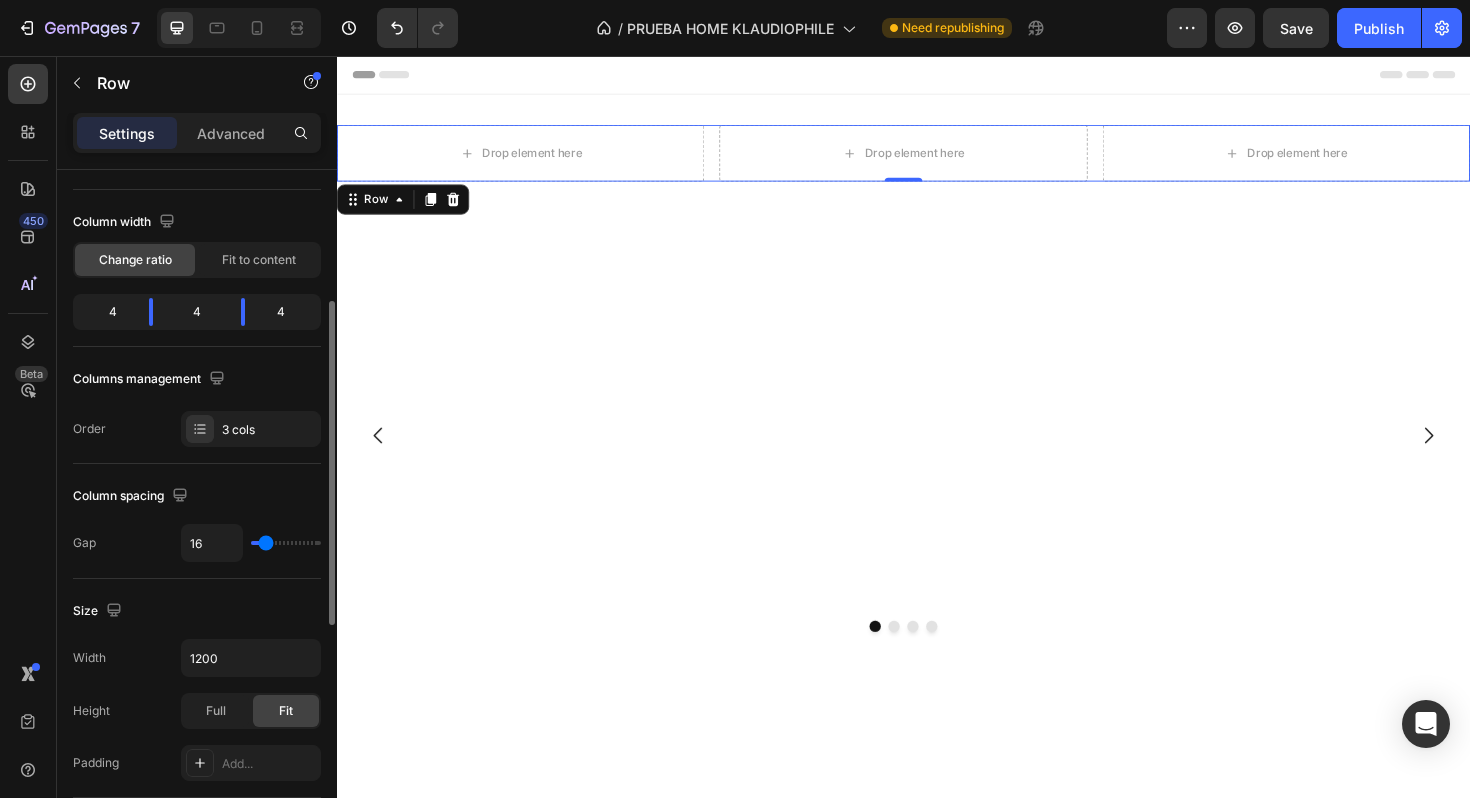 scroll, scrollTop: 0, scrollLeft: 0, axis: both 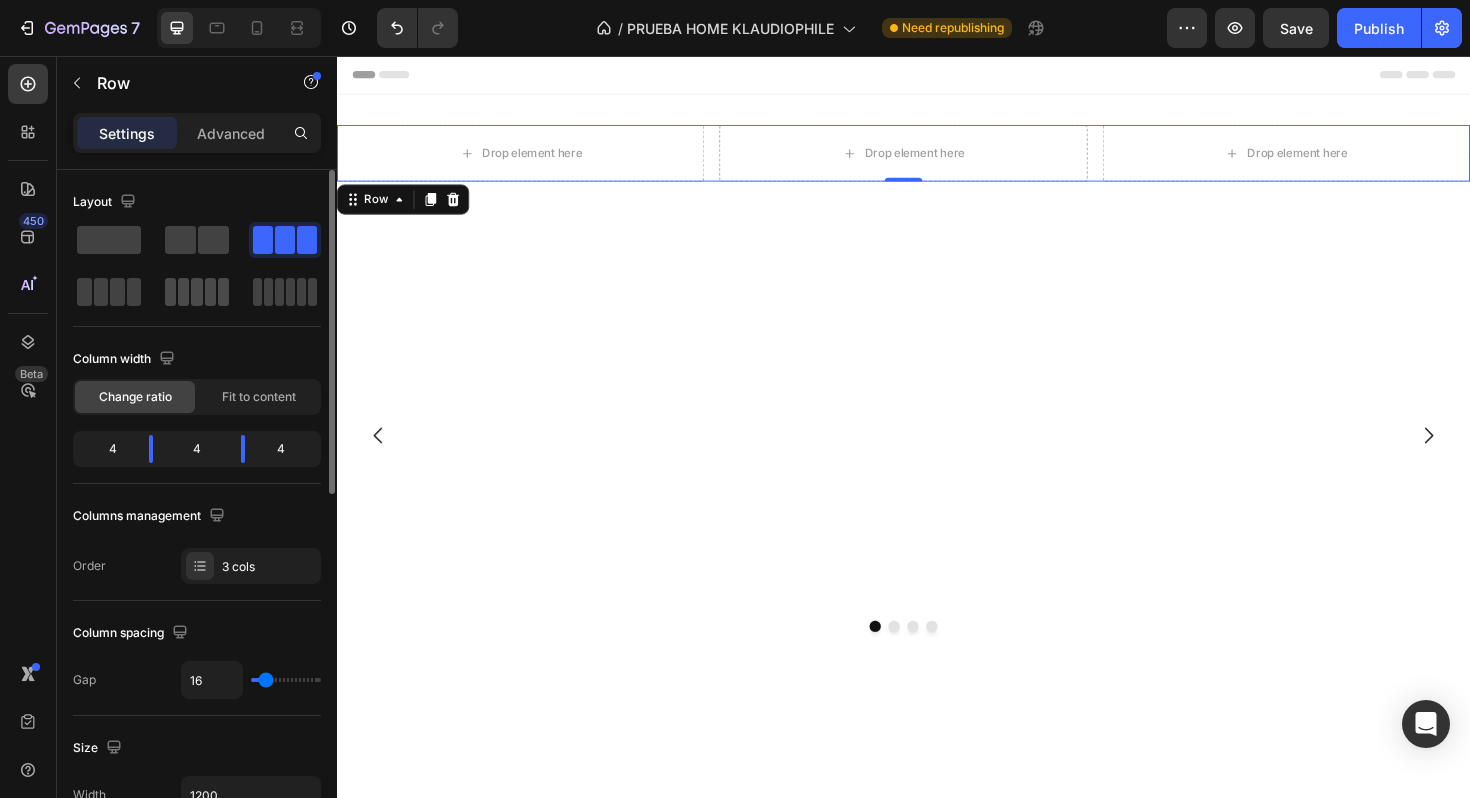 click 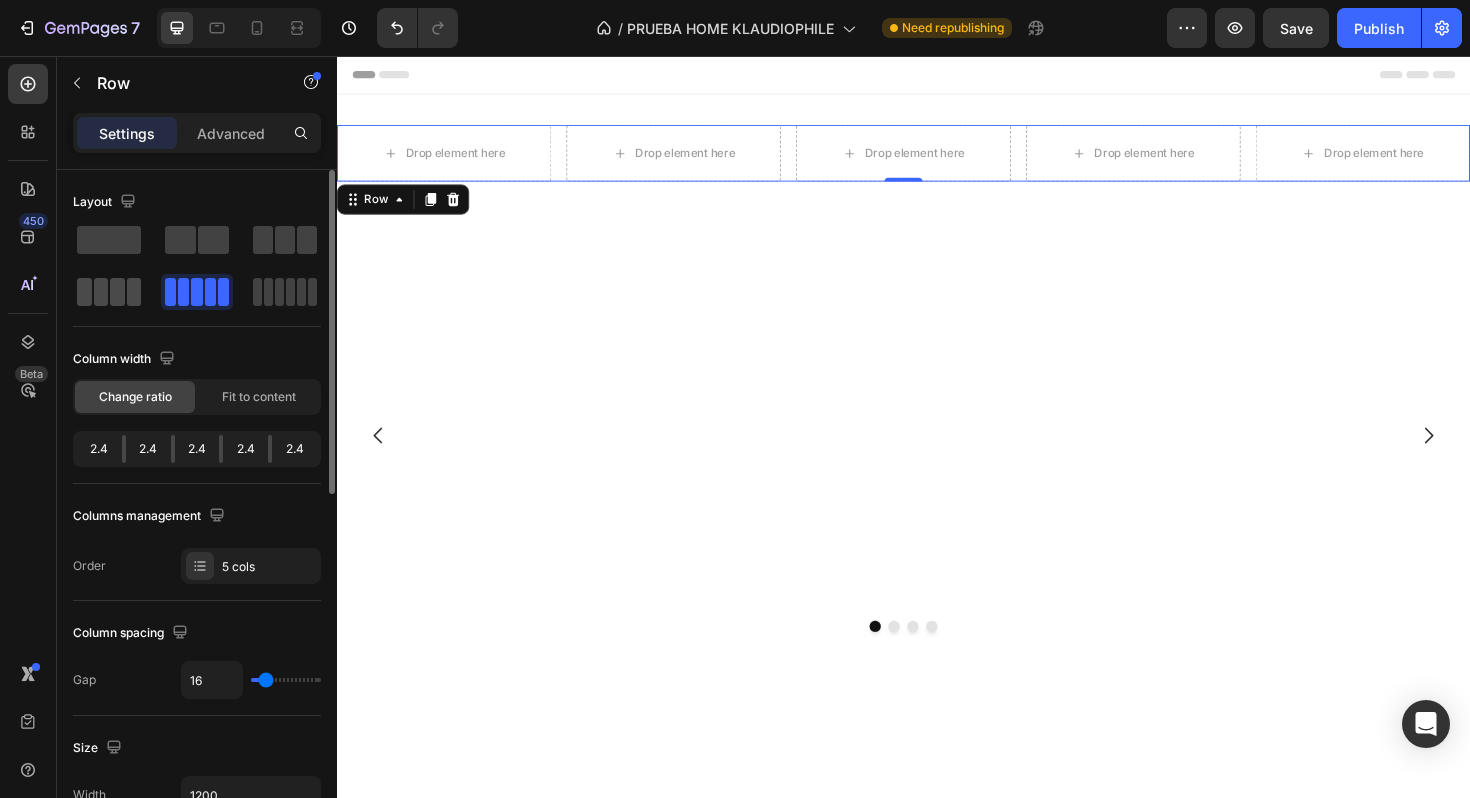 click 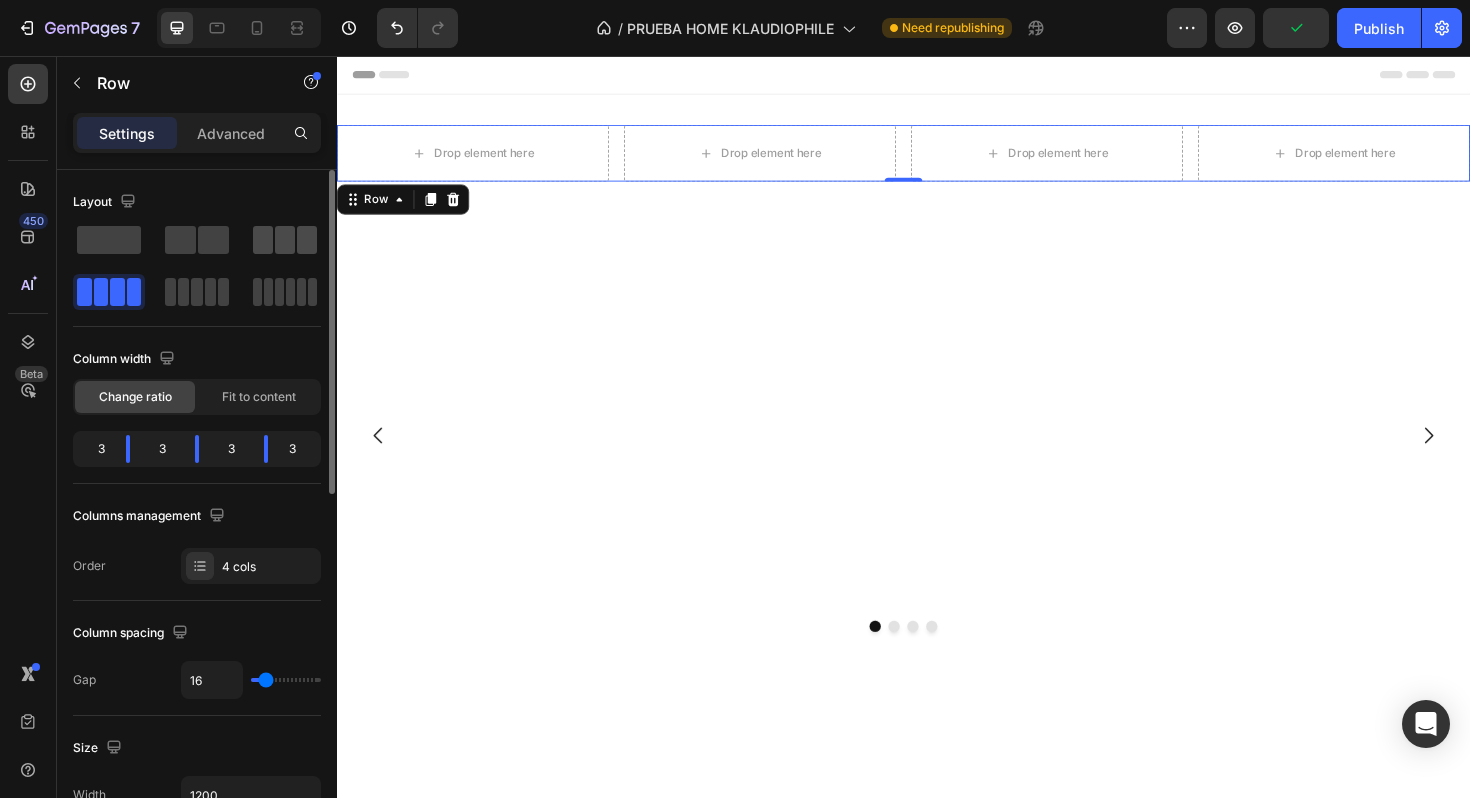 click 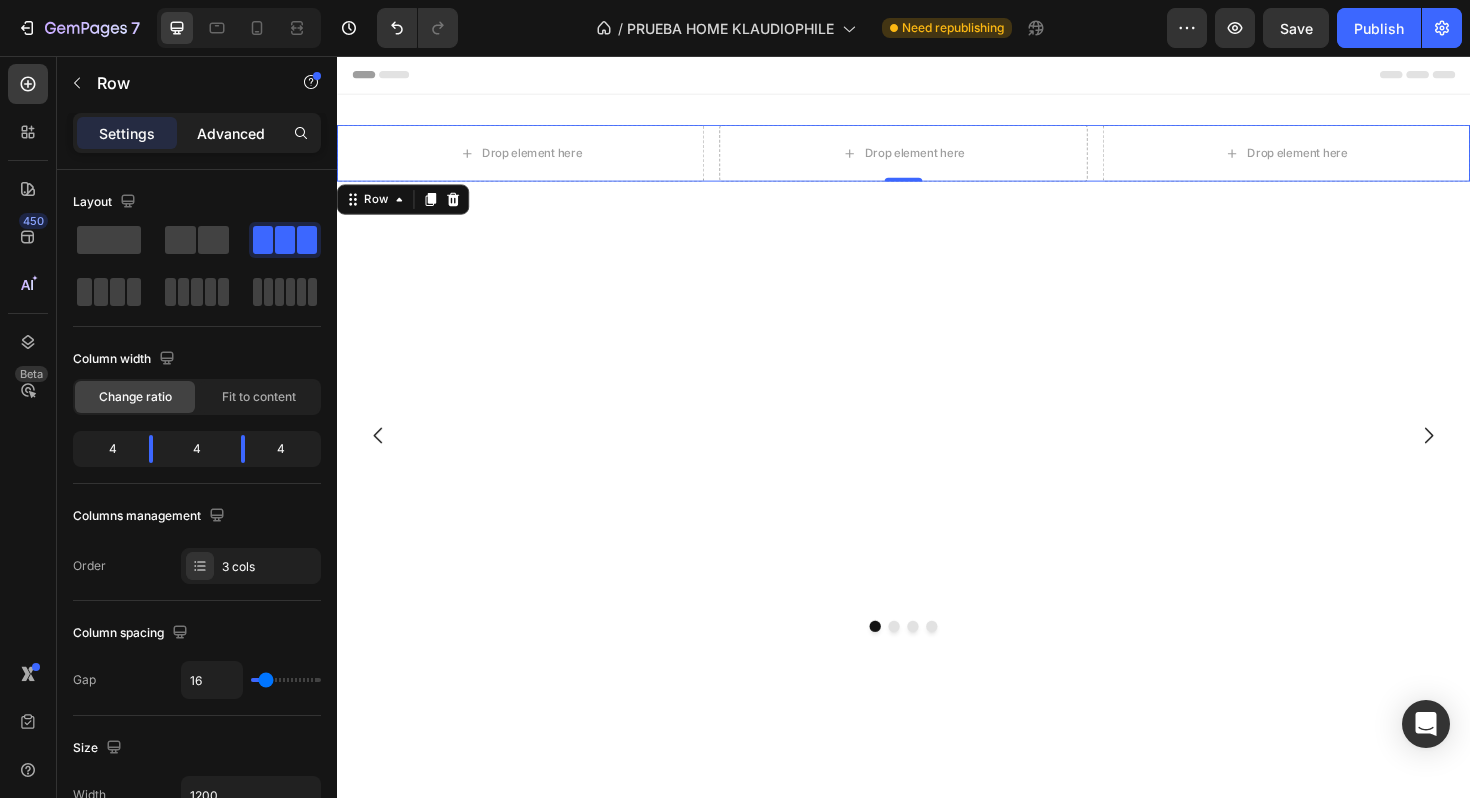 click on "Advanced" at bounding box center [231, 133] 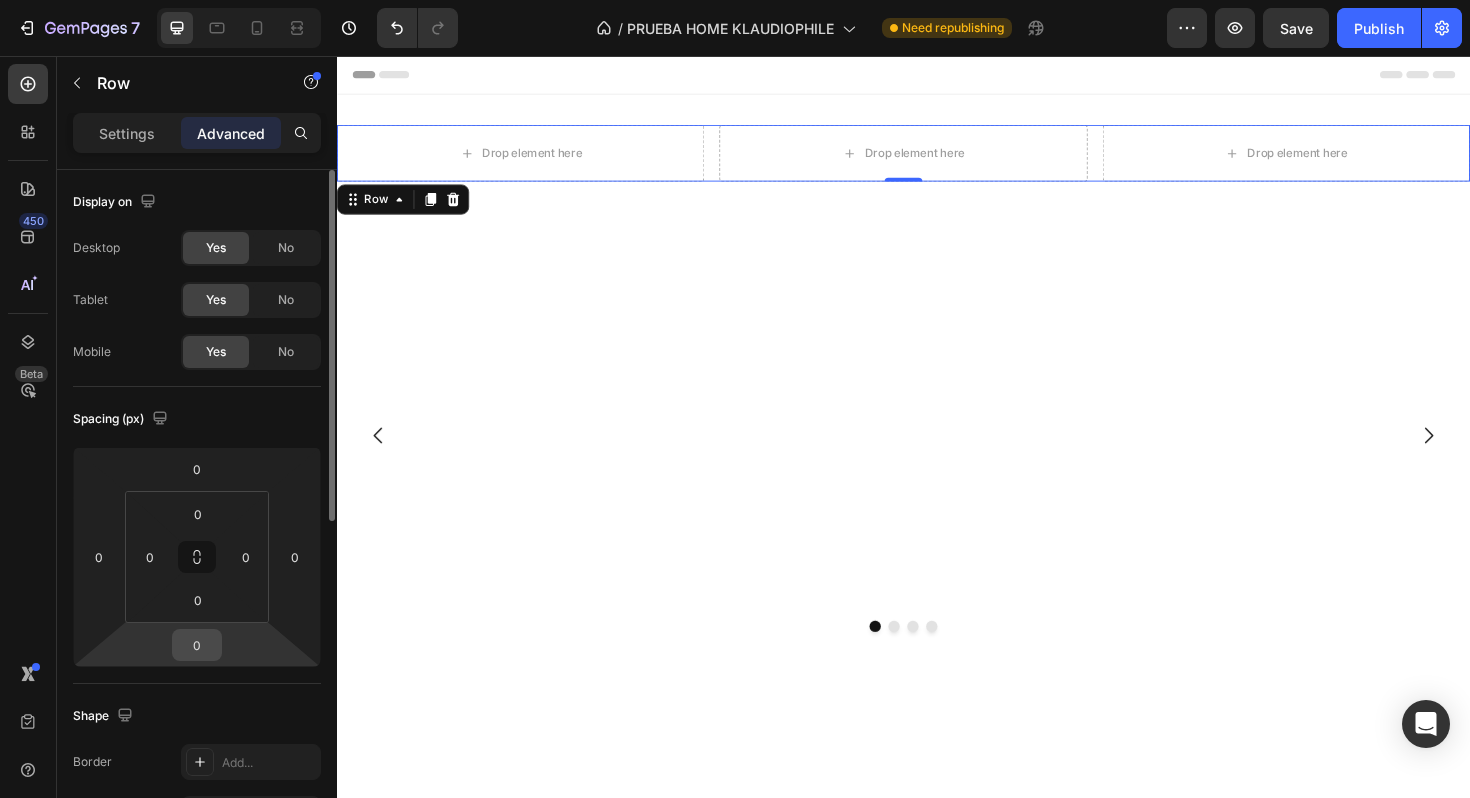 drag, startPoint x: 193, startPoint y: 562, endPoint x: 190, endPoint y: 639, distance: 77.05842 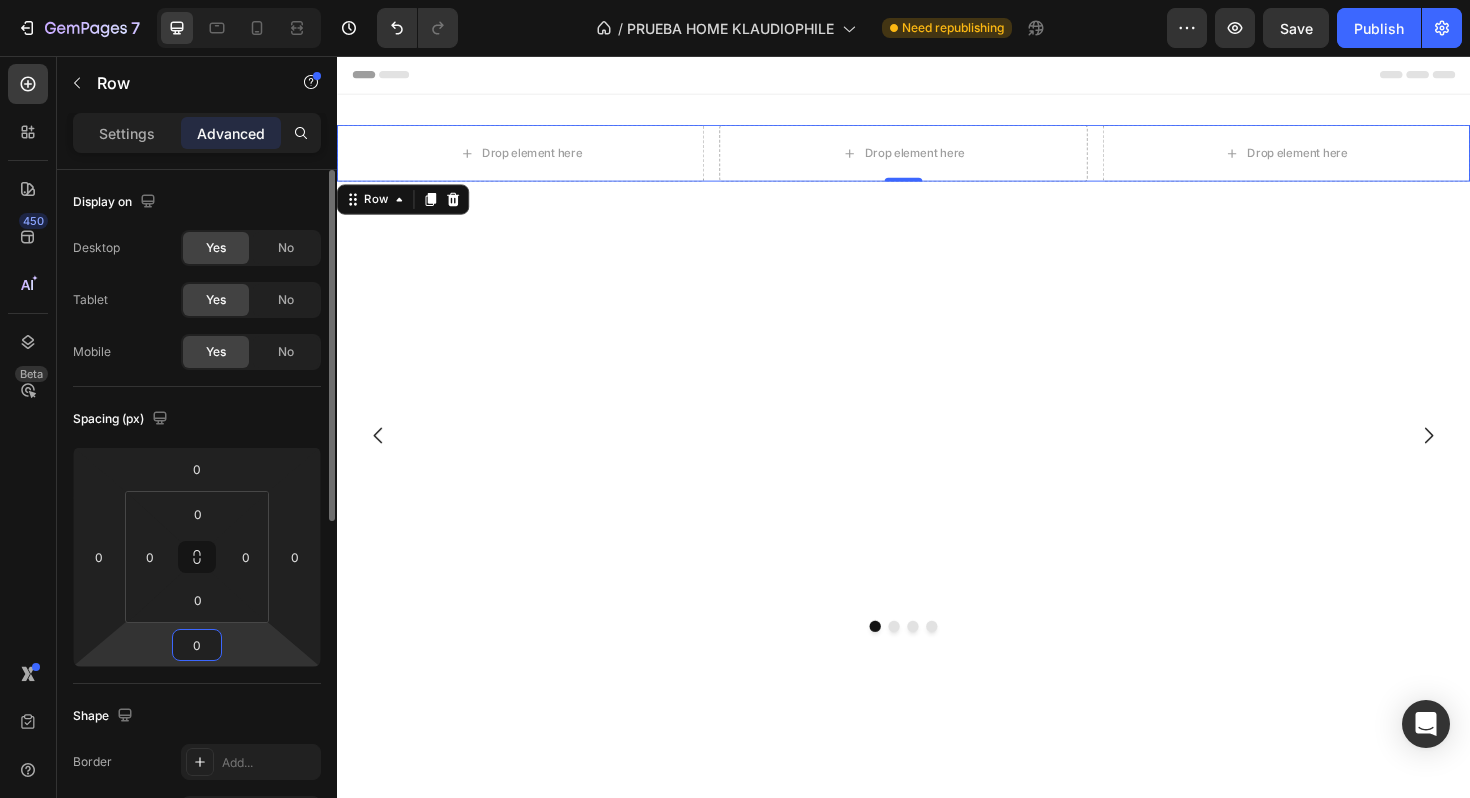 click on "0" at bounding box center [197, 645] 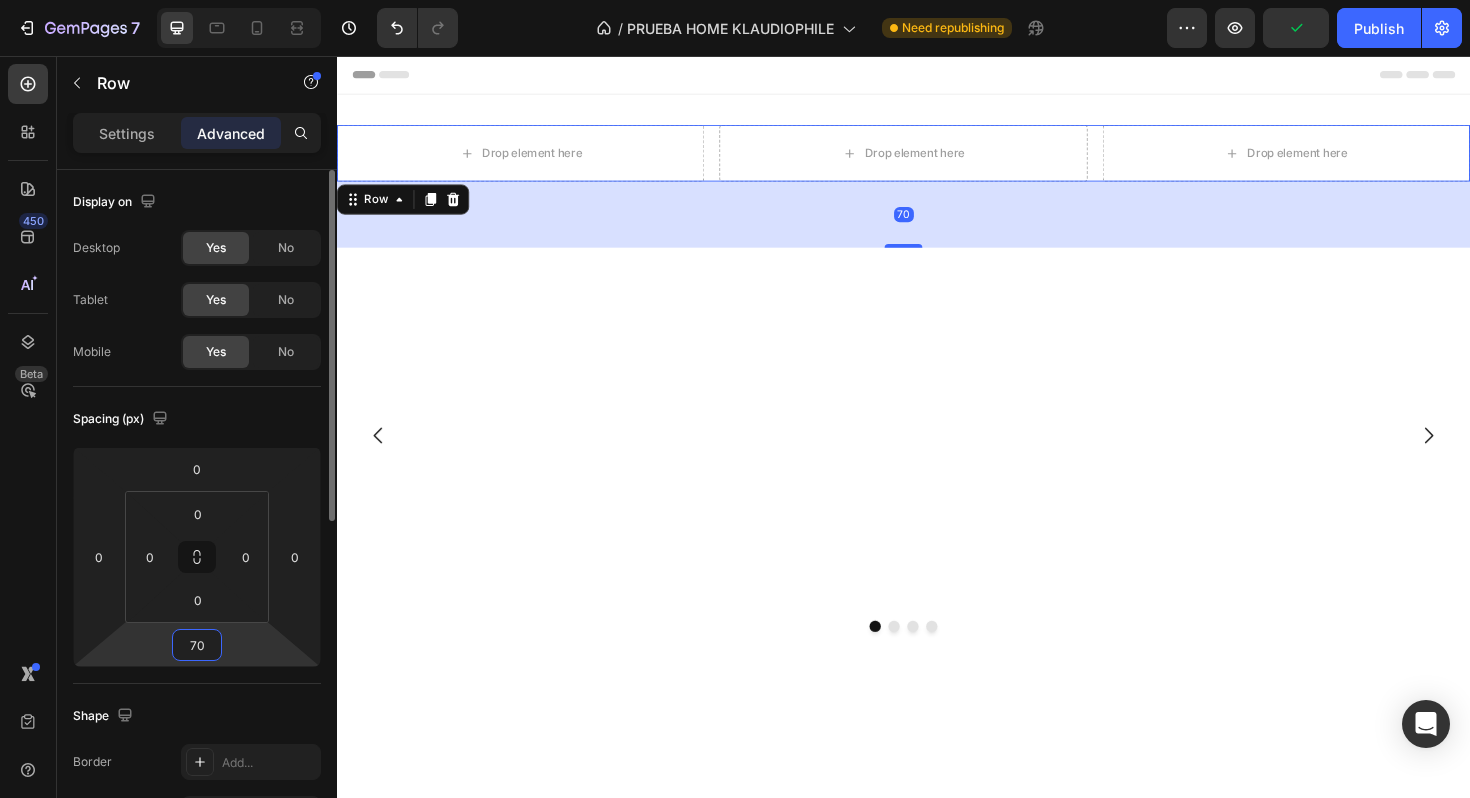 type on "7" 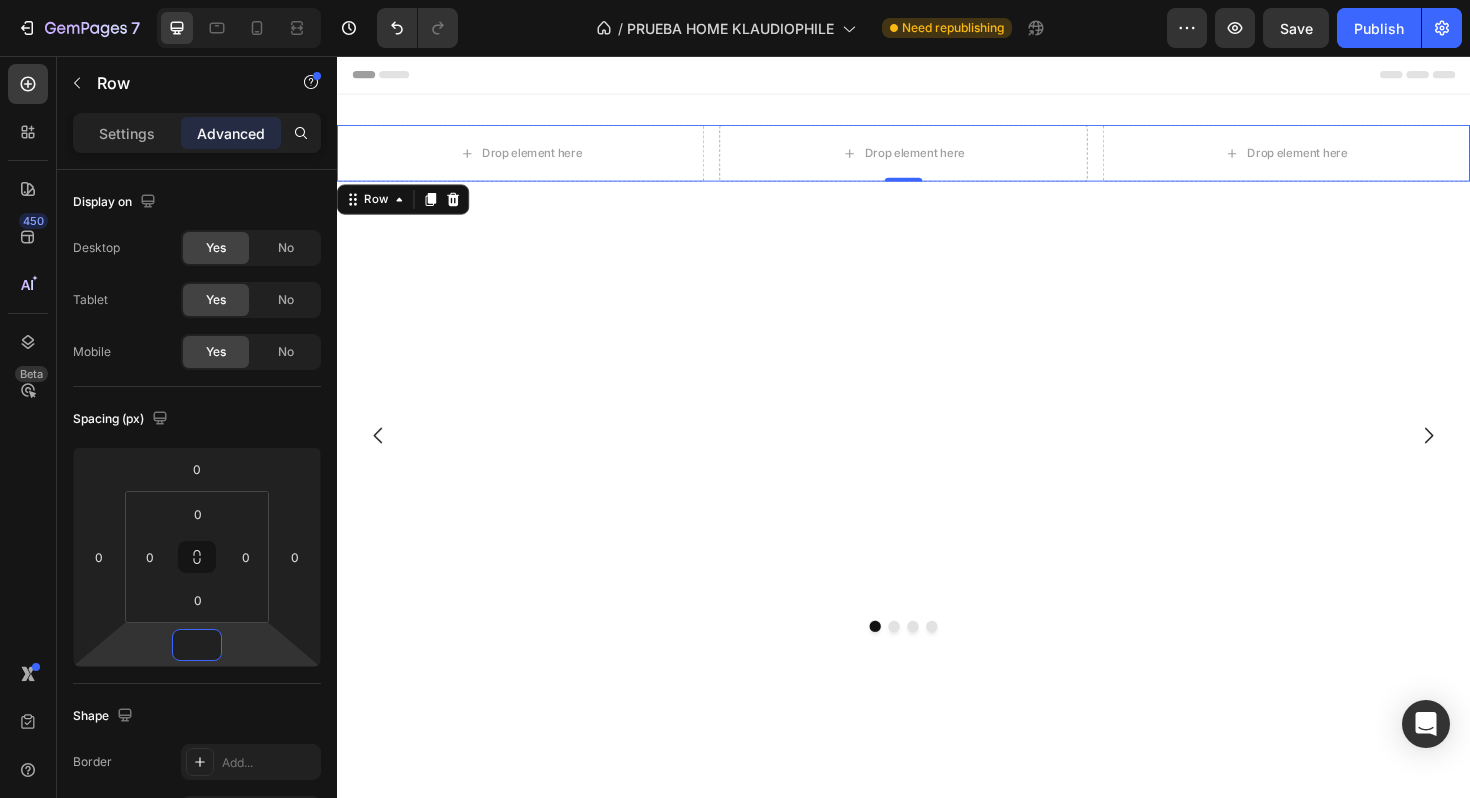 type on "0" 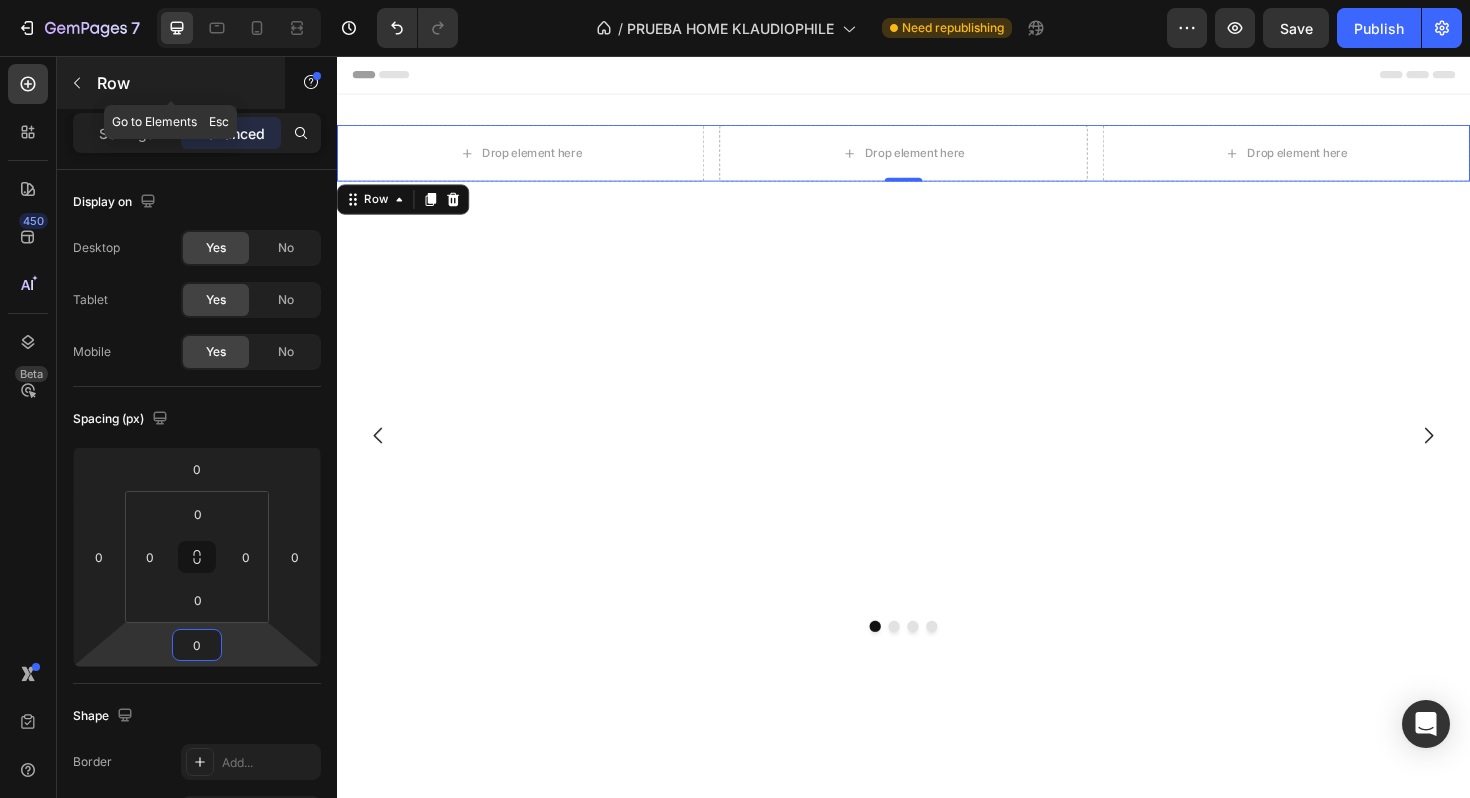 click on "Row" at bounding box center (171, 83) 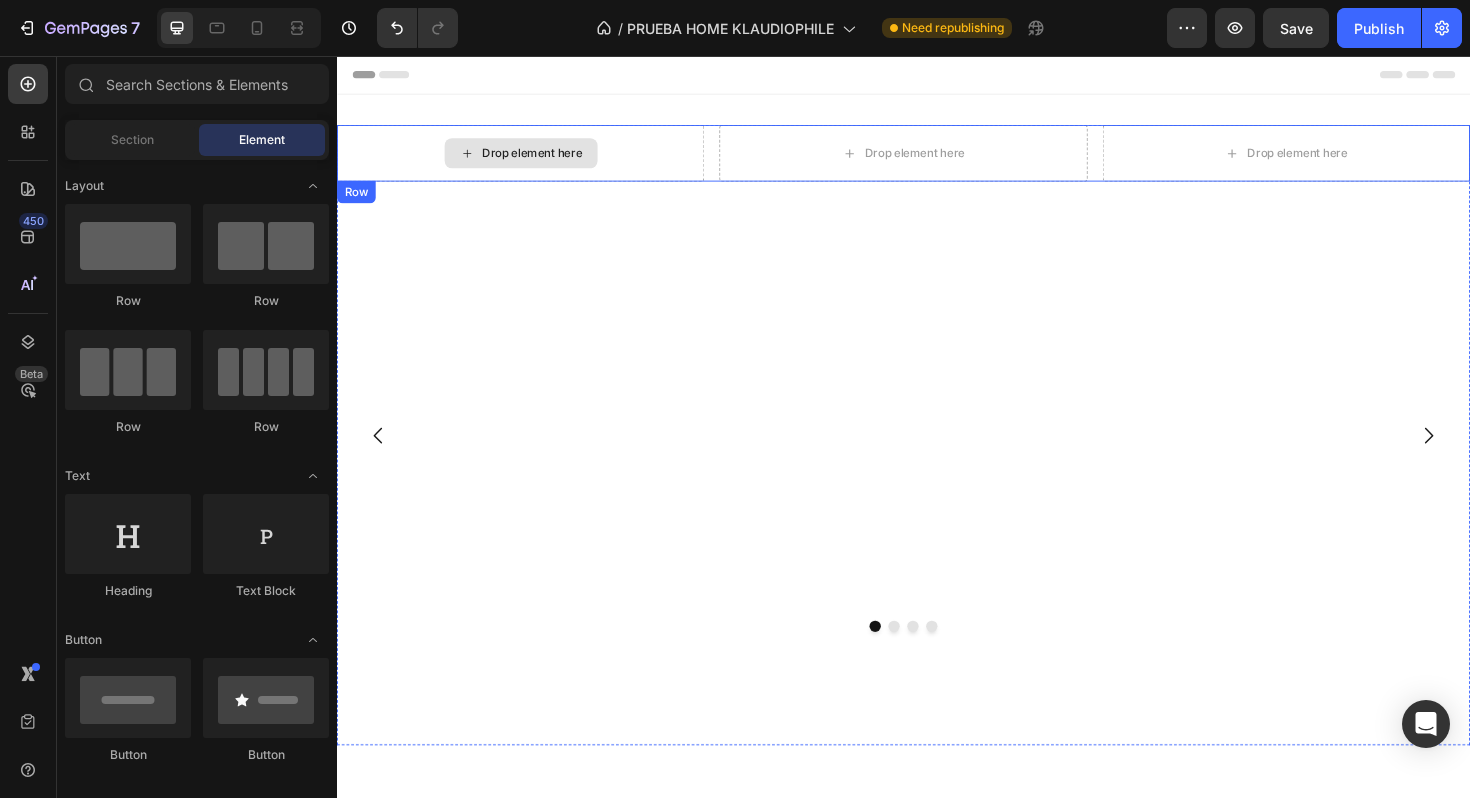 click on "Drop element here" at bounding box center (531, 159) 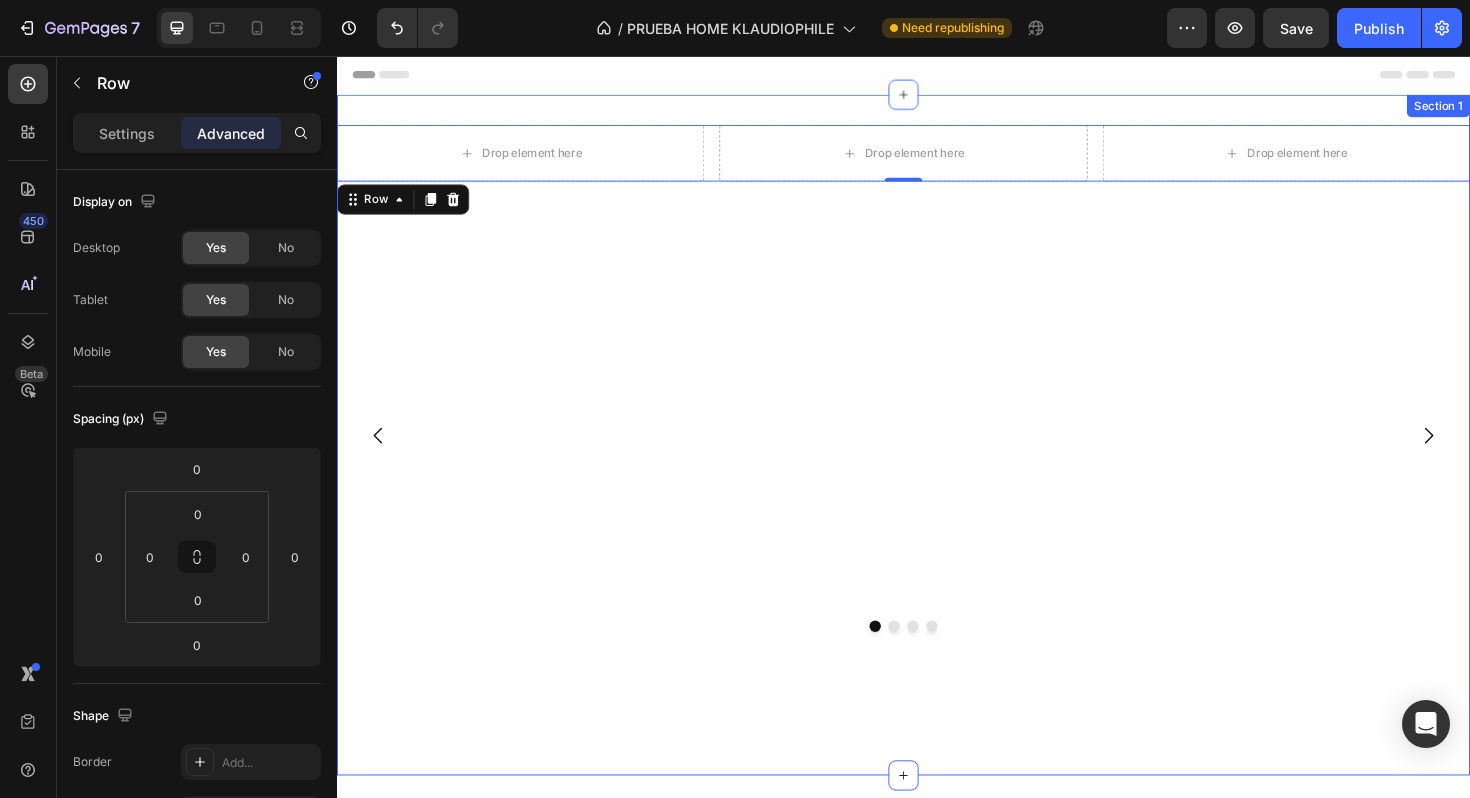 click on "Drop element here
Drop element here
Drop element here Row   [NUMBER] Disco de la  semana Heading This is your text block. Click to edit and make it your own. Share your                       product's story or services offered. Get creative and make it yours! Text Block Get started Button Image Hero Banner Click here to edit heading Heading This is your text block. Click to edit and make it your own. Share your product's story                   or services offered. Get creative and make it yours! Text Block Get started Button Hero Banner Click here to edit heading Heading This is your text block. Click to edit and make it your own. Share your                       product's story or services offered. Get creative and make it yours! Text Block Get started Button
Drop element here Hero Banner
Carousel Section [NUMBER]" at bounding box center [937, 457] 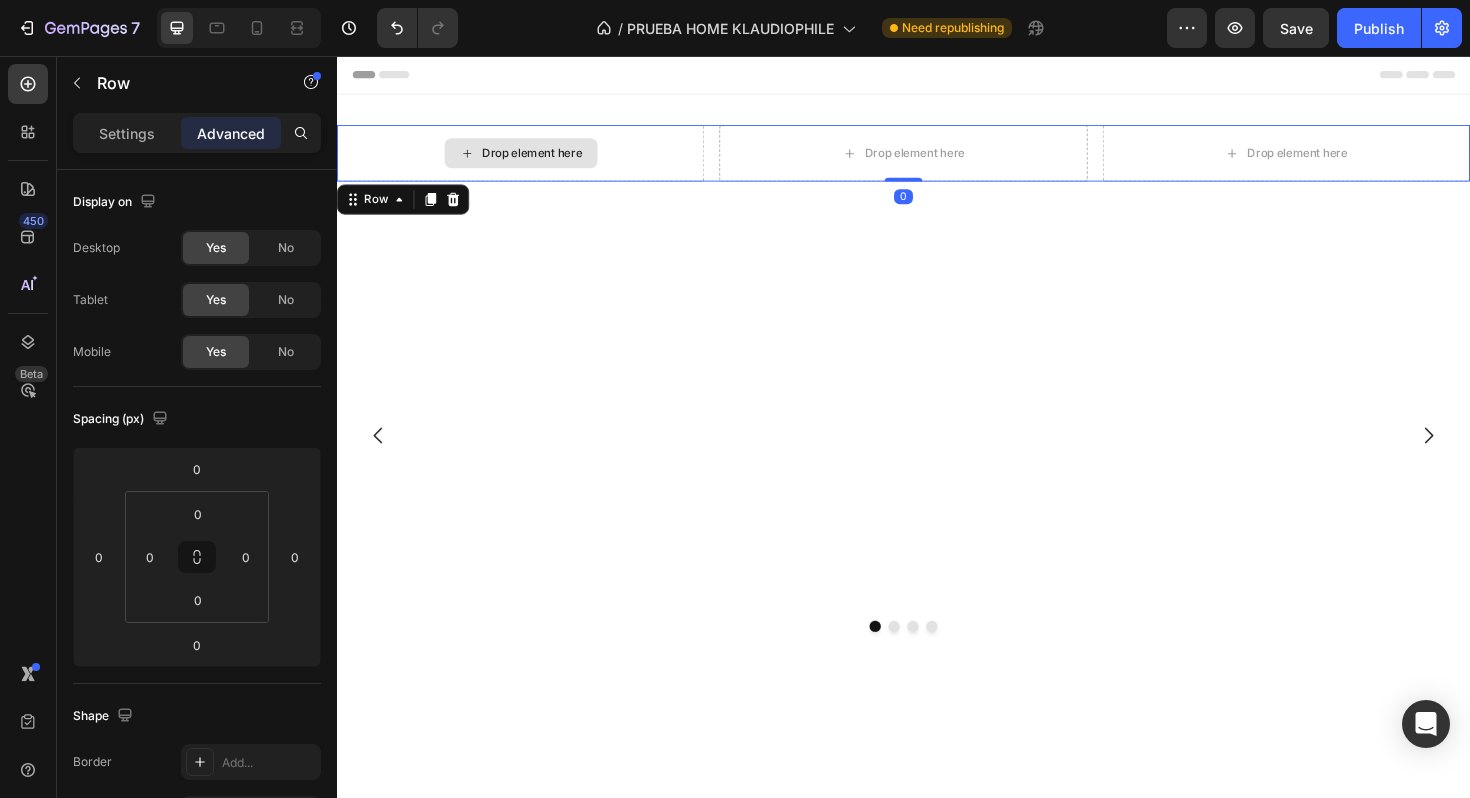 click on "Drop element here" at bounding box center [531, 159] 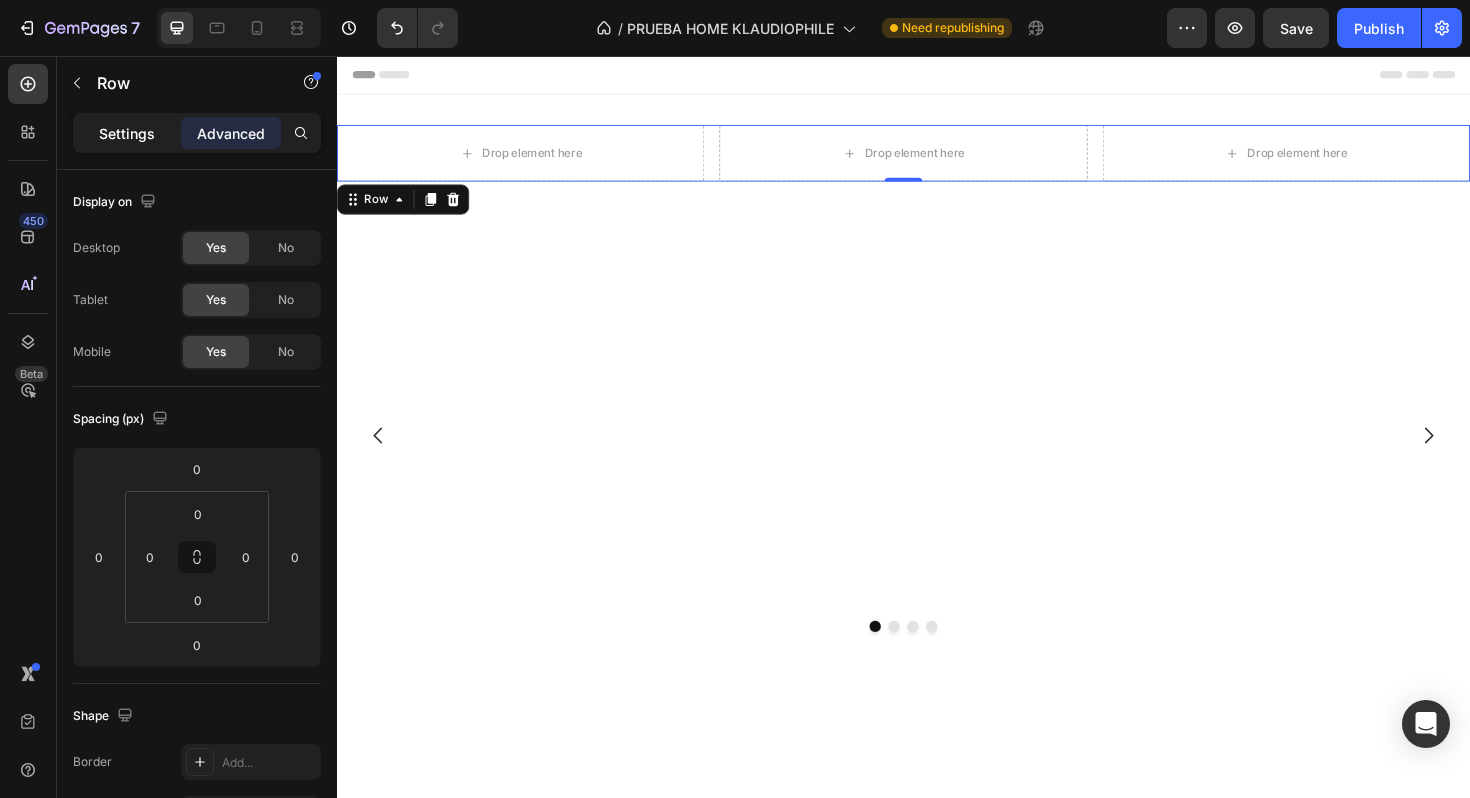 click on "Settings" at bounding box center [127, 133] 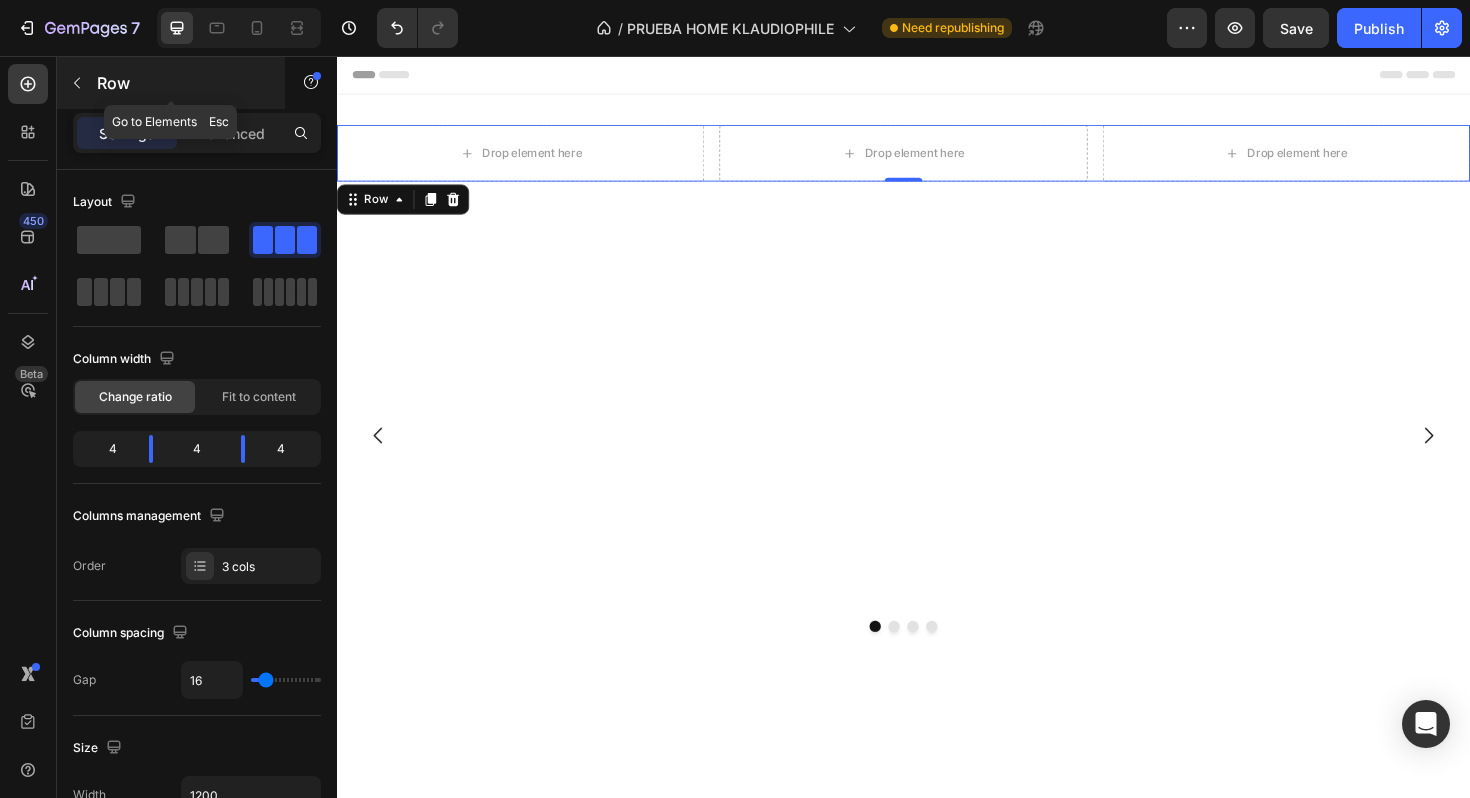 click 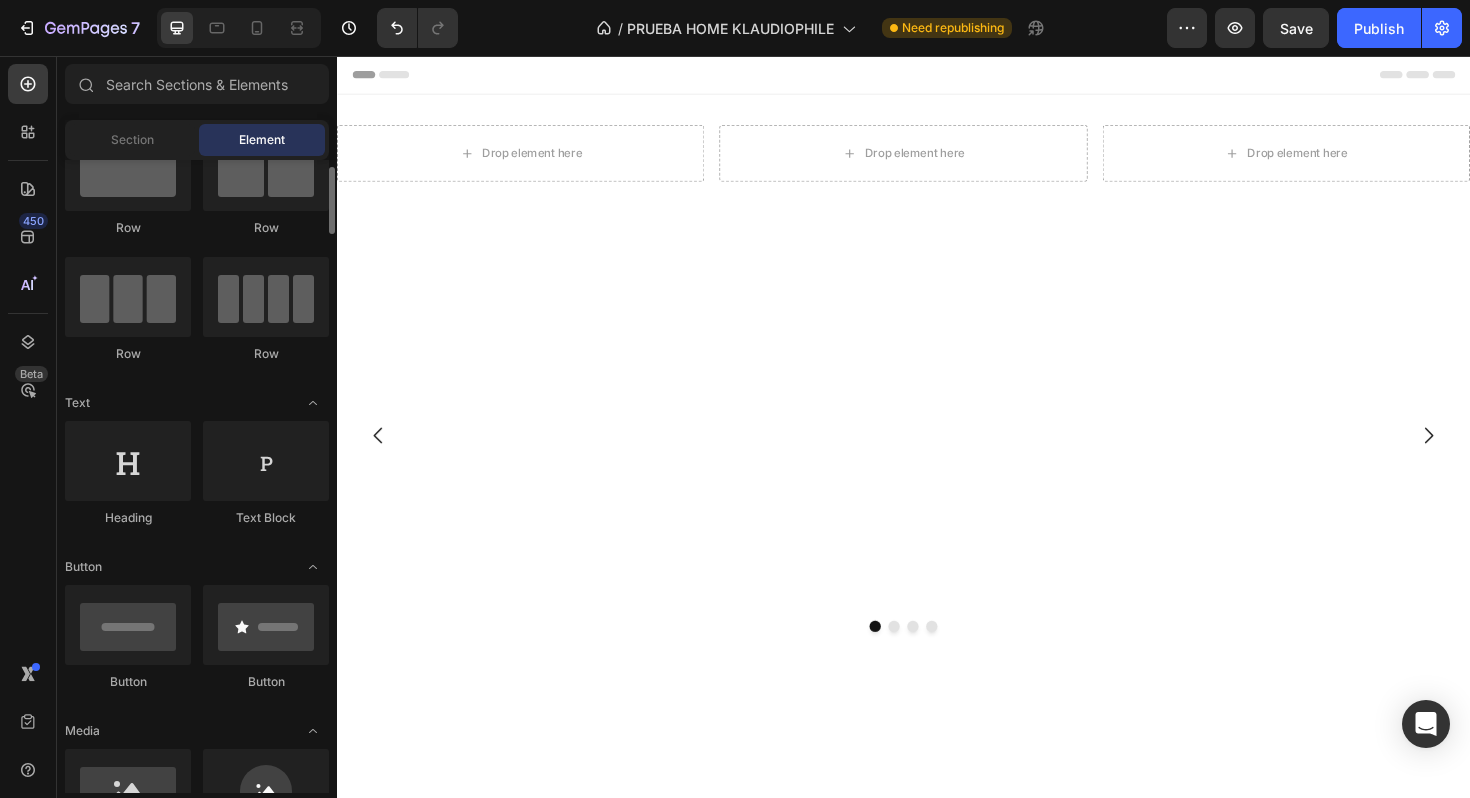 scroll, scrollTop: 0, scrollLeft: 0, axis: both 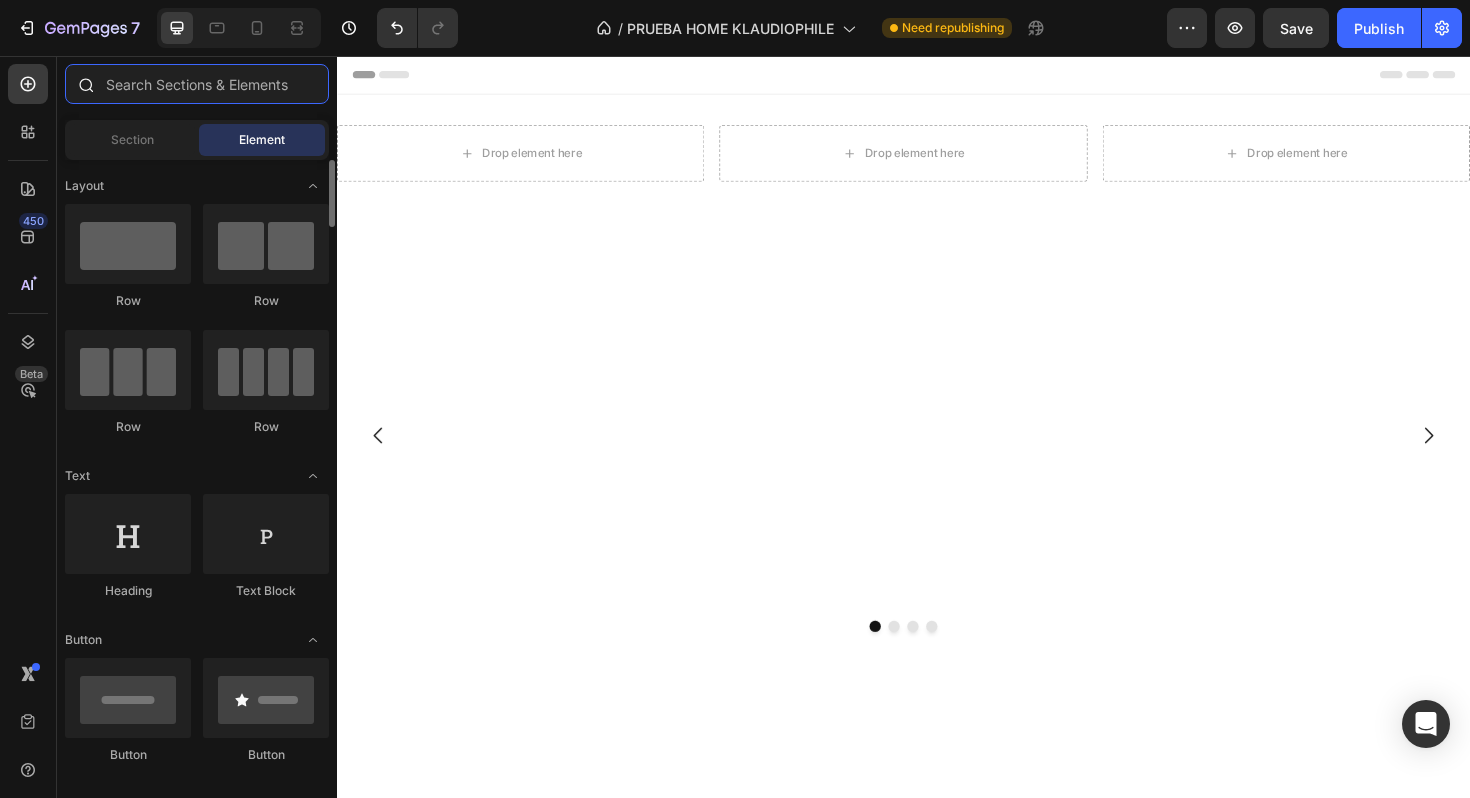 click at bounding box center (197, 84) 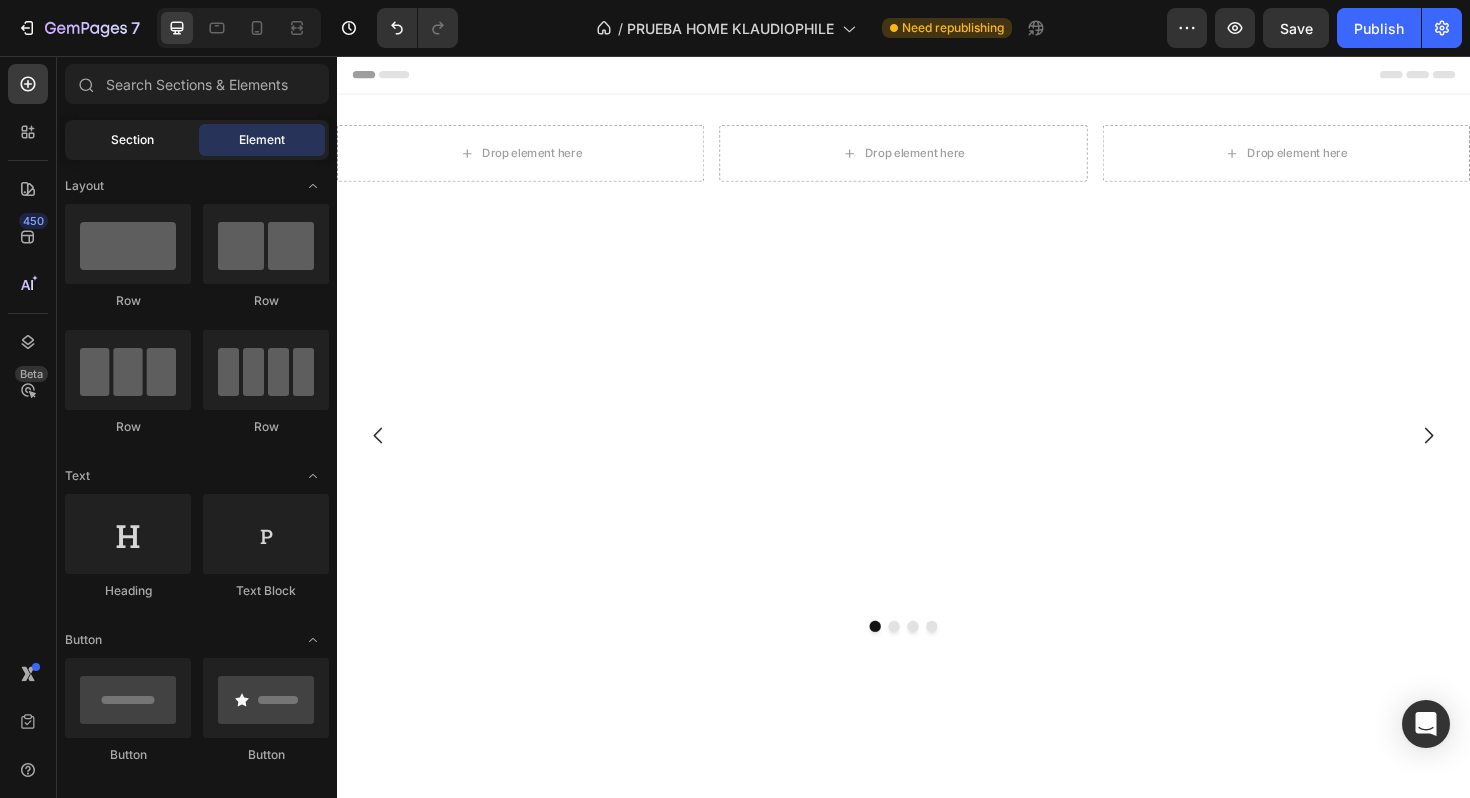 click on "Section" at bounding box center [132, 140] 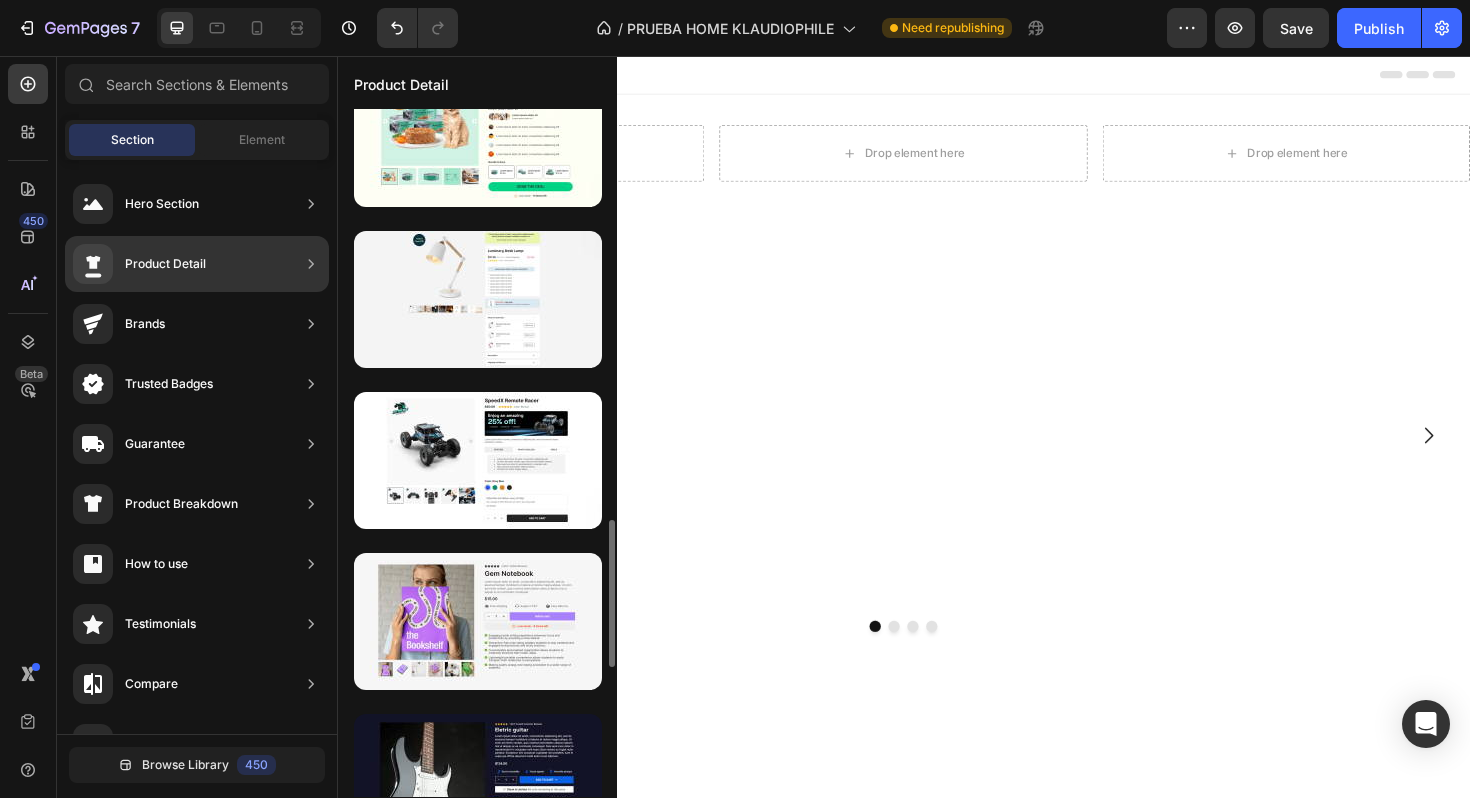 scroll, scrollTop: 1436, scrollLeft: 0, axis: vertical 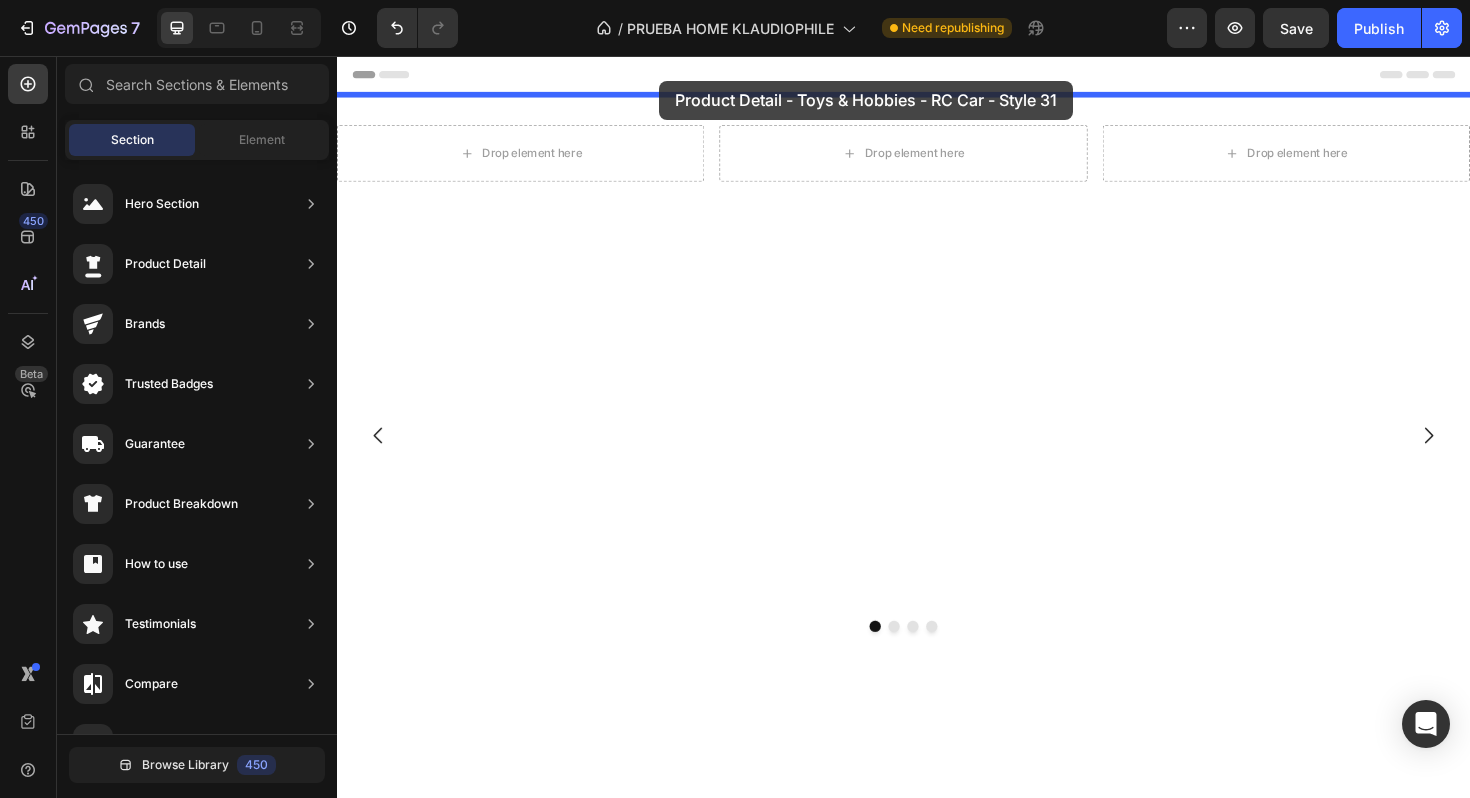 drag, startPoint x: 800, startPoint y: 413, endPoint x: 678, endPoint y: 83, distance: 351.8295 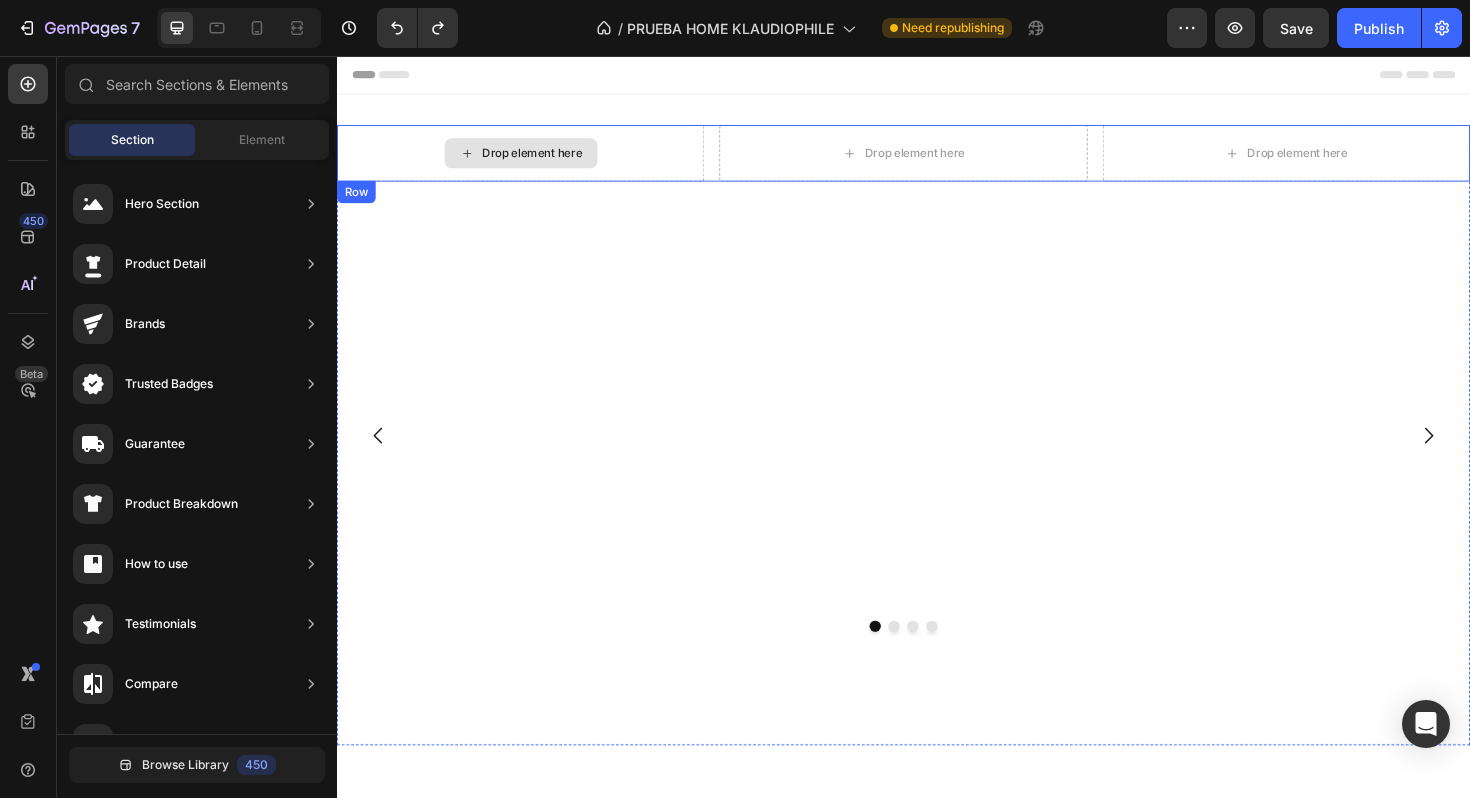 click on "Drop element here" at bounding box center (544, 159) 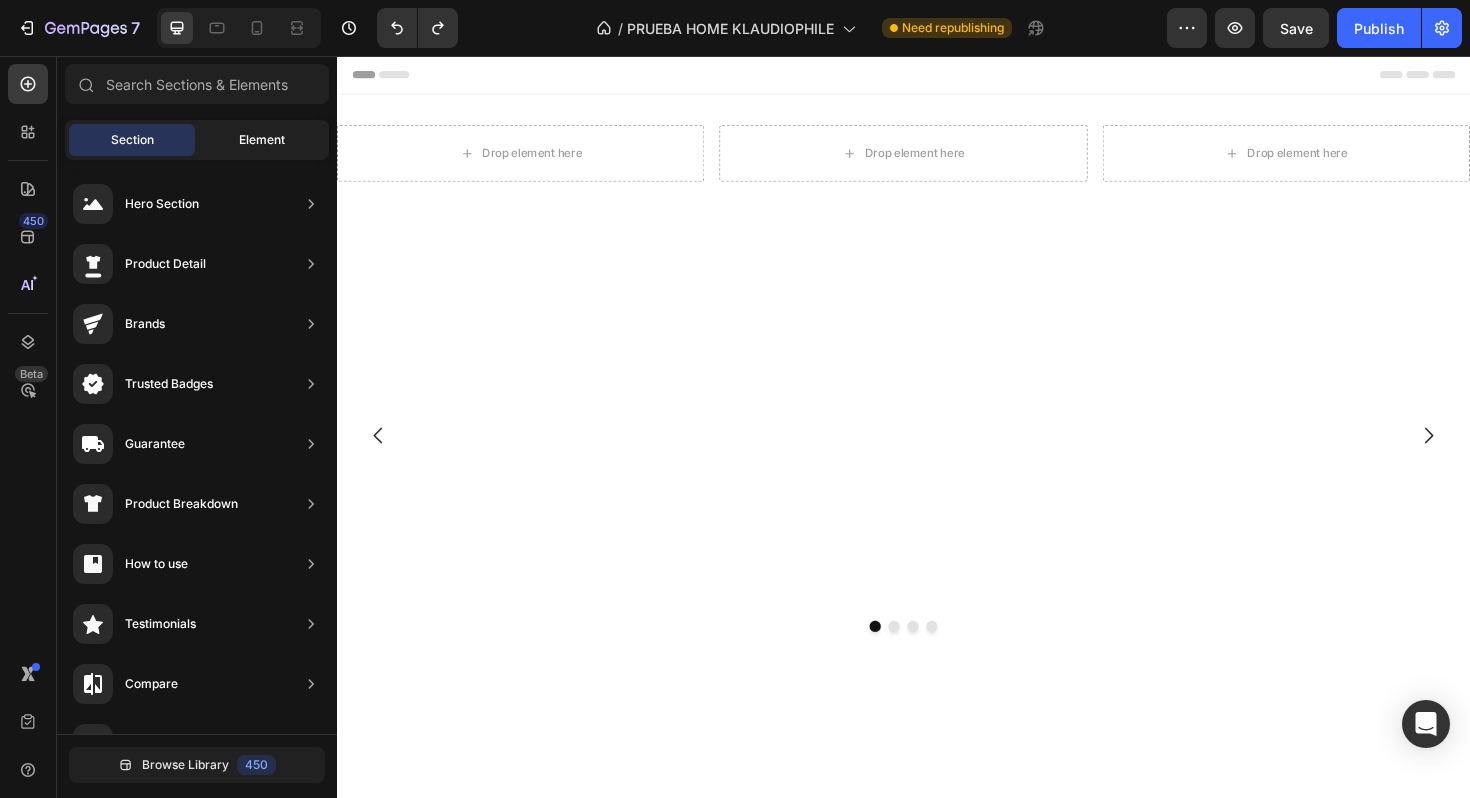 click on "Element" 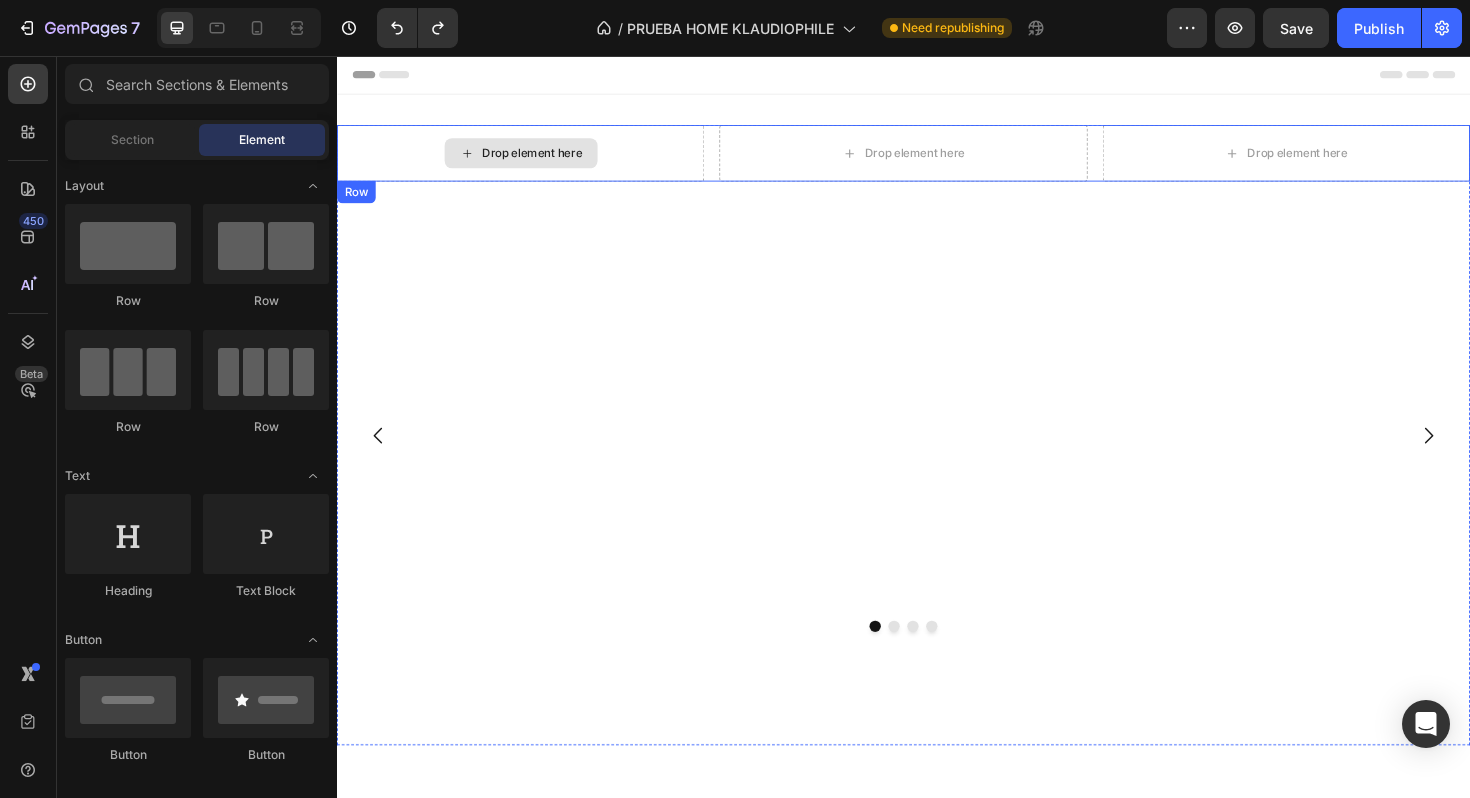 click on "Drop element here" at bounding box center (532, 159) 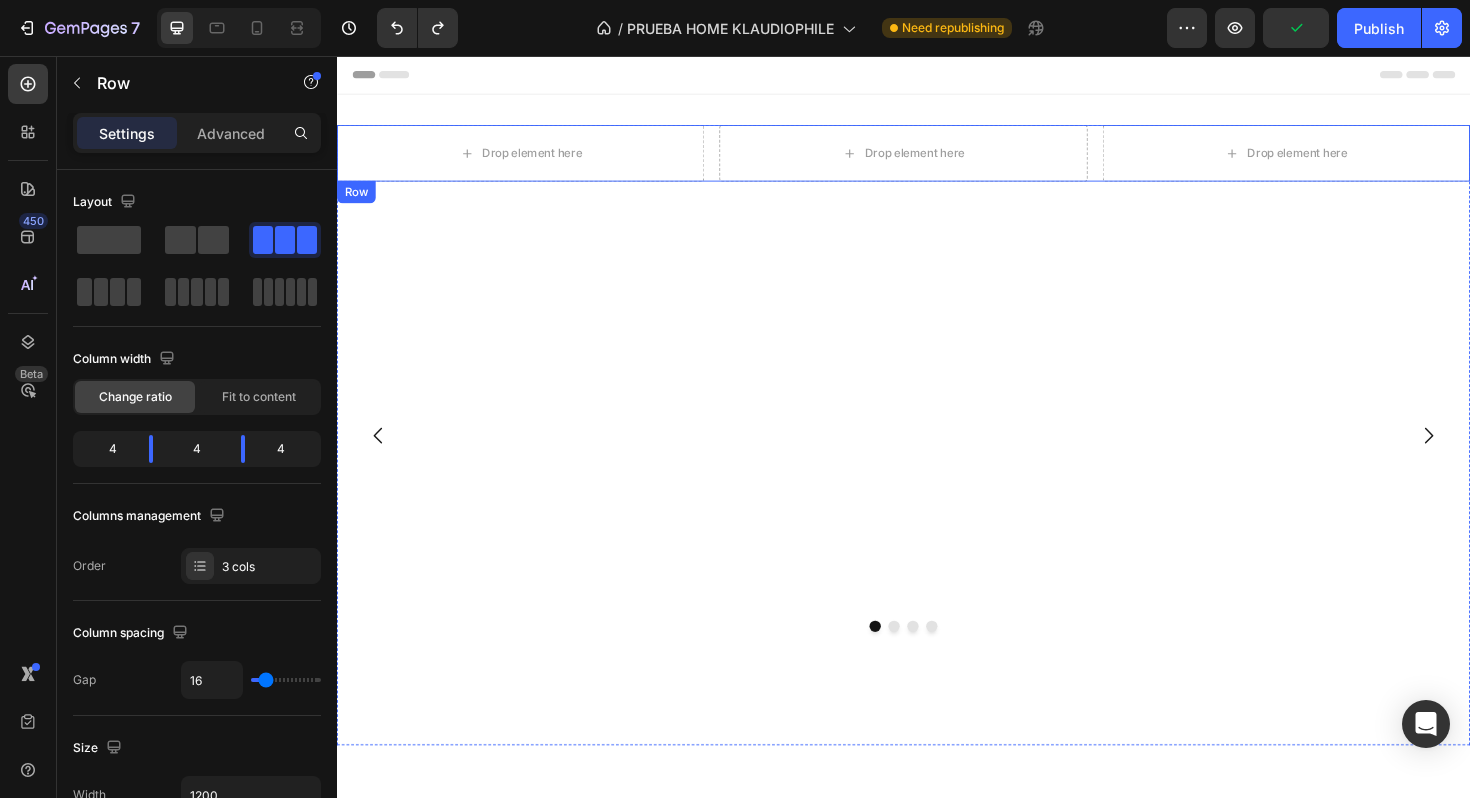 click on "Row" at bounding box center (357, 200) 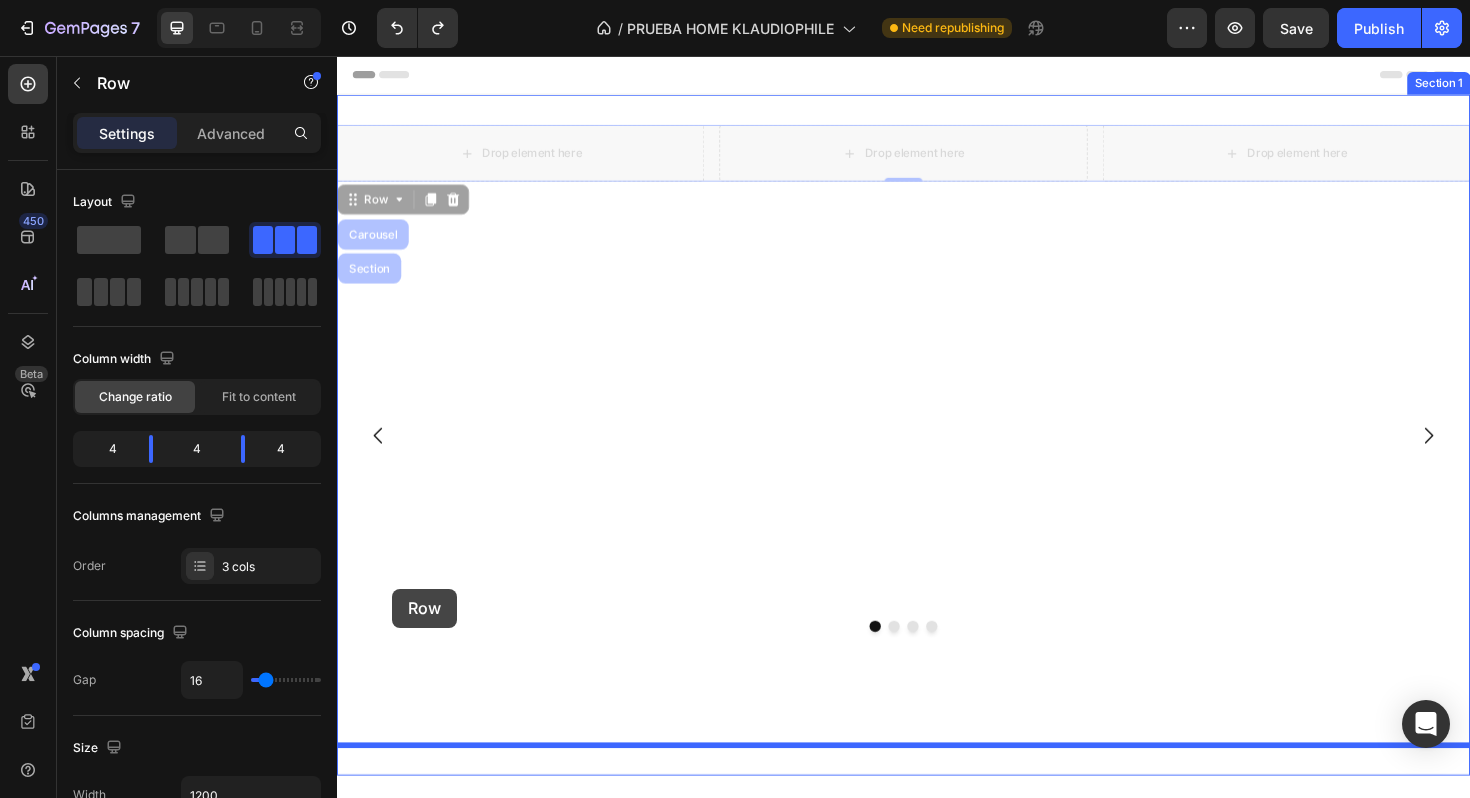 drag, startPoint x: 354, startPoint y: 212, endPoint x: 395, endPoint y: 620, distance: 410.05487 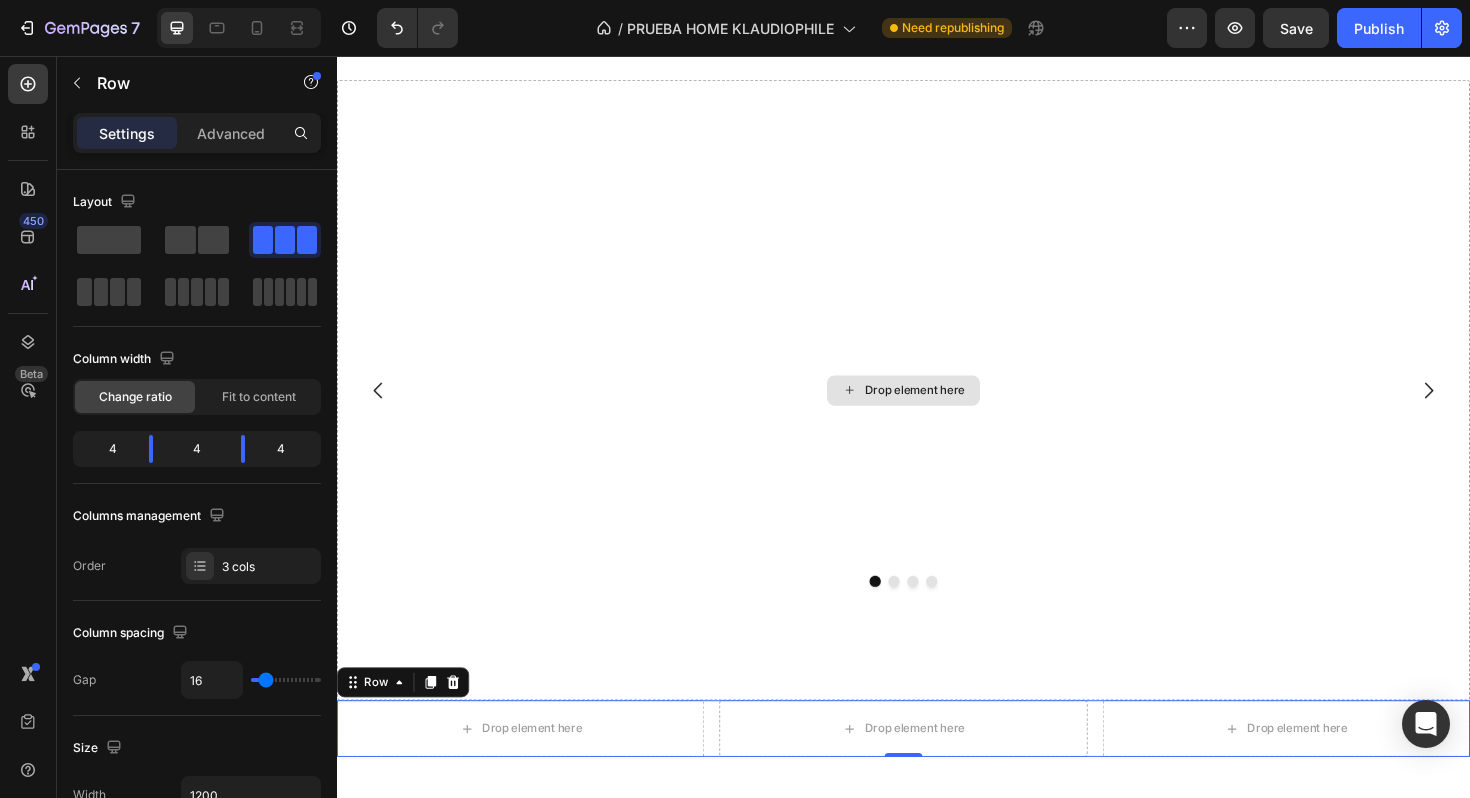 scroll, scrollTop: 0, scrollLeft: 0, axis: both 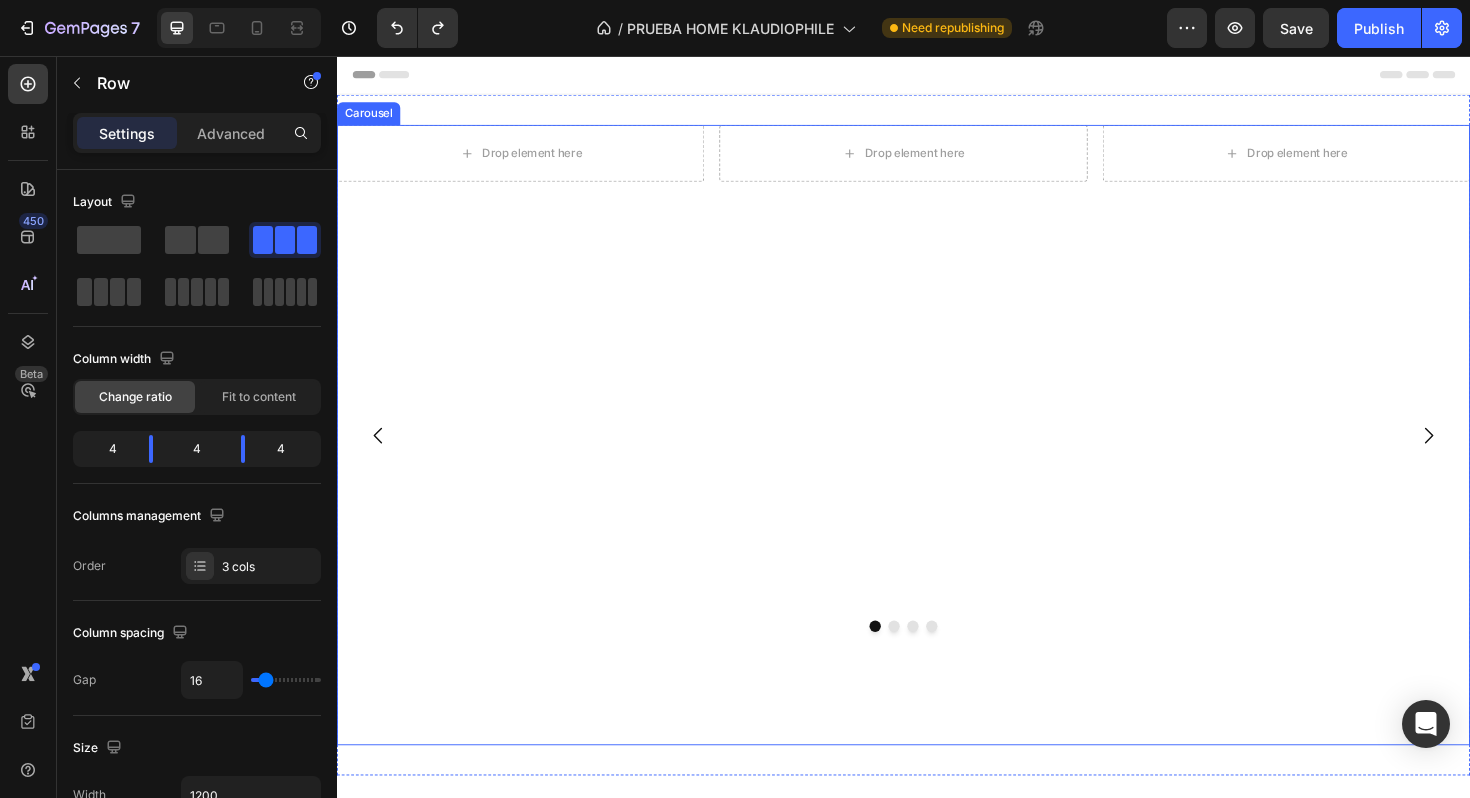 click on "Drop element here
Drop element here
Drop element here Row" at bounding box center [937, 457] 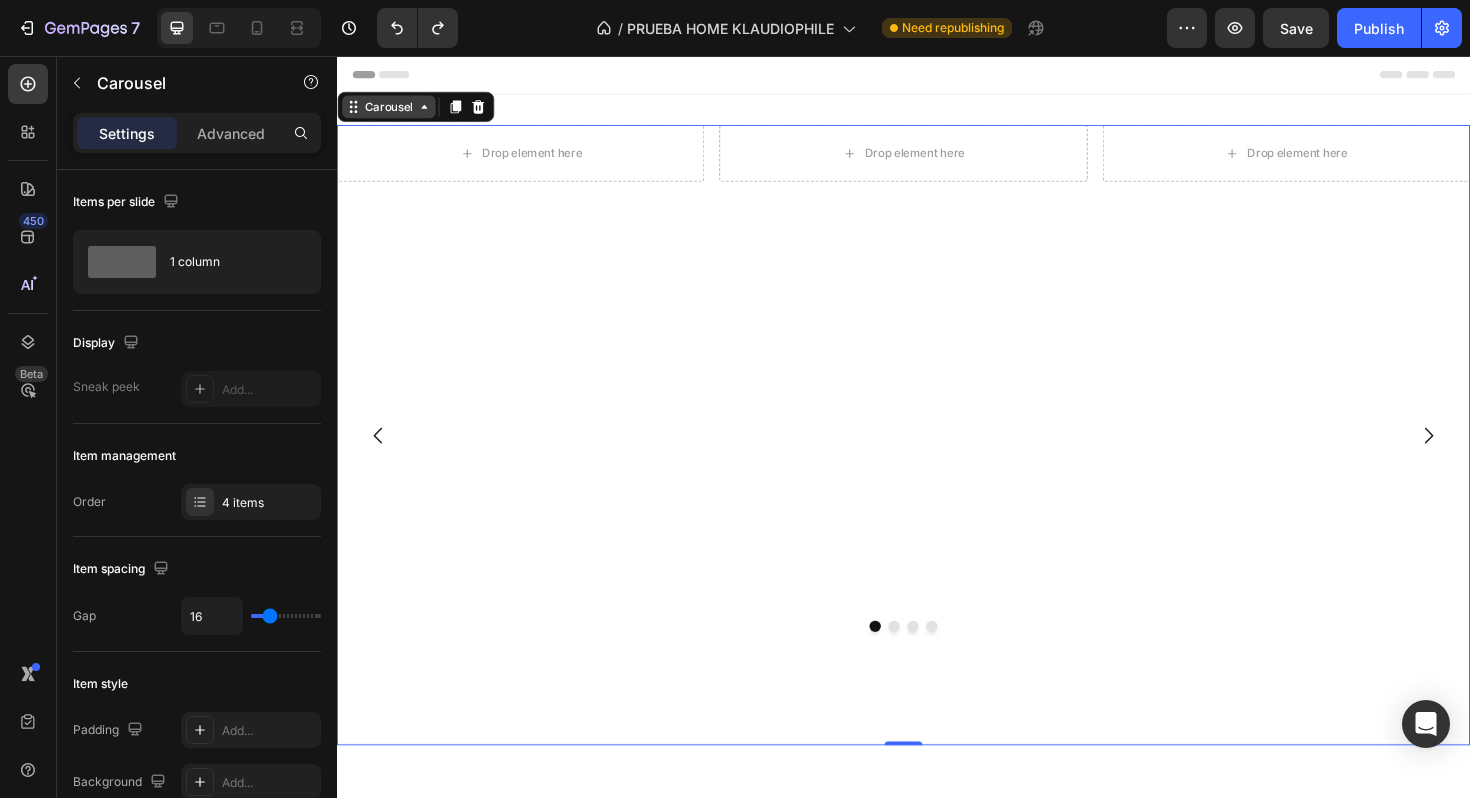 click 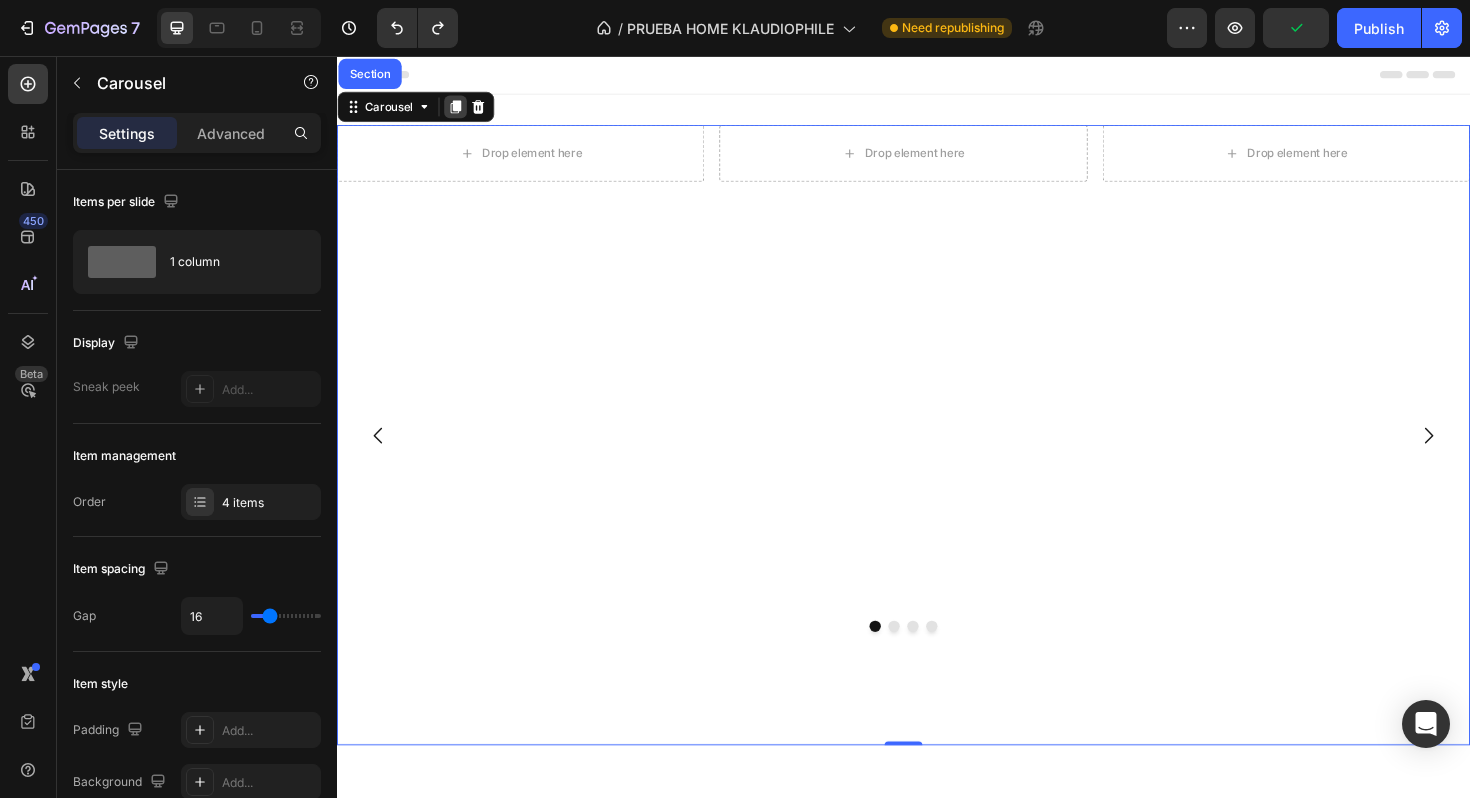 click 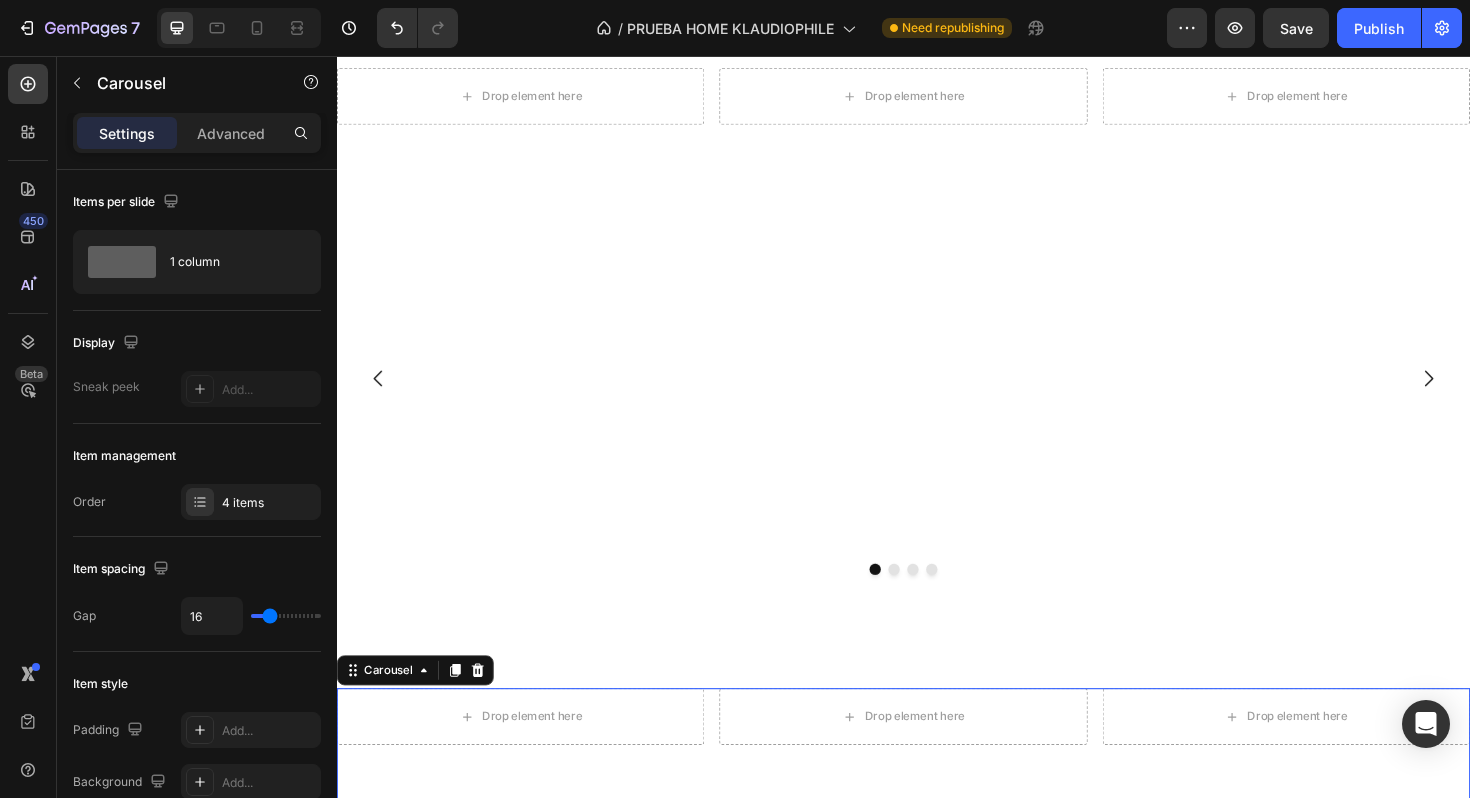 scroll, scrollTop: 5, scrollLeft: 0, axis: vertical 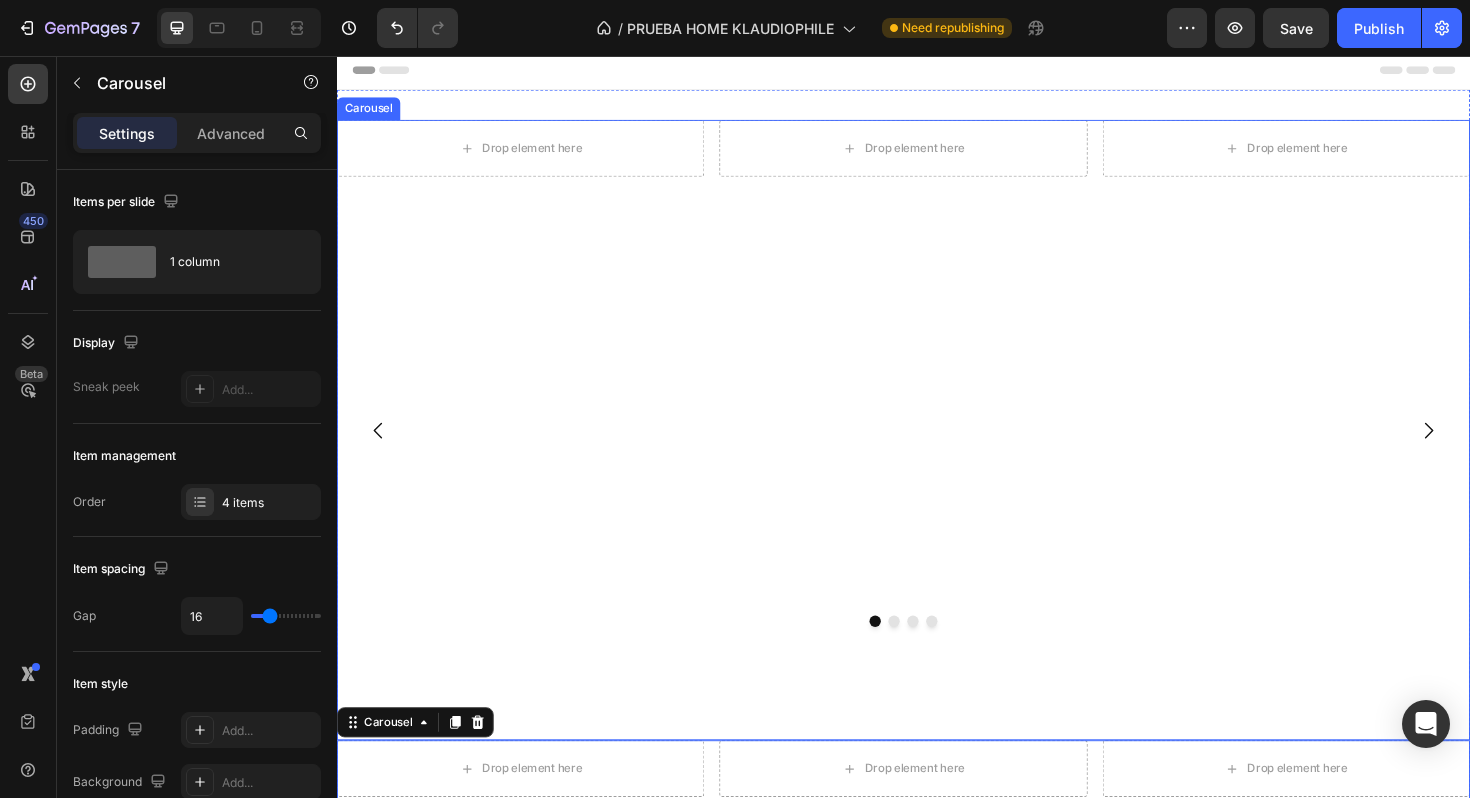 click on "Drop element here
Drop element here
Drop element here Row" at bounding box center (937, 452) 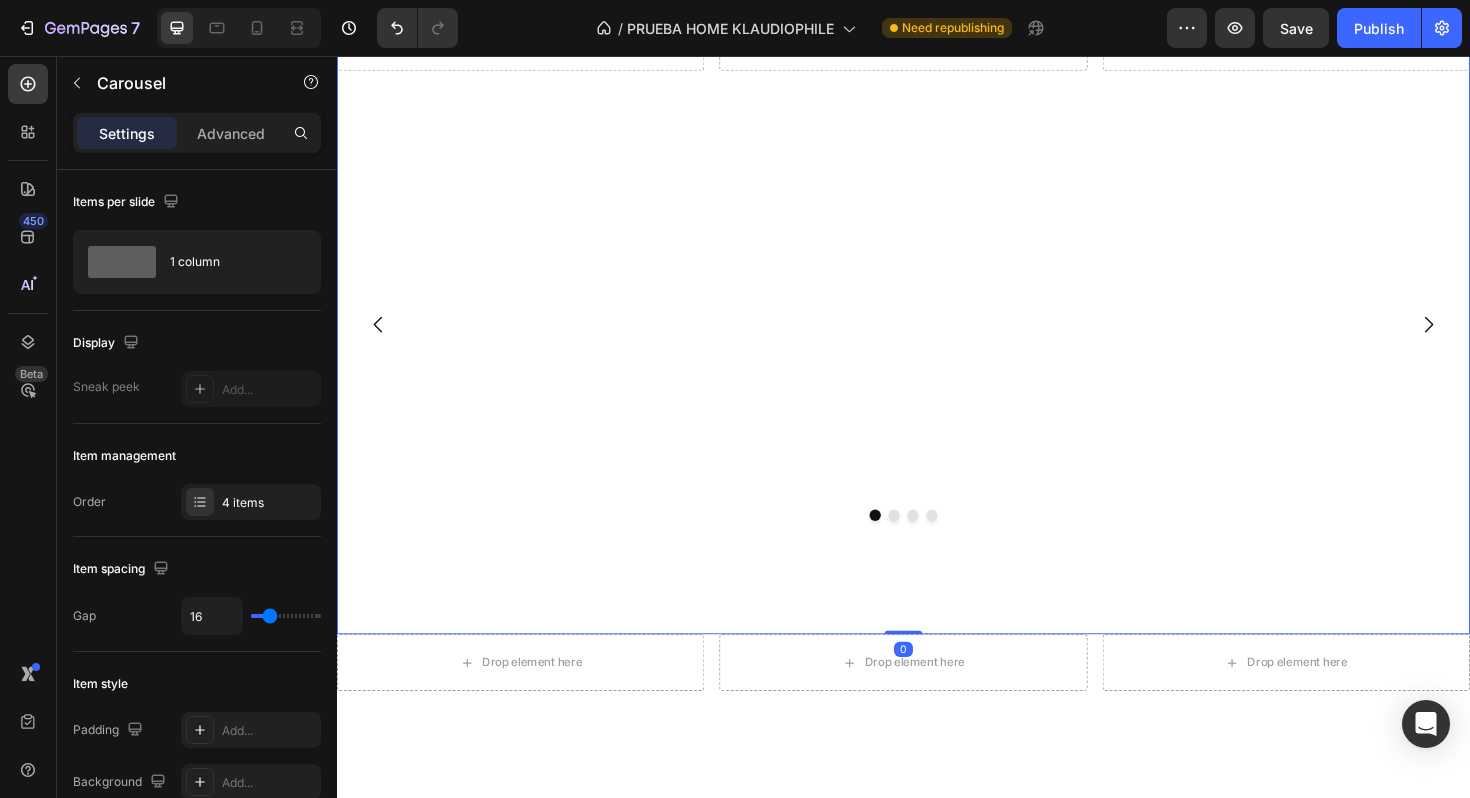 scroll, scrollTop: 237, scrollLeft: 0, axis: vertical 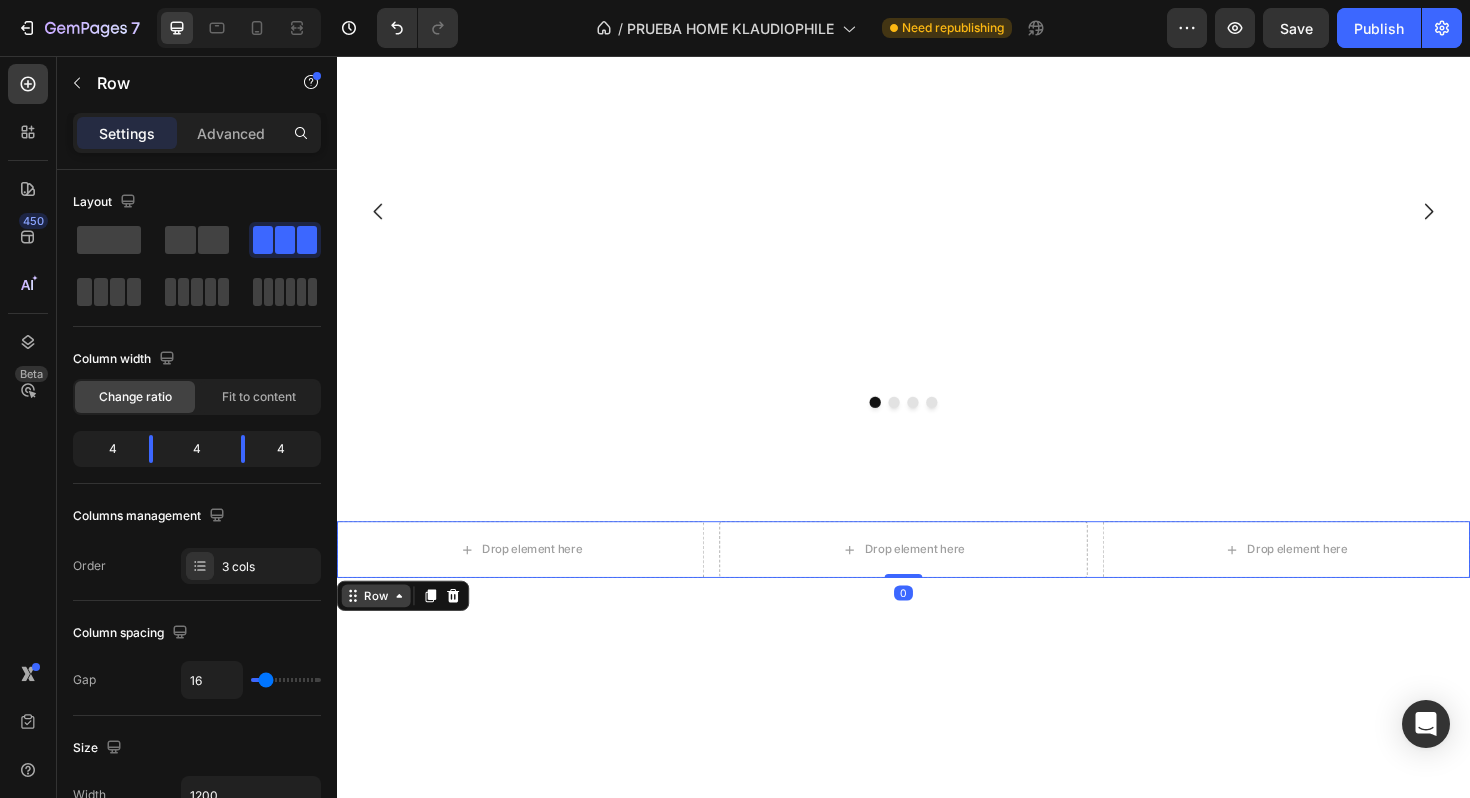 click on "Row" at bounding box center [407, 628] 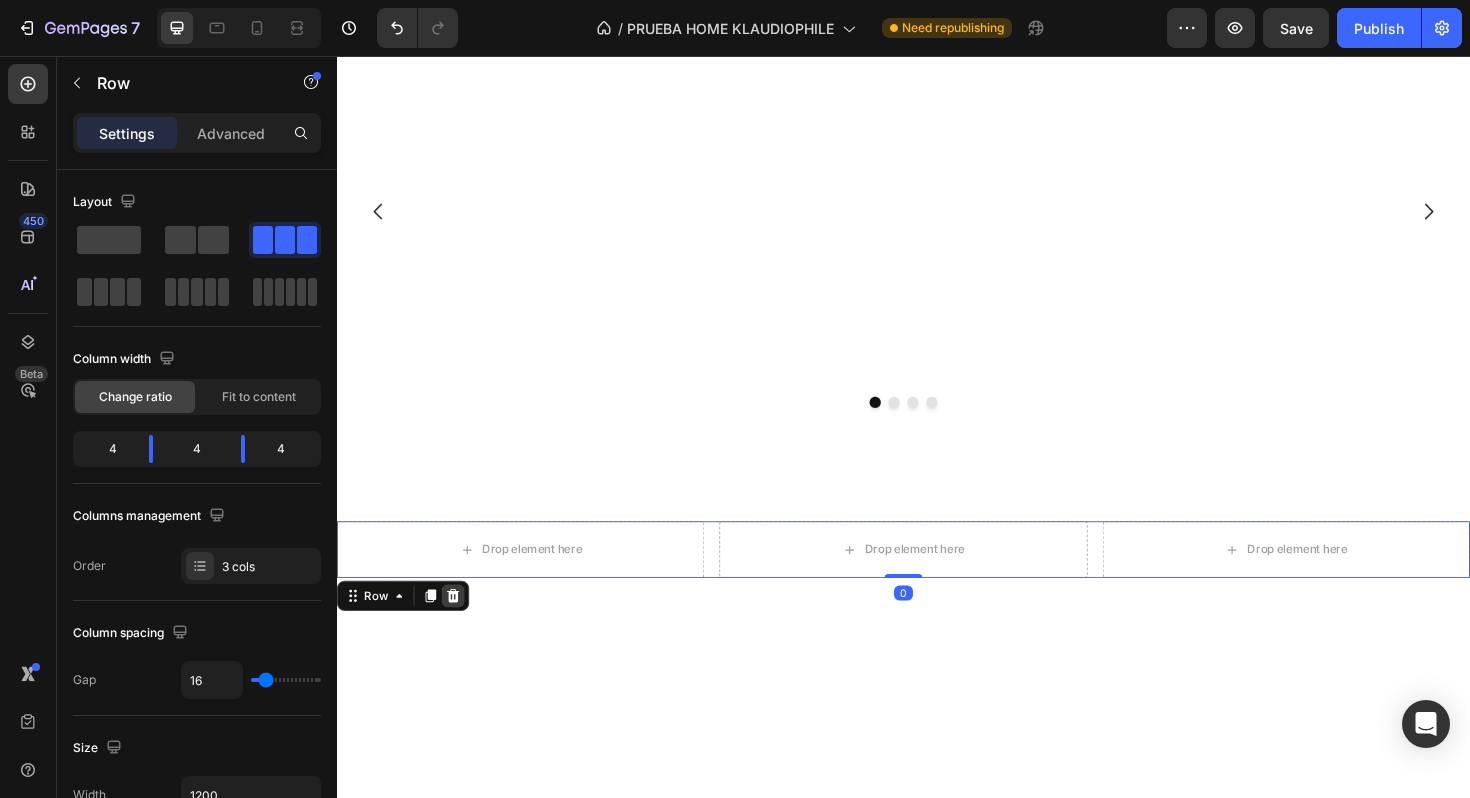 click 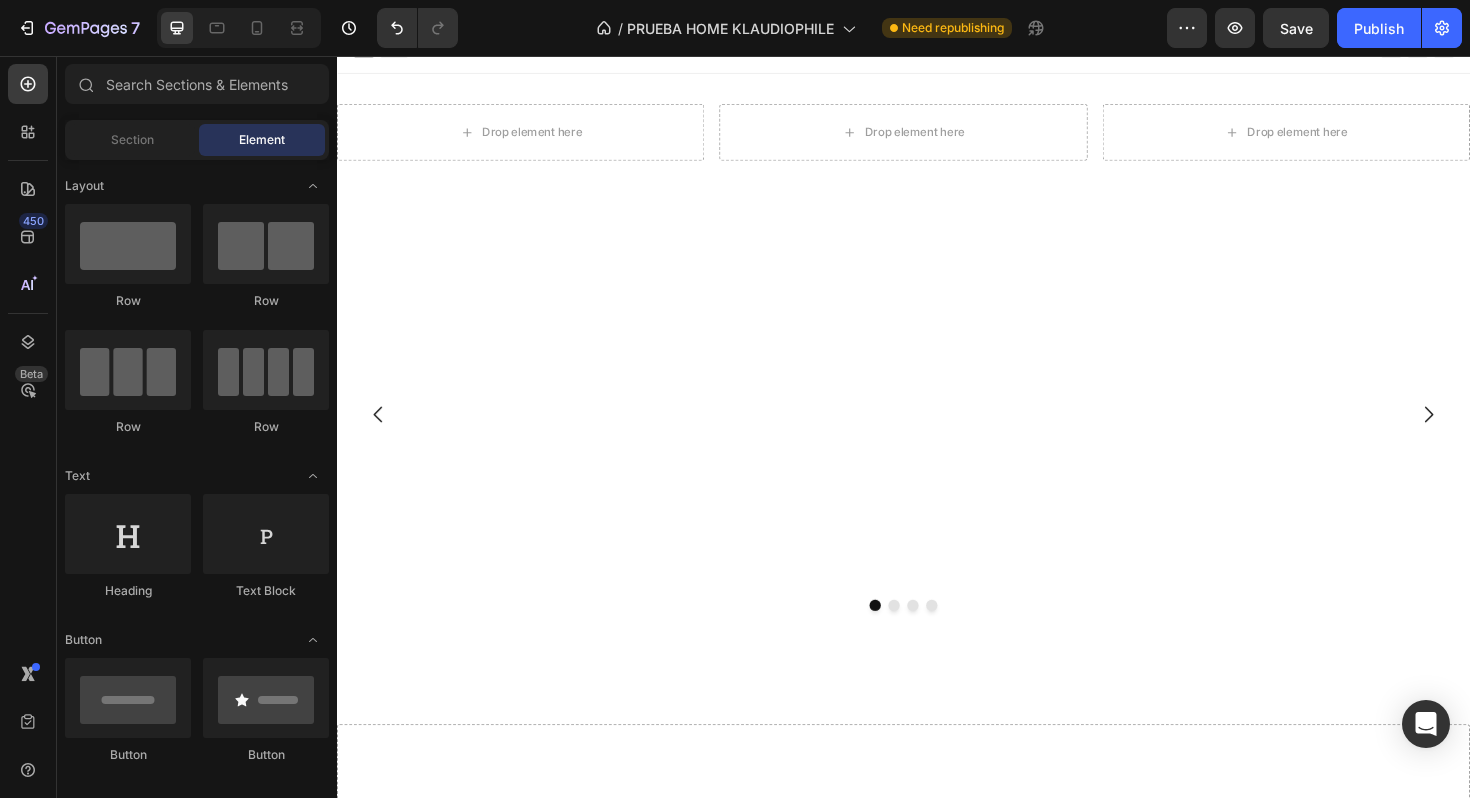 scroll, scrollTop: 0, scrollLeft: 0, axis: both 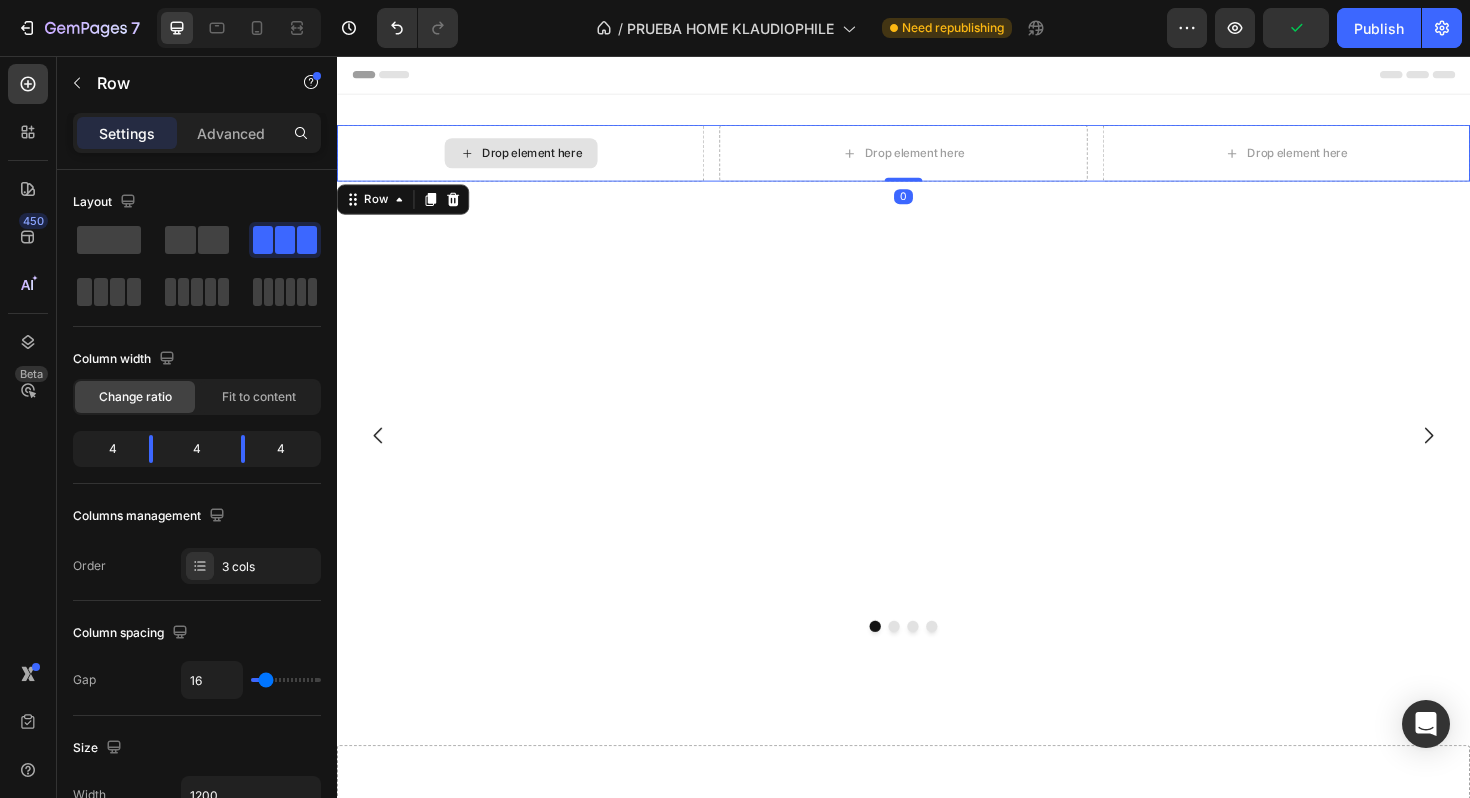 click on "Drop element here" at bounding box center (531, 159) 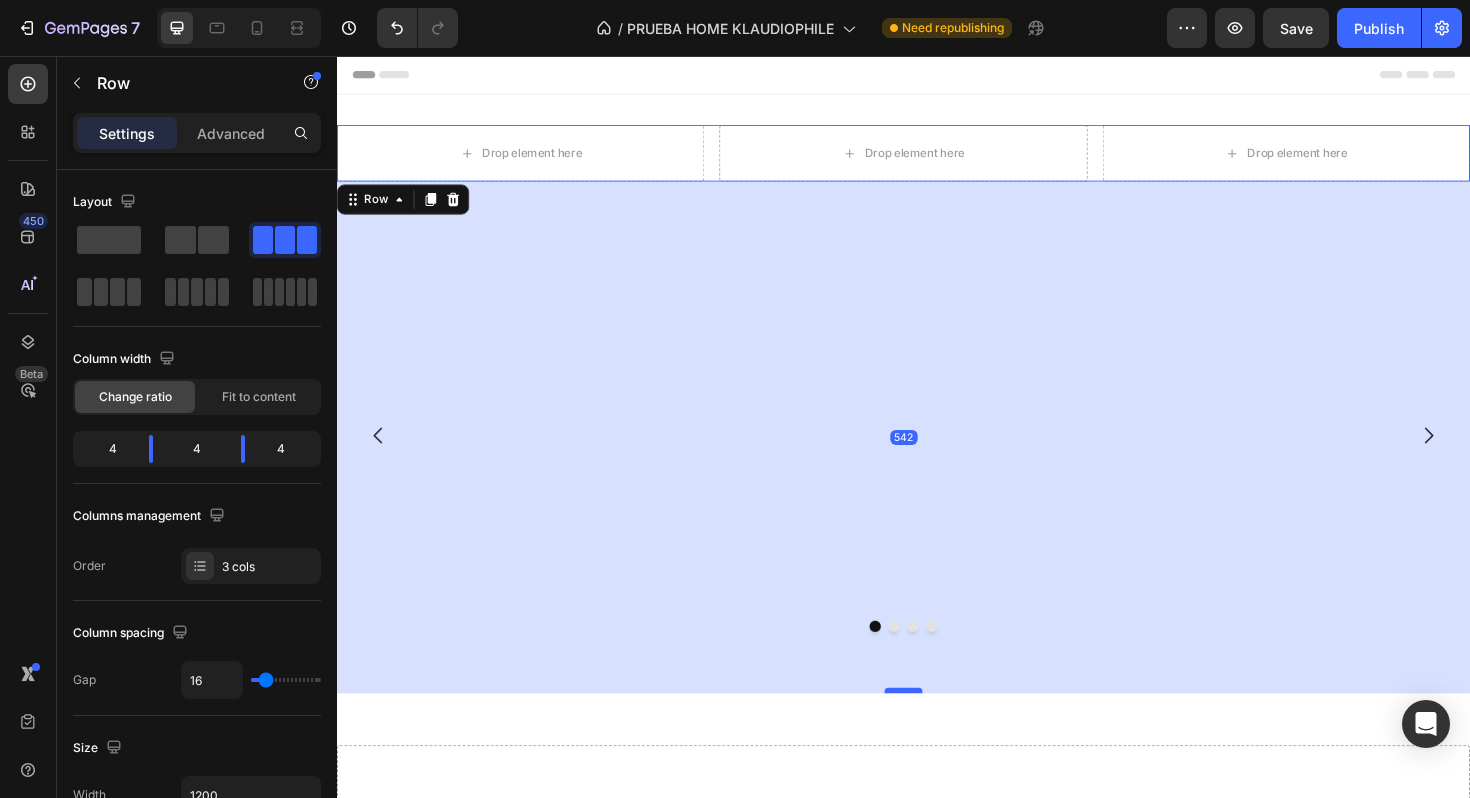 drag, startPoint x: 944, startPoint y: 187, endPoint x: 934, endPoint y: 725, distance: 538.09296 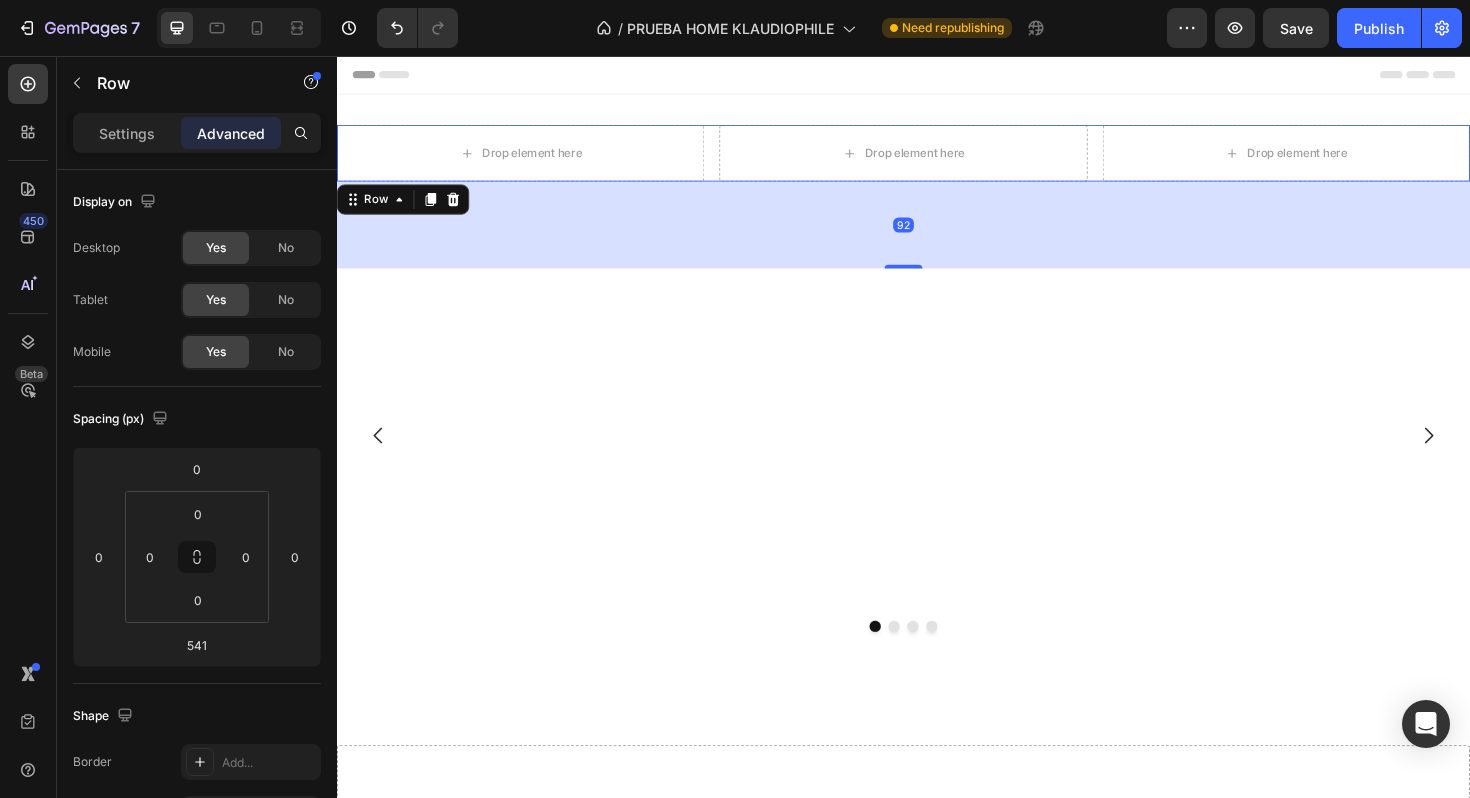 drag, startPoint x: 934, startPoint y: 725, endPoint x: 964, endPoint y: 276, distance: 450.0011 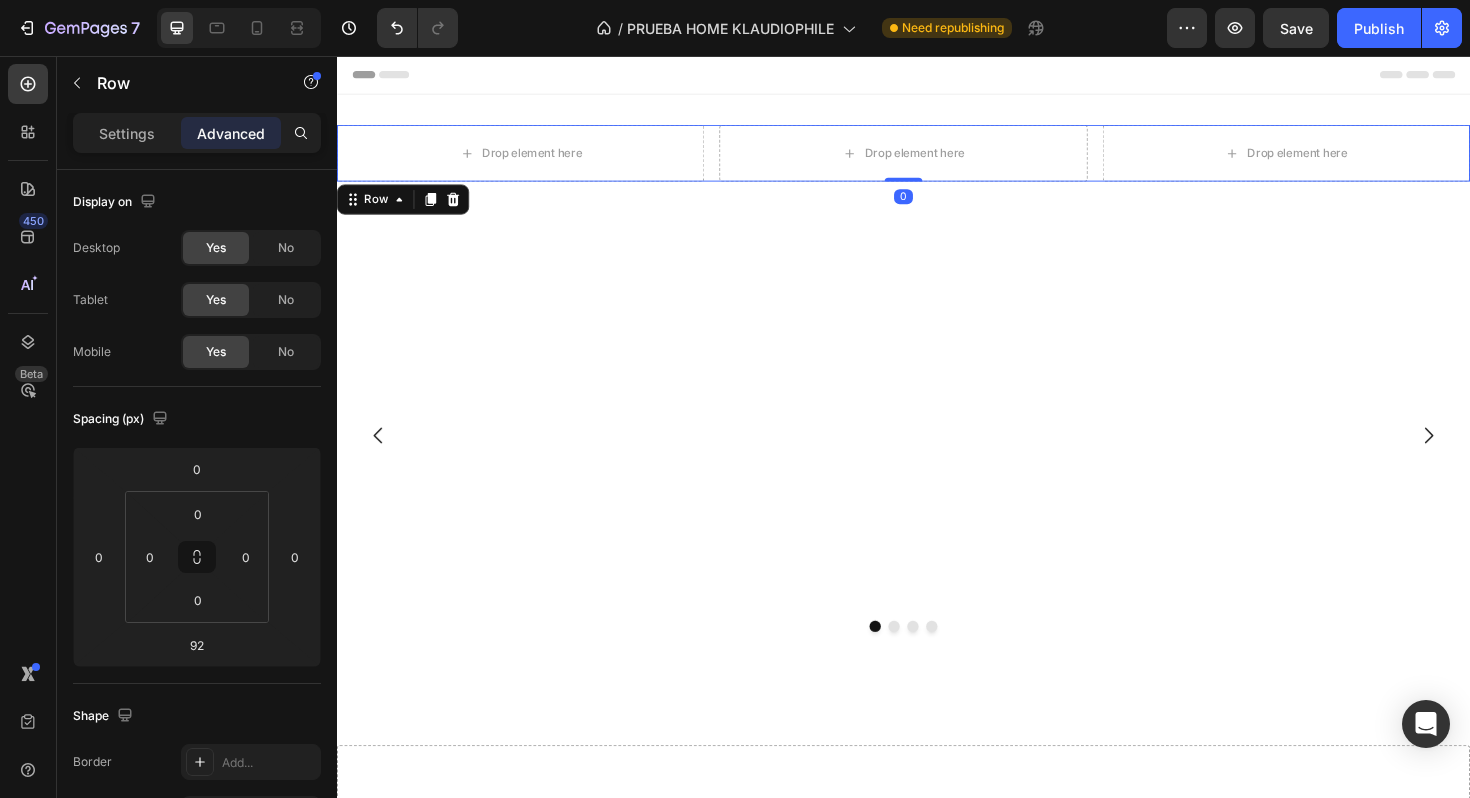 drag, startPoint x: 945, startPoint y: 279, endPoint x: 952, endPoint y: 115, distance: 164.14932 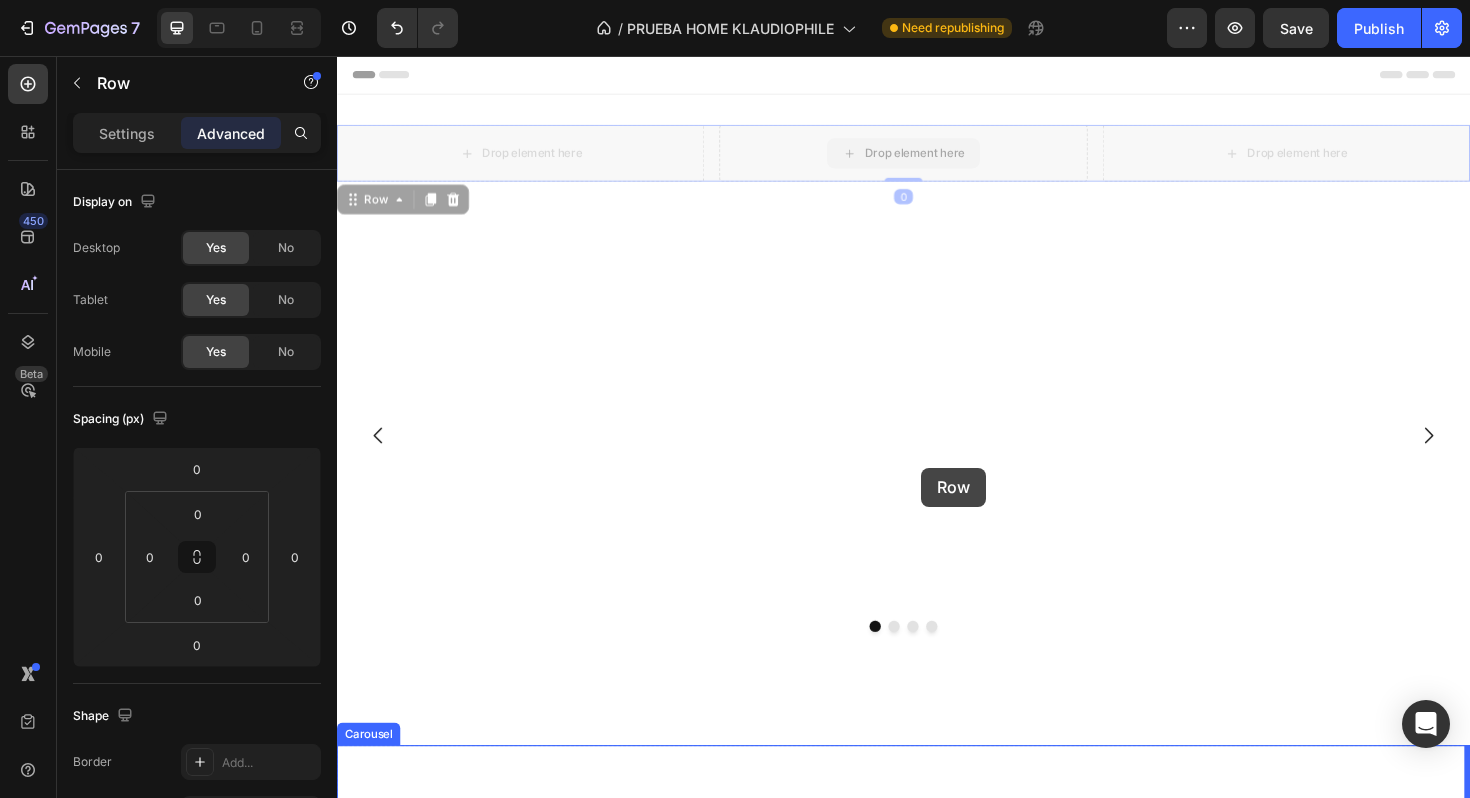 drag, startPoint x: 1065, startPoint y: 145, endPoint x: 956, endPoint y: 492, distance: 363.71692 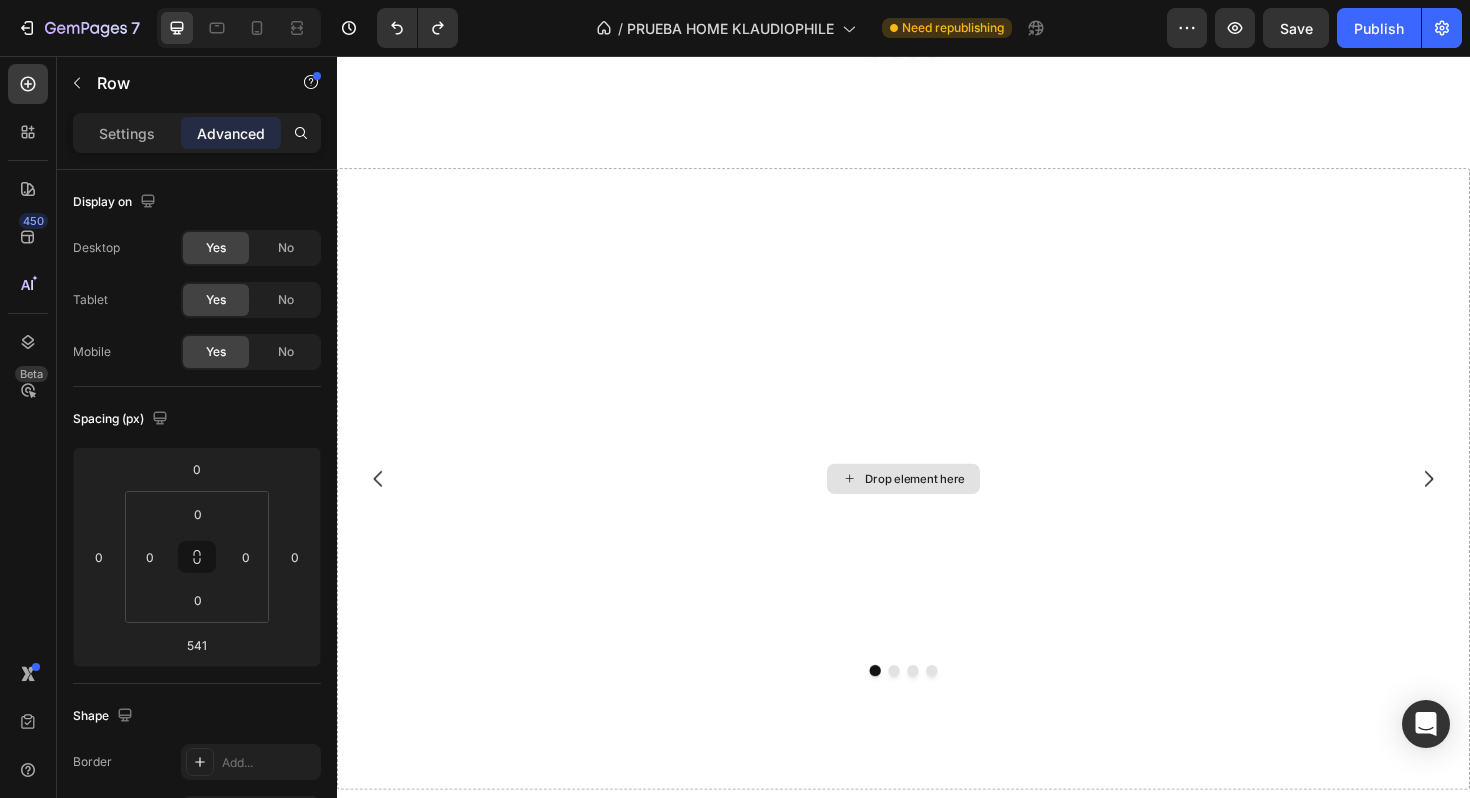 scroll, scrollTop: 840, scrollLeft: 0, axis: vertical 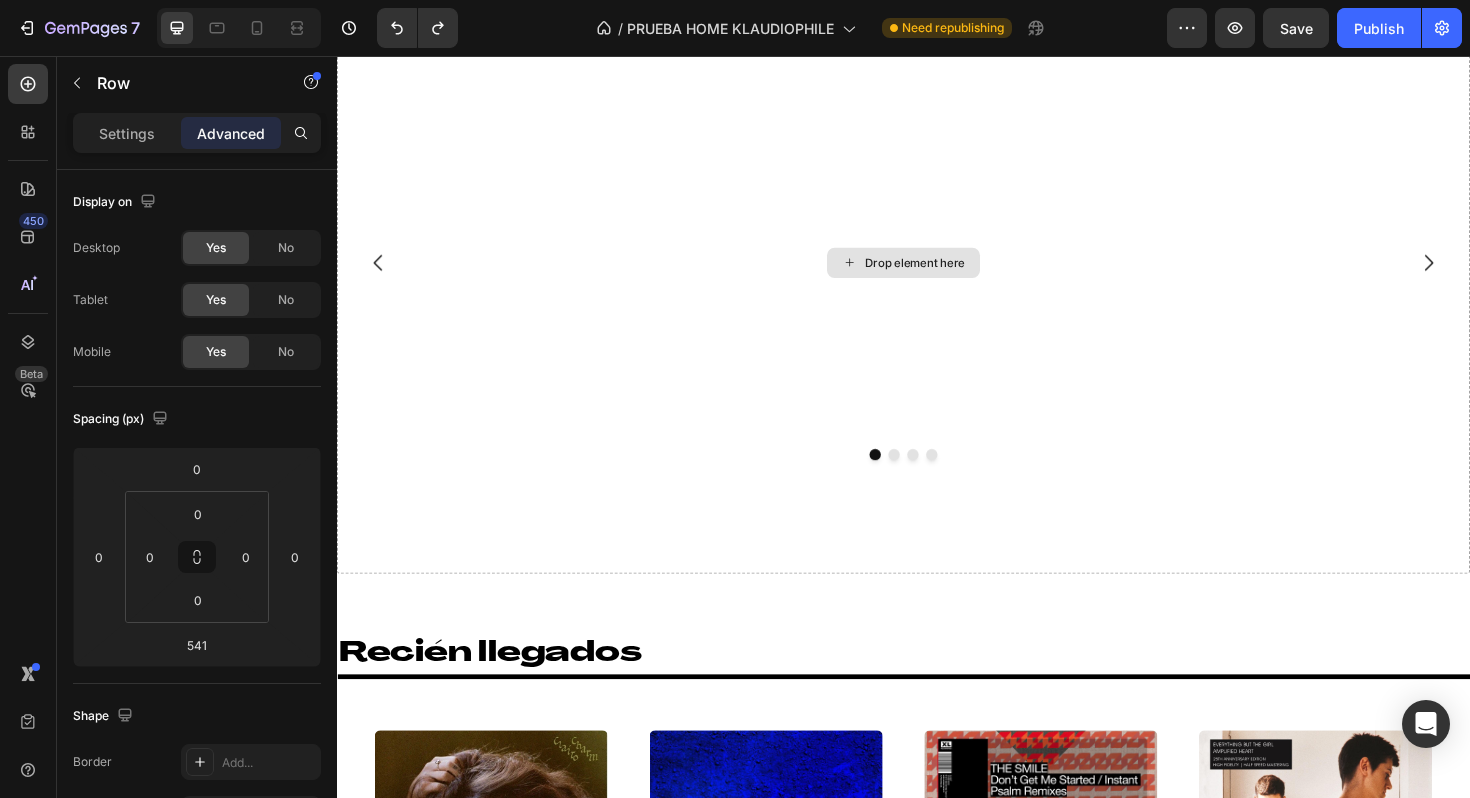 type on "0" 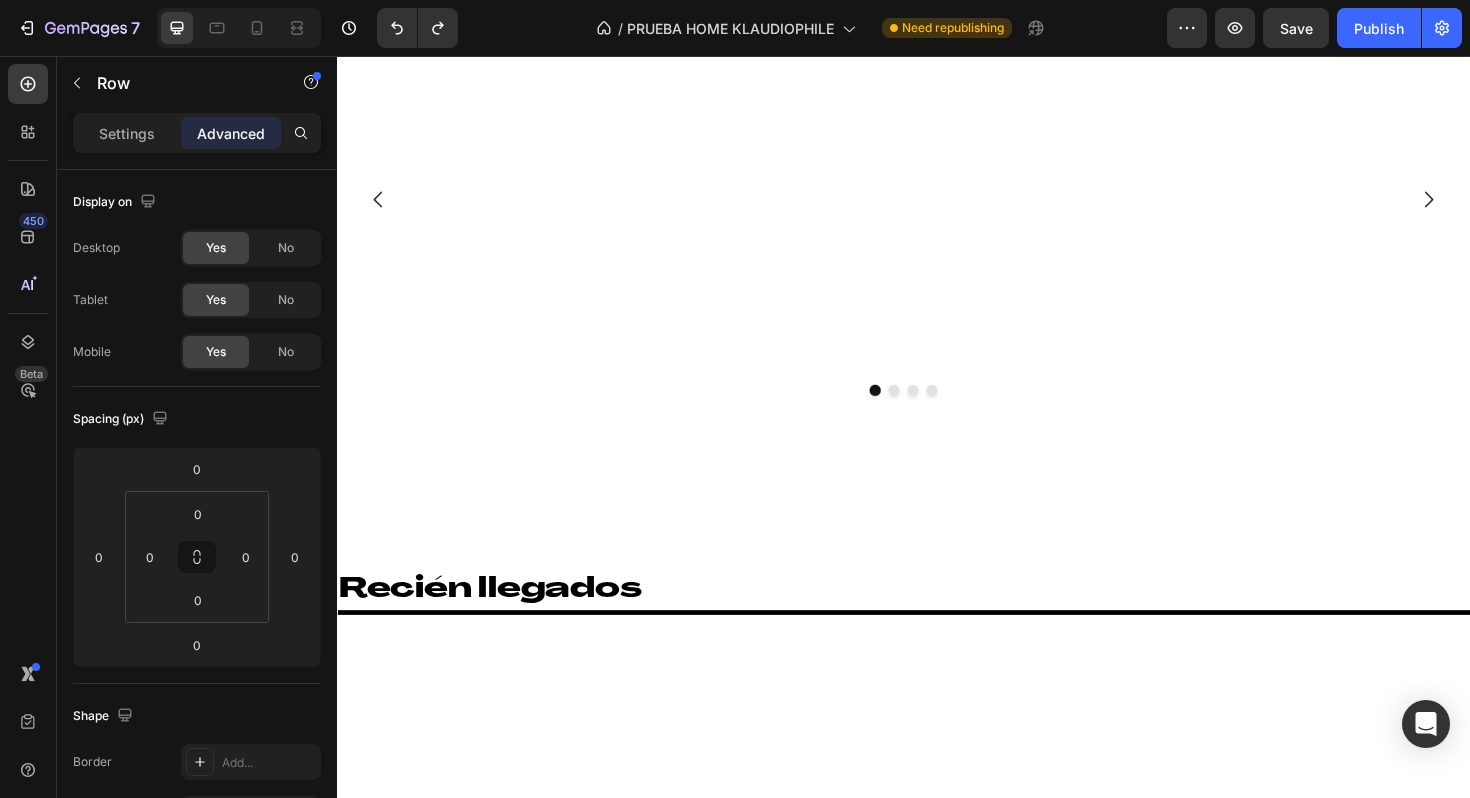 scroll, scrollTop: 0, scrollLeft: 0, axis: both 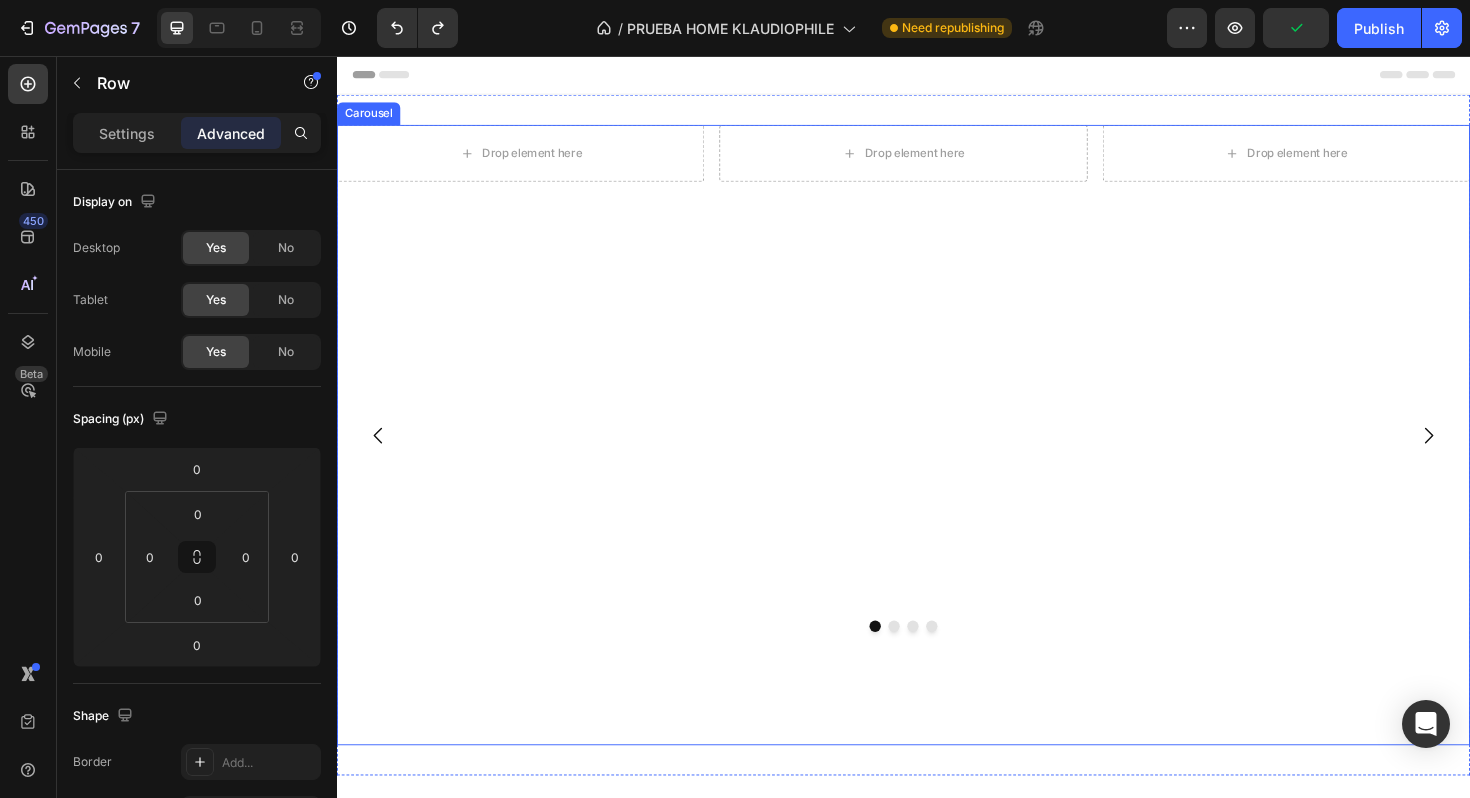 click on "Drop element here
Drop element here
Drop element here Row" at bounding box center [937, 457] 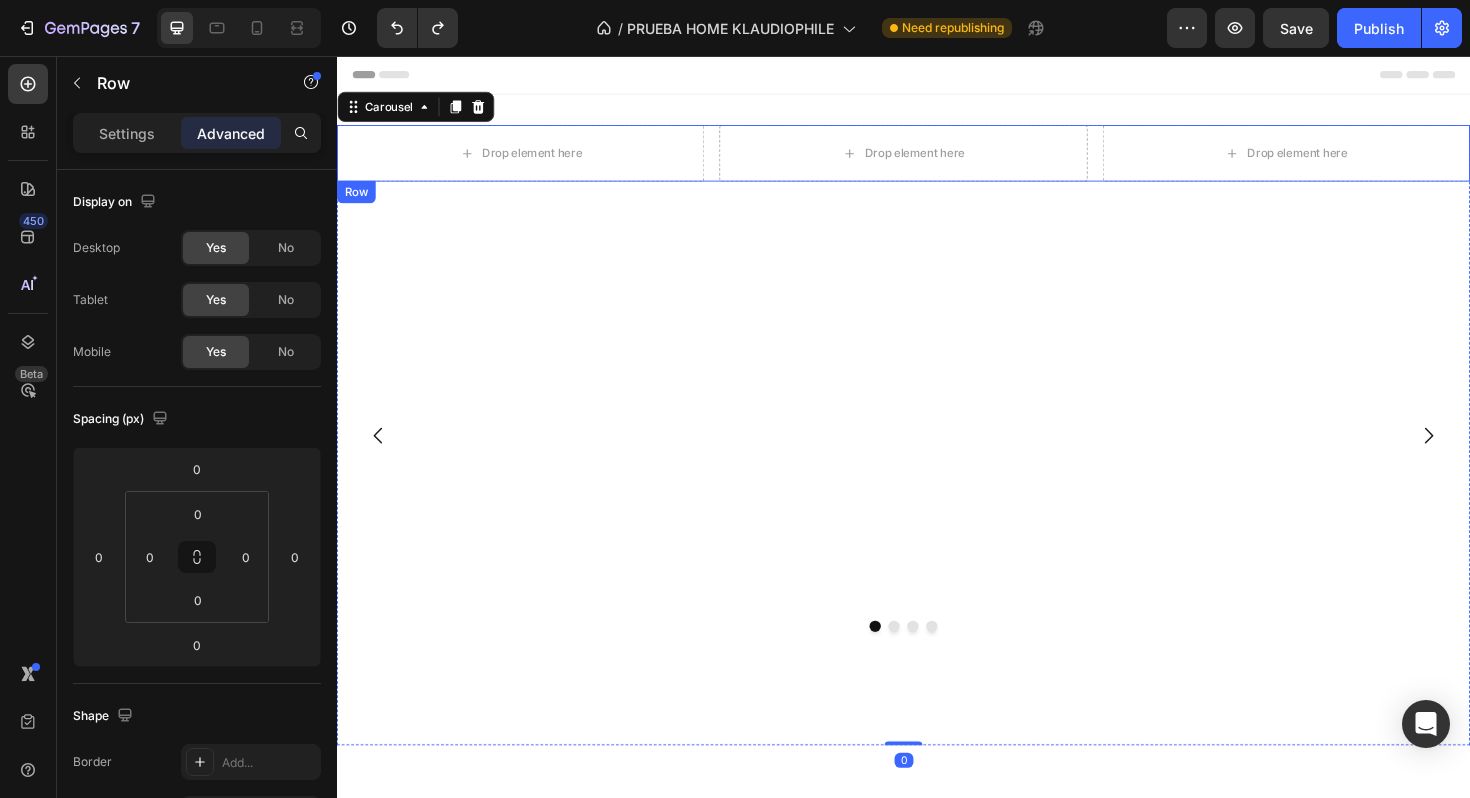 click on "Row" at bounding box center (357, 200) 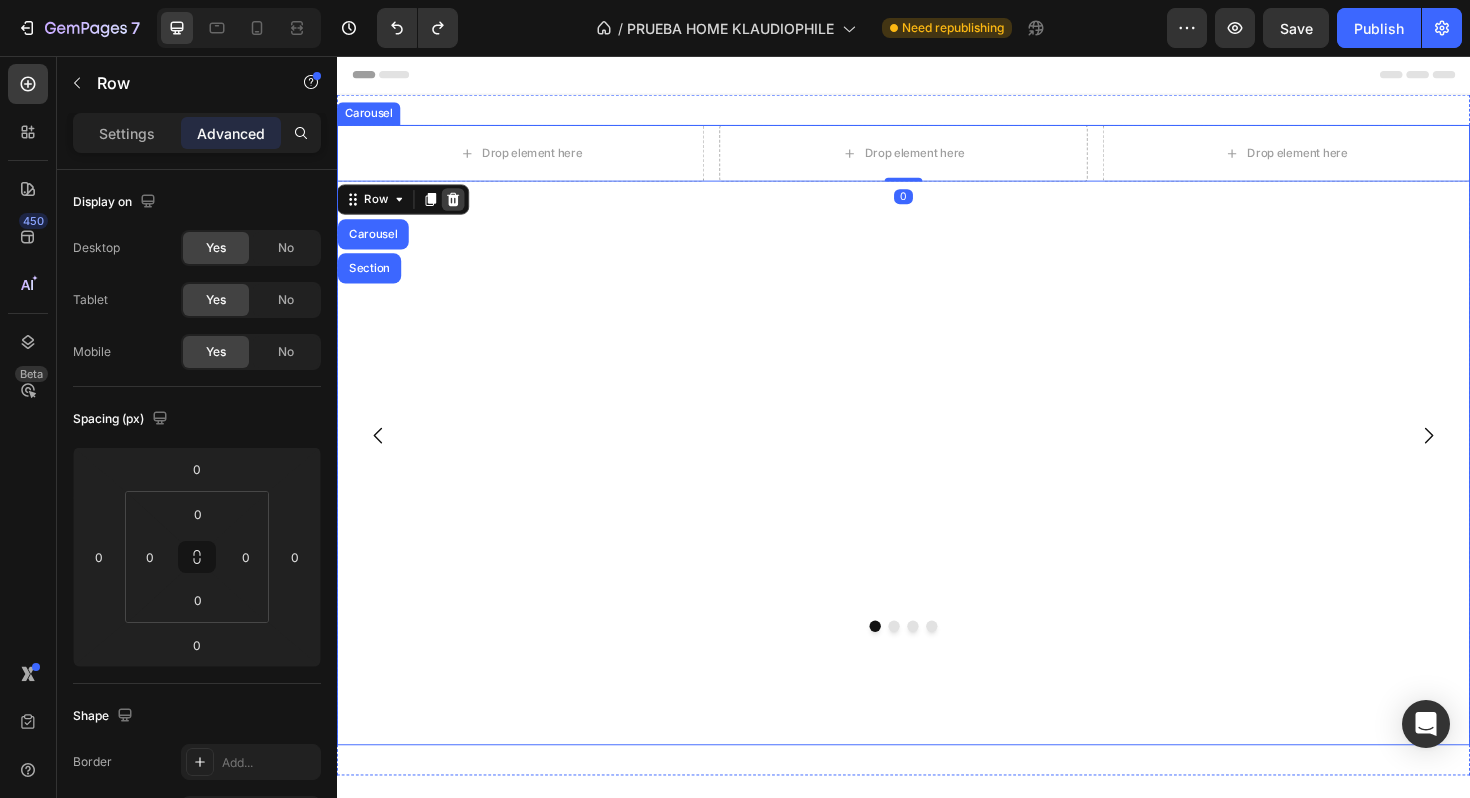 click 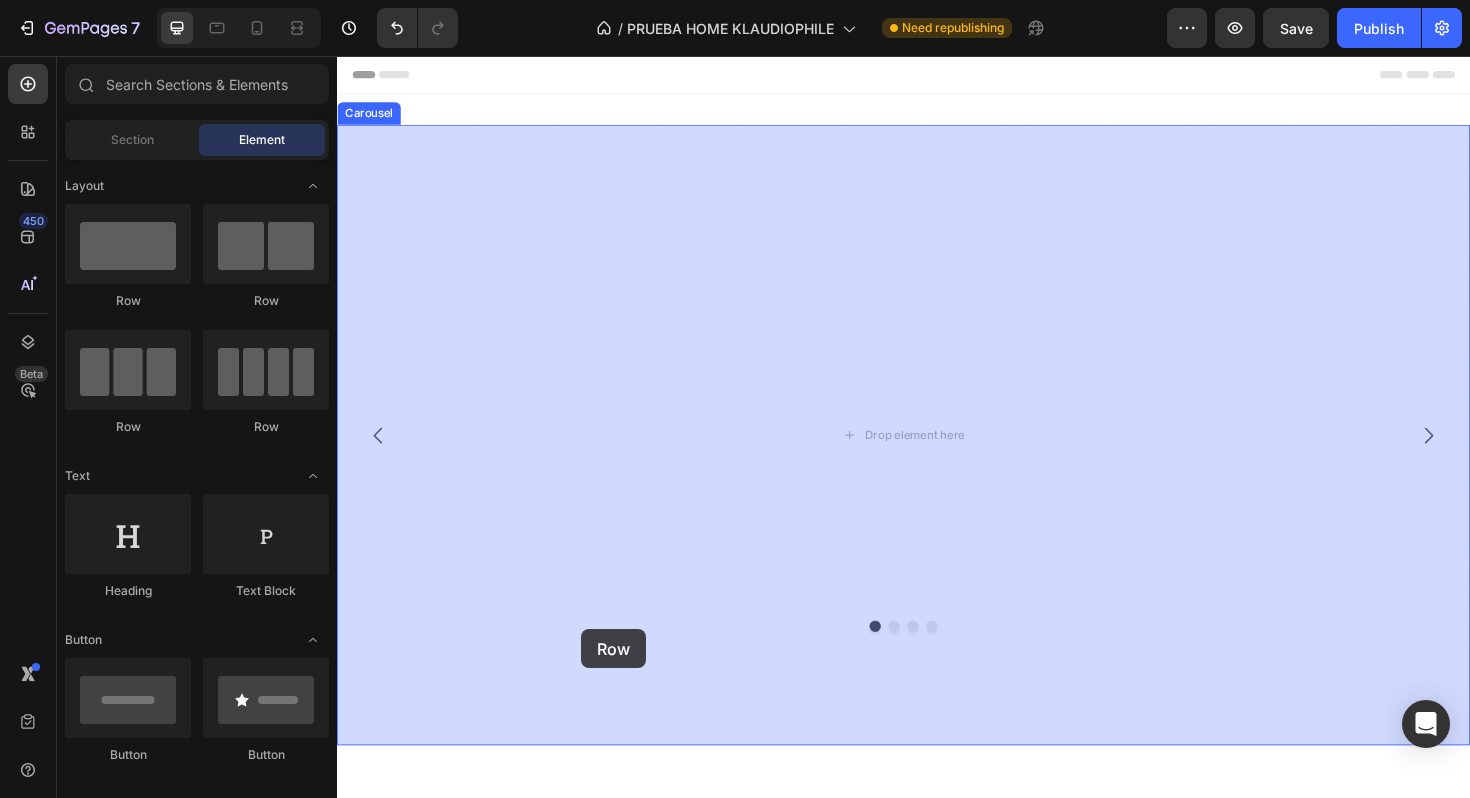 drag, startPoint x: 507, startPoint y: 432, endPoint x: 595, endPoint y: 663, distance: 247.19426 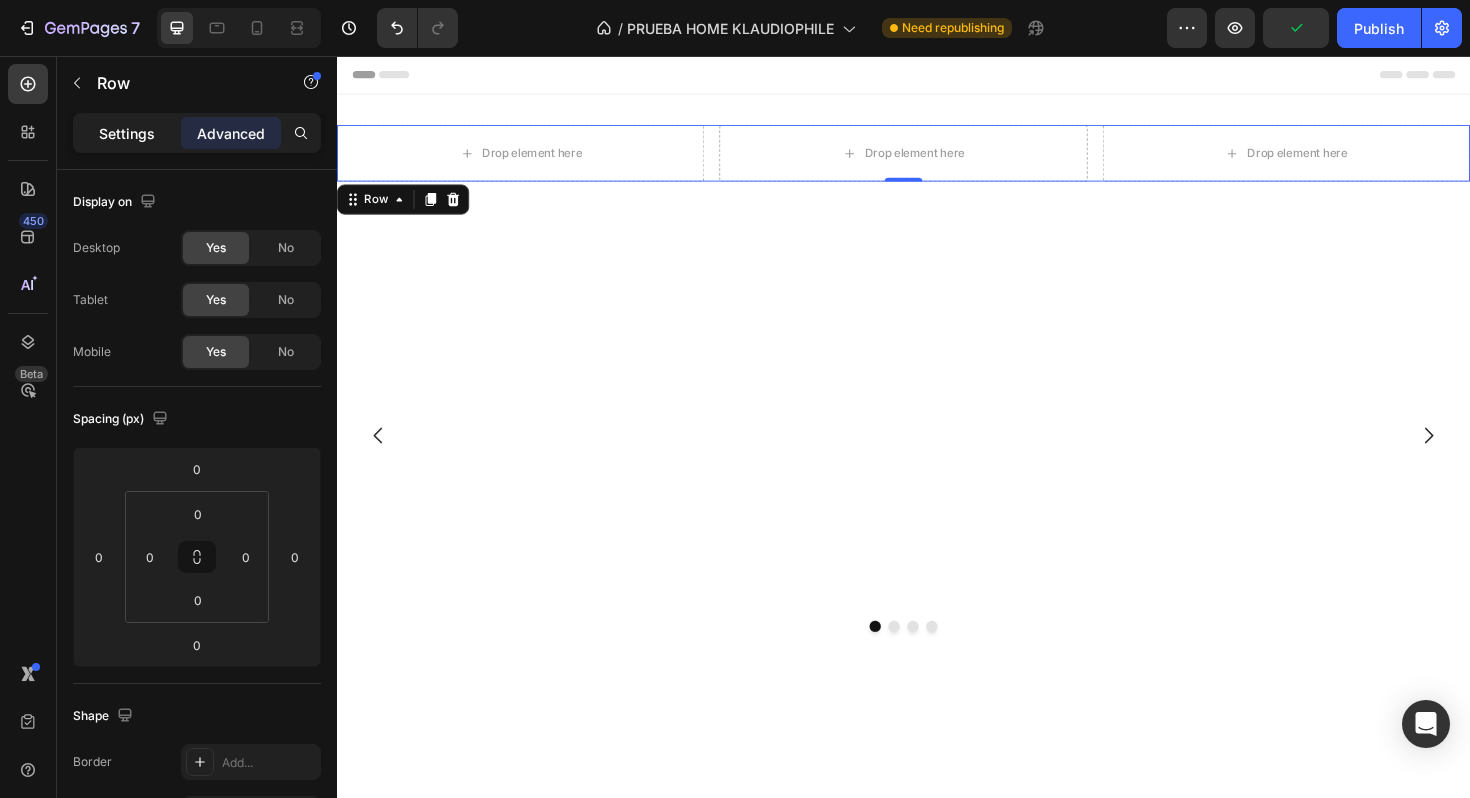 click on "Settings" at bounding box center [127, 133] 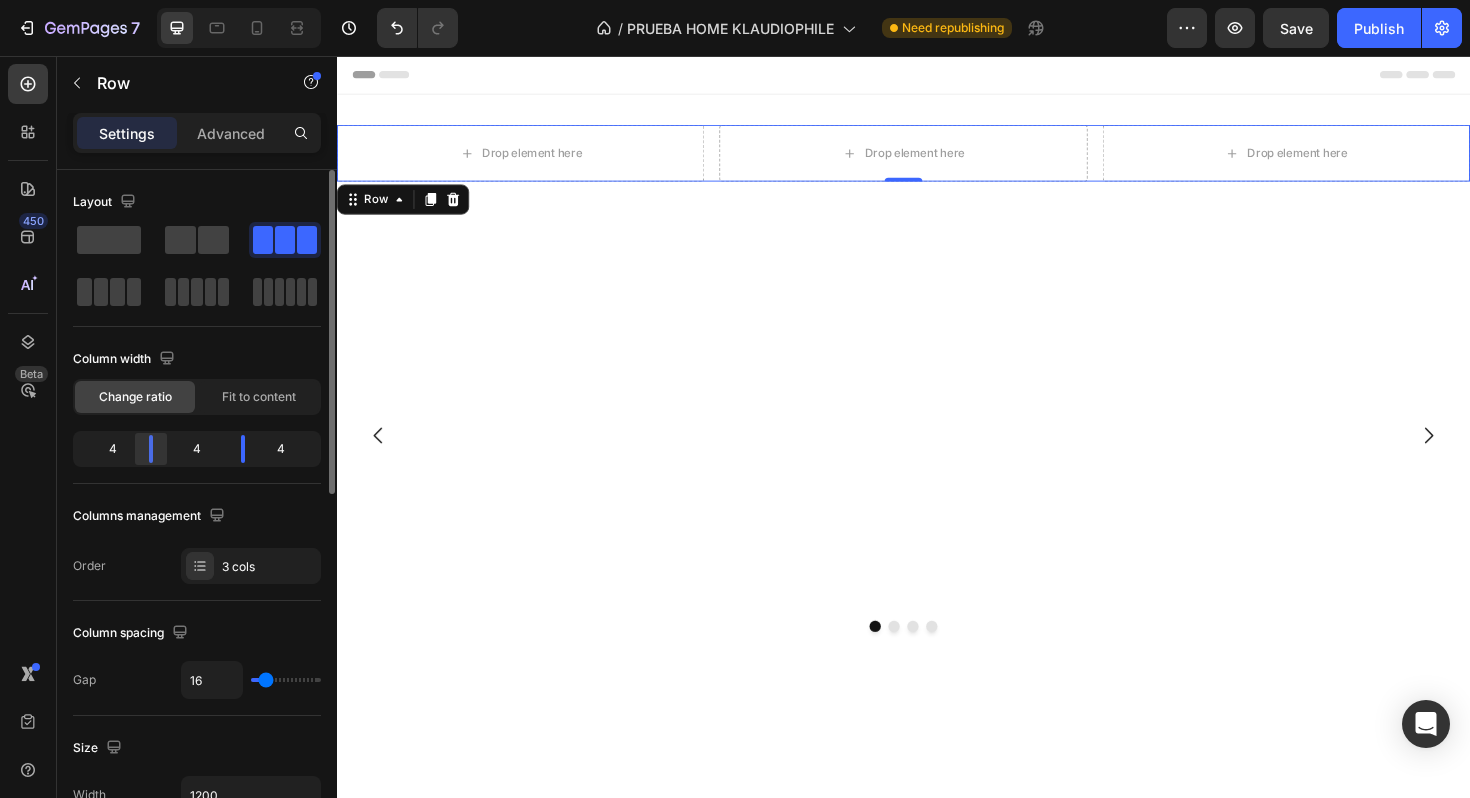 click on "[NUMBER]  Version history  /  PRUEBA HOME KLAUDIOPHILE Need republishing Preview  Save   Publish  [NUMBER] Beta Sections([NUMBER]) Elements([NUMBER]) Section Element Hero Section Product Detail Brands Trusted Badges Guarantee Product Breakdown How to use Testimonials Compare Bundle FAQs Social Proof Brand Story Product List Collection Blog List Contact Sticky Add to Cart Custom Footer Browse Library [NUMBER] Layout
Row
Row
Row
Row Text
Heading
Text Block Button
Button
Button Media
Image
Image
Video" at bounding box center (735, 0) 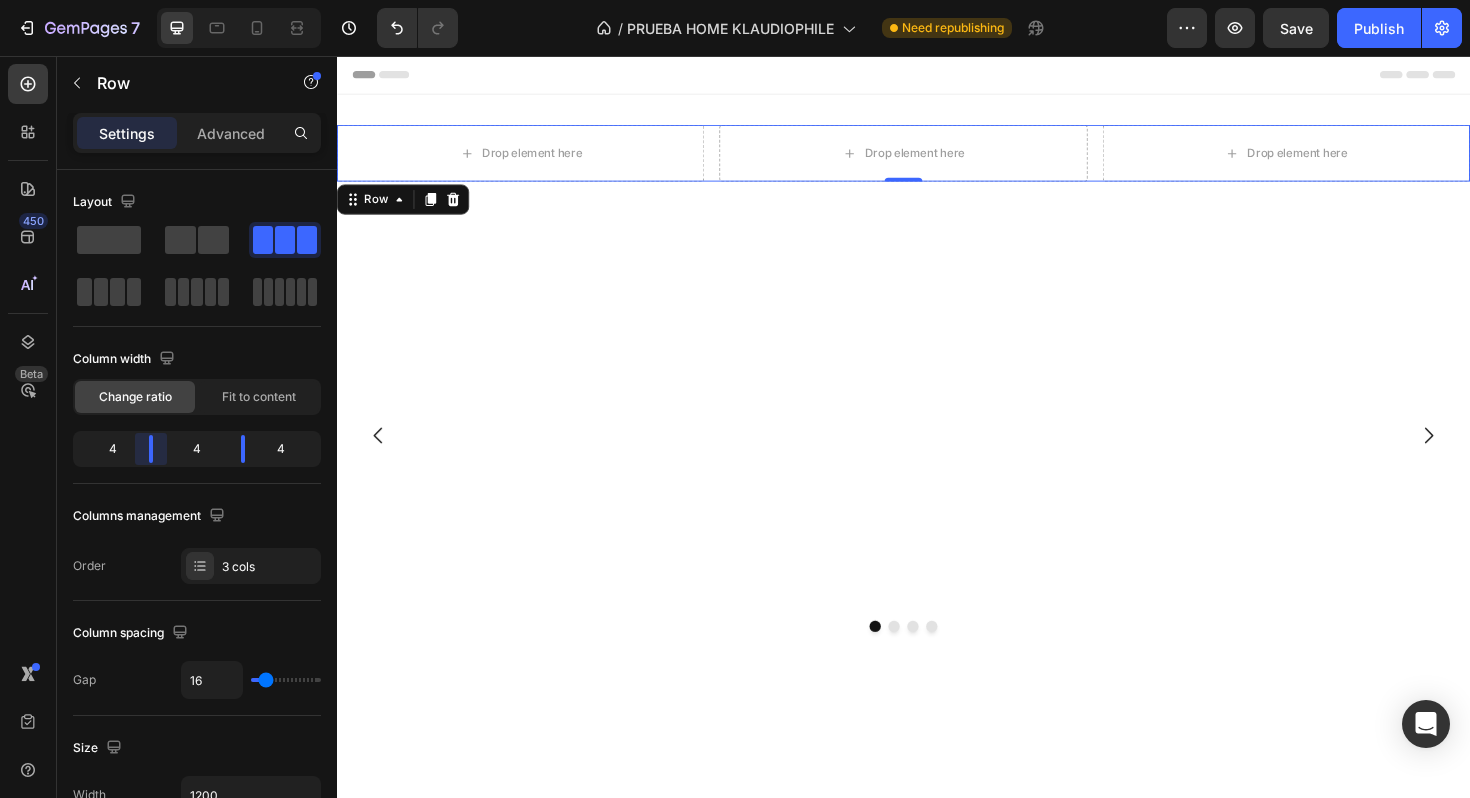 click on "[NUMBER]  Version history  /  PRUEBA HOME KLAUDIOPHILE Need republishing Preview  Save   Publish  [NUMBER] Beta Sections([NUMBER]) Elements([NUMBER]) Section Element Hero Section Product Detail Brands Trusted Badges Guarantee Product Breakdown How to use Testimonials Compare Bundle FAQs Social Proof Brand Story Product List Collection Blog List Contact Sticky Add to Cart Custom Footer Browse Library [NUMBER] Layout
Row
Row
Row
Row Text
Heading
Text Block Button
Button
Button Media
Image
Image
Video" at bounding box center (735, 0) 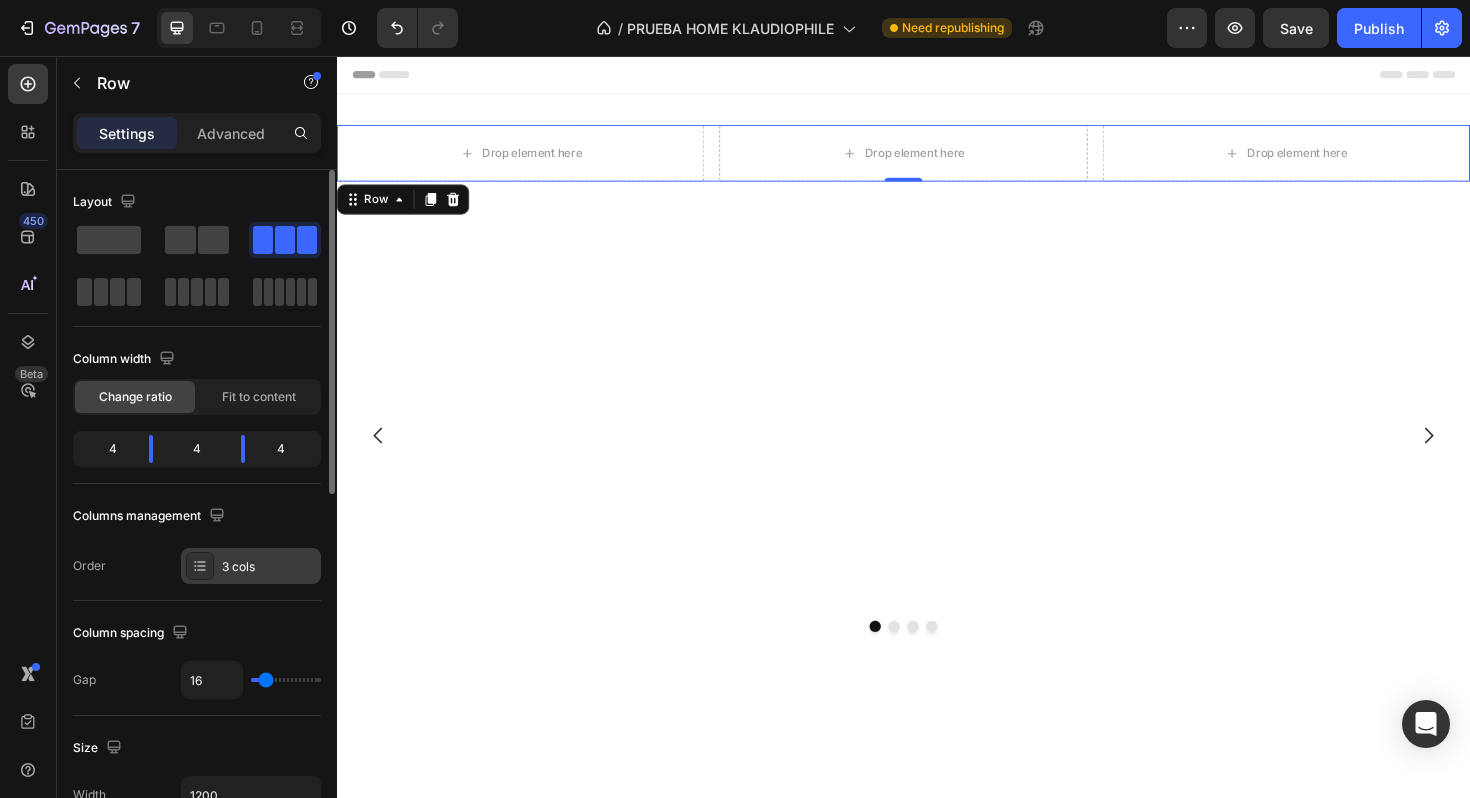 click at bounding box center [200, 566] 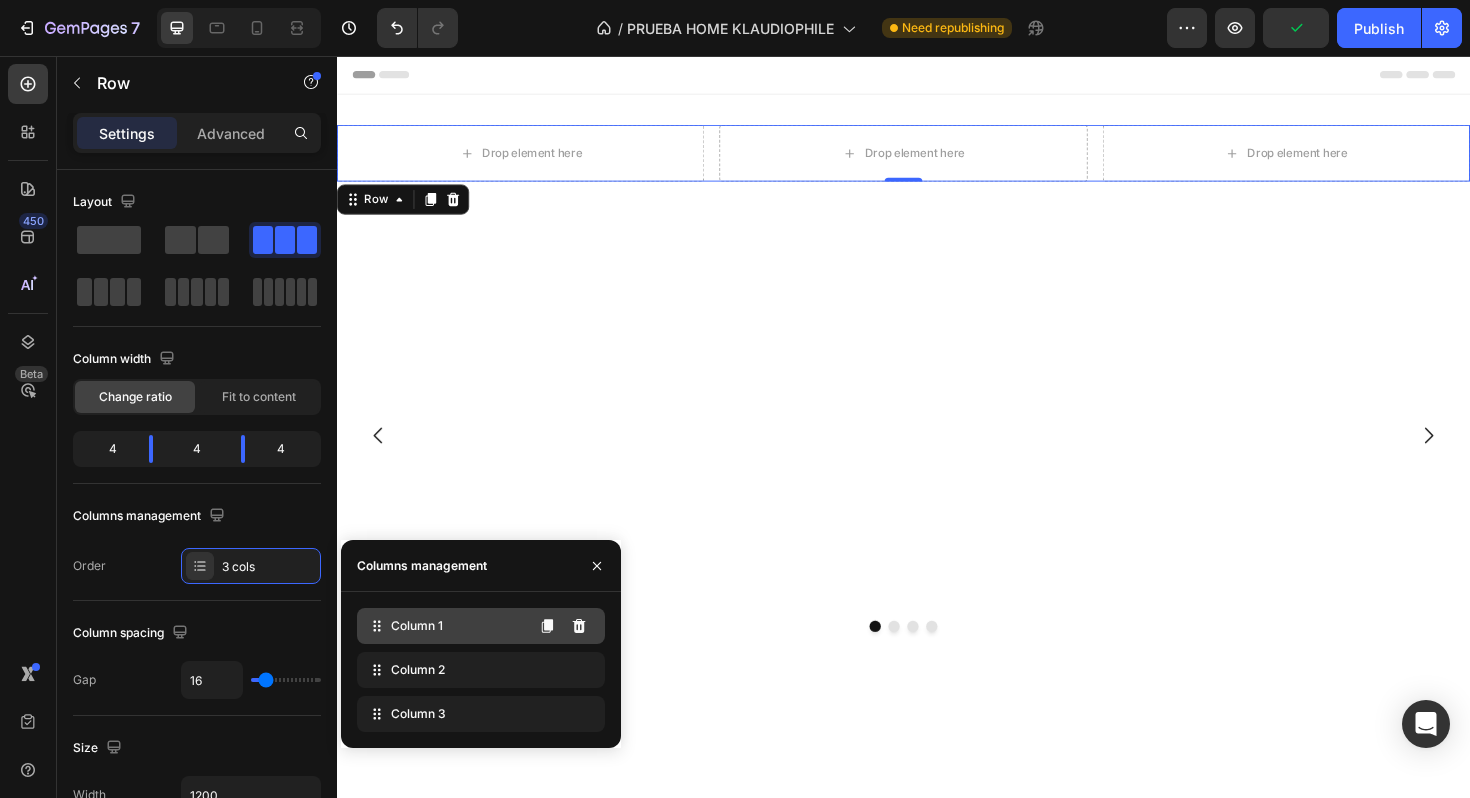 click on "Column 1" 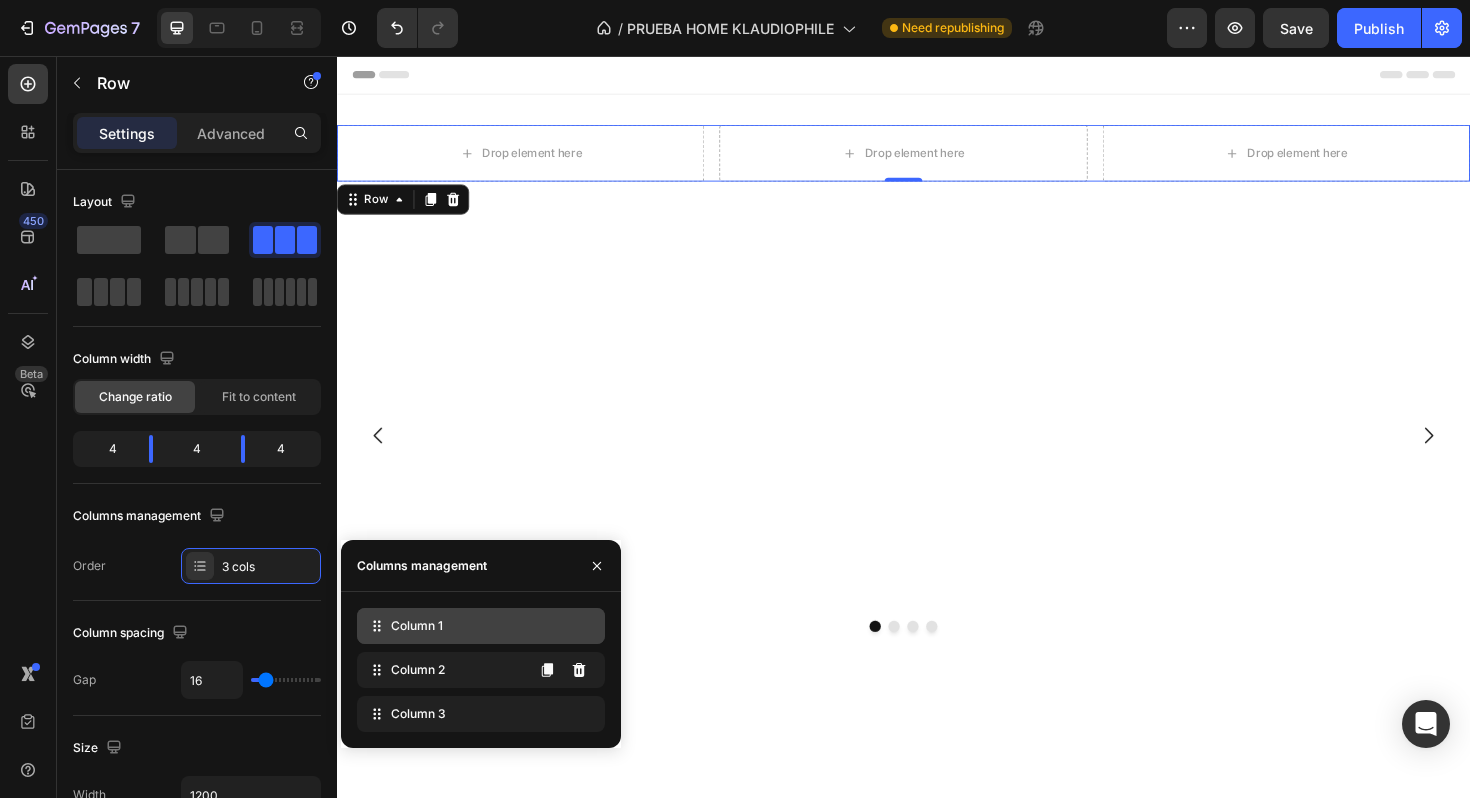 type 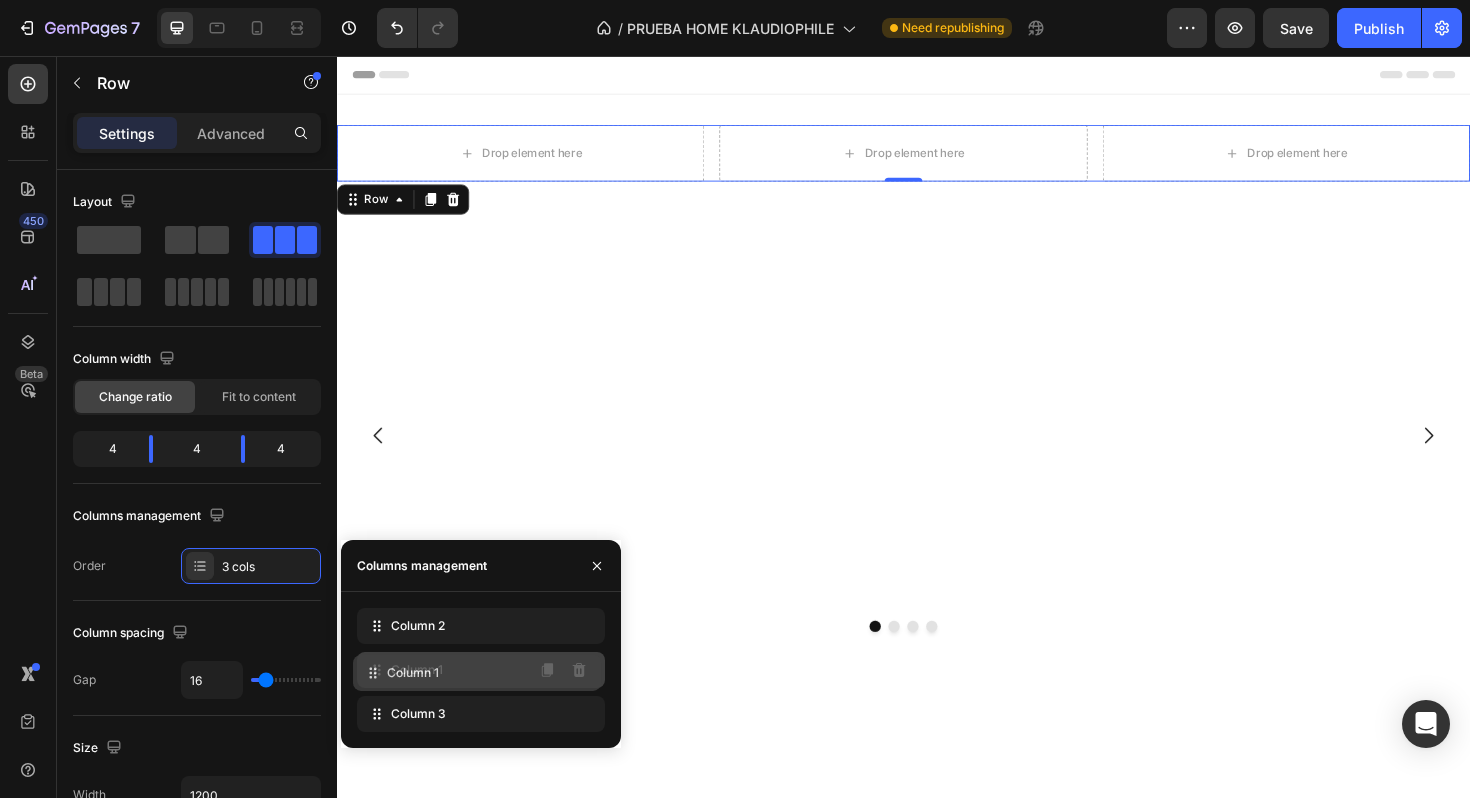 drag, startPoint x: 382, startPoint y: 633, endPoint x: 378, endPoint y: 680, distance: 47.169907 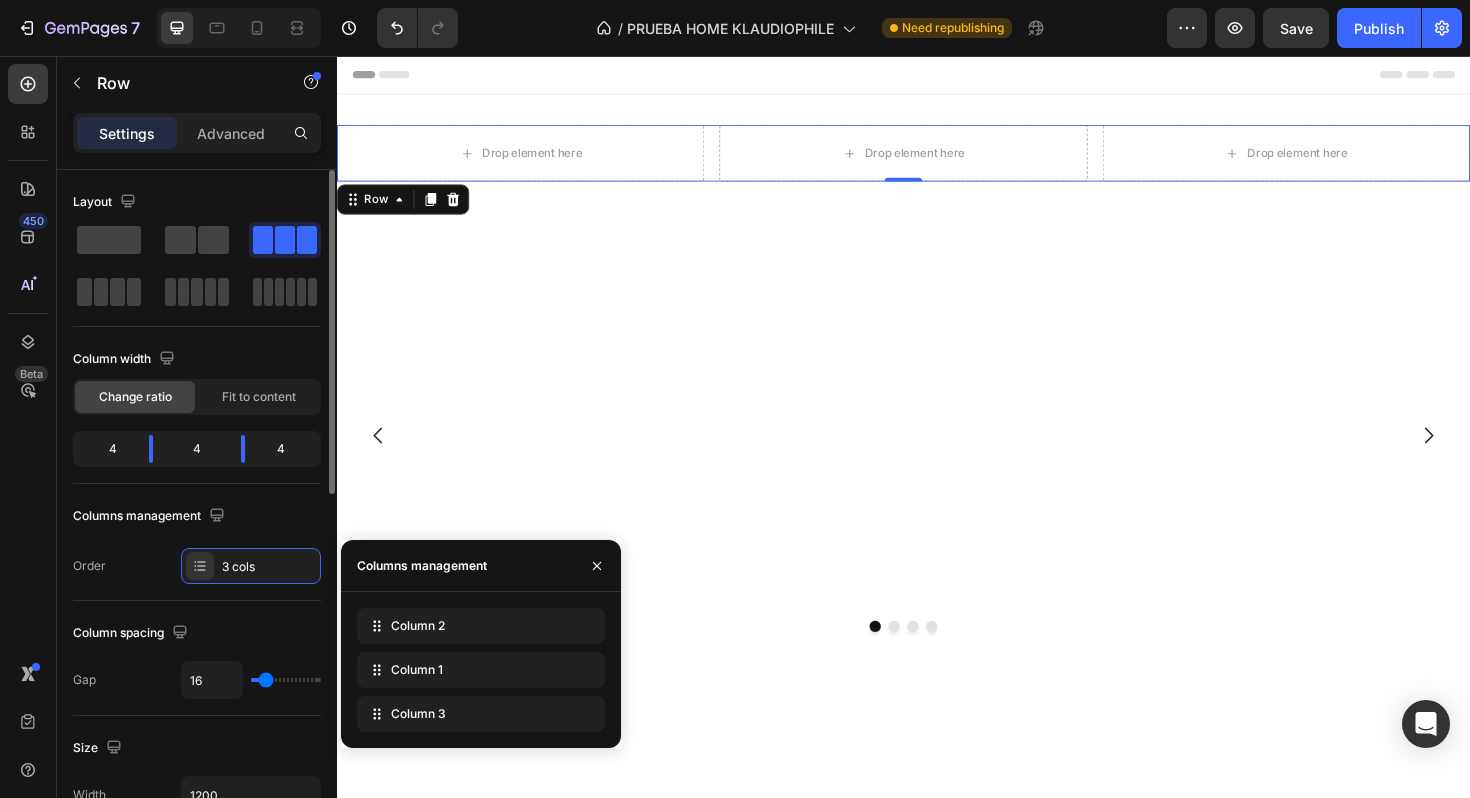 click on "Layout Column width Change ratio Fit to content [NUMBER] [NUMBER] [NUMBER] Columns management Order [NUMBER] cols" 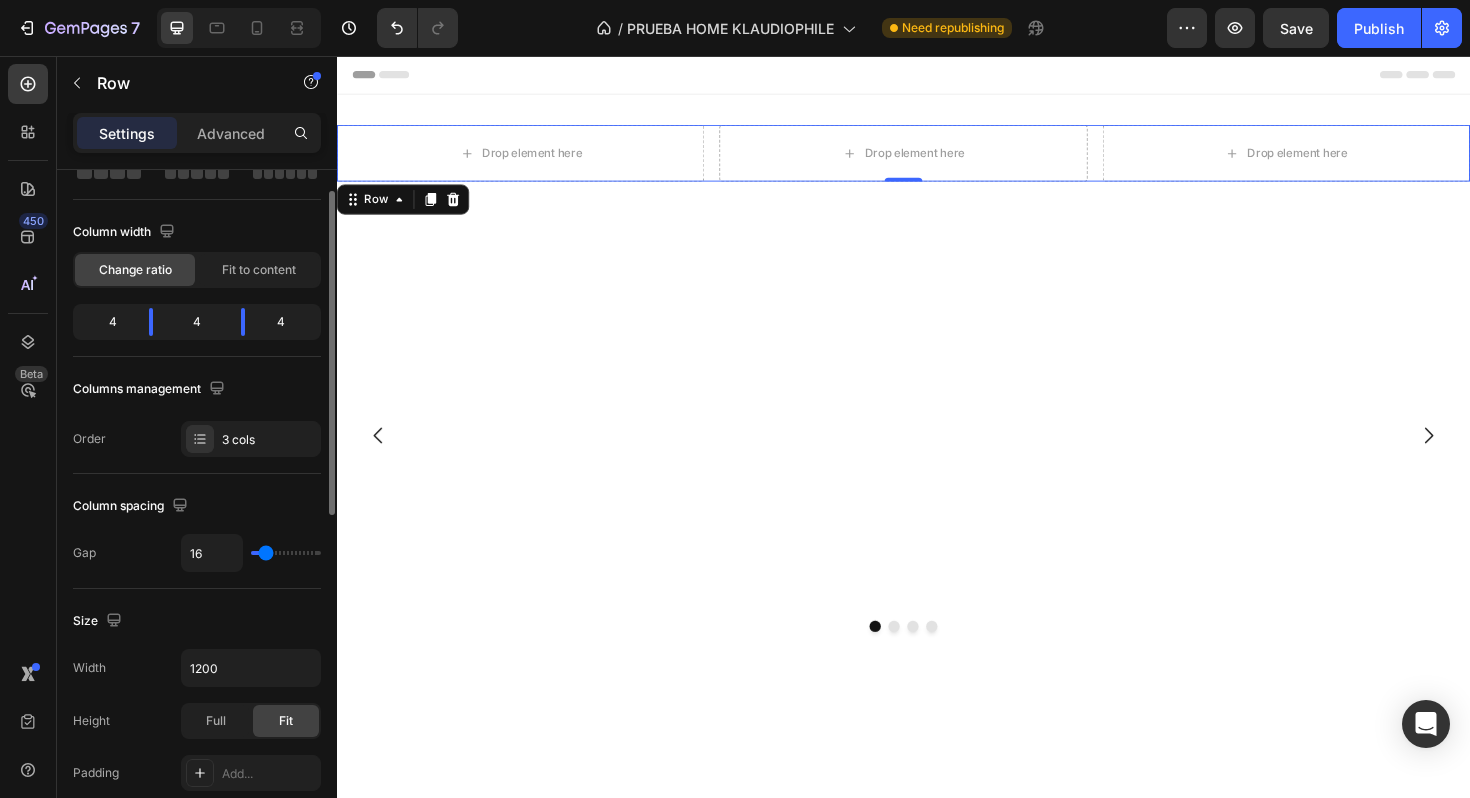 scroll, scrollTop: 153, scrollLeft: 0, axis: vertical 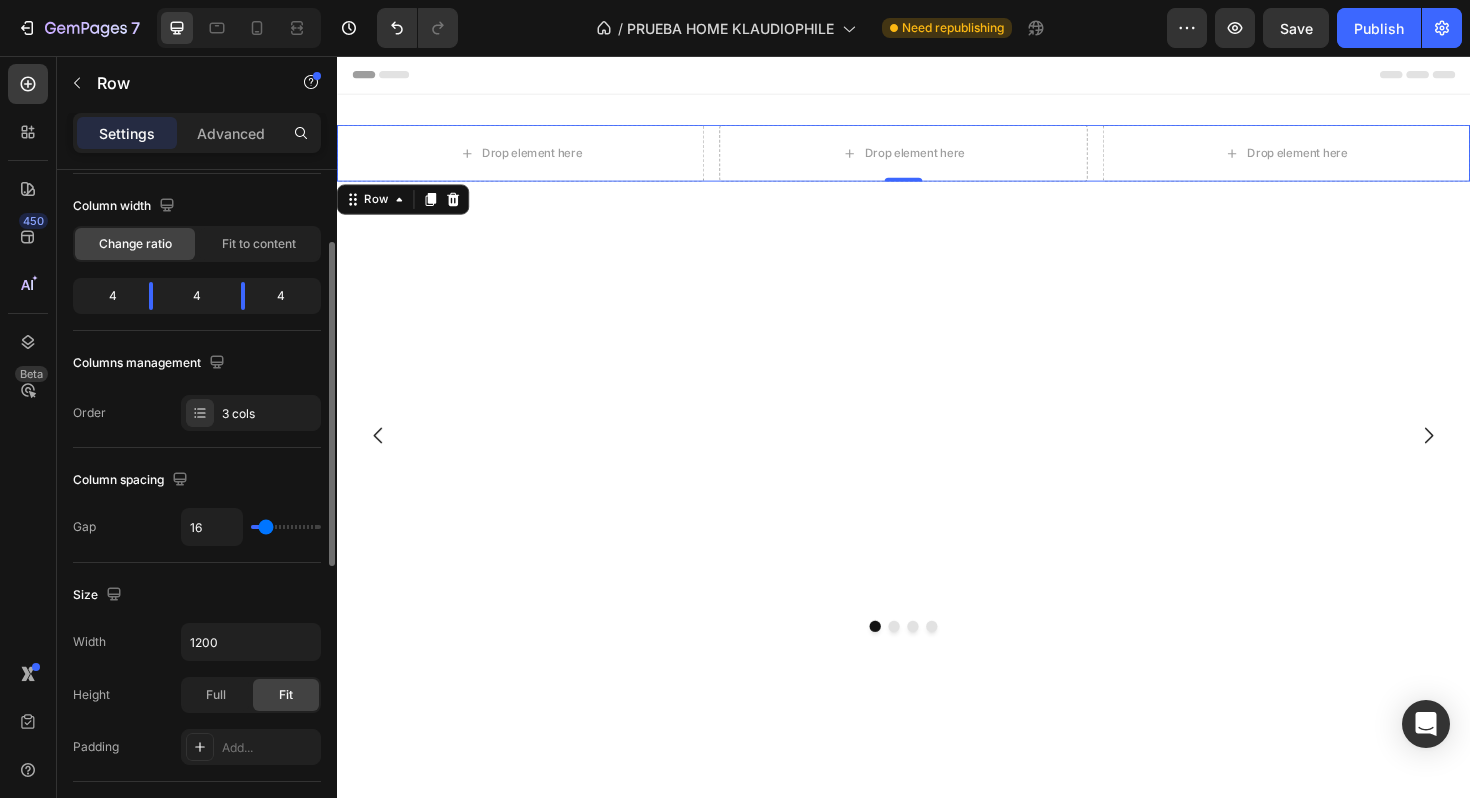 type on "29" 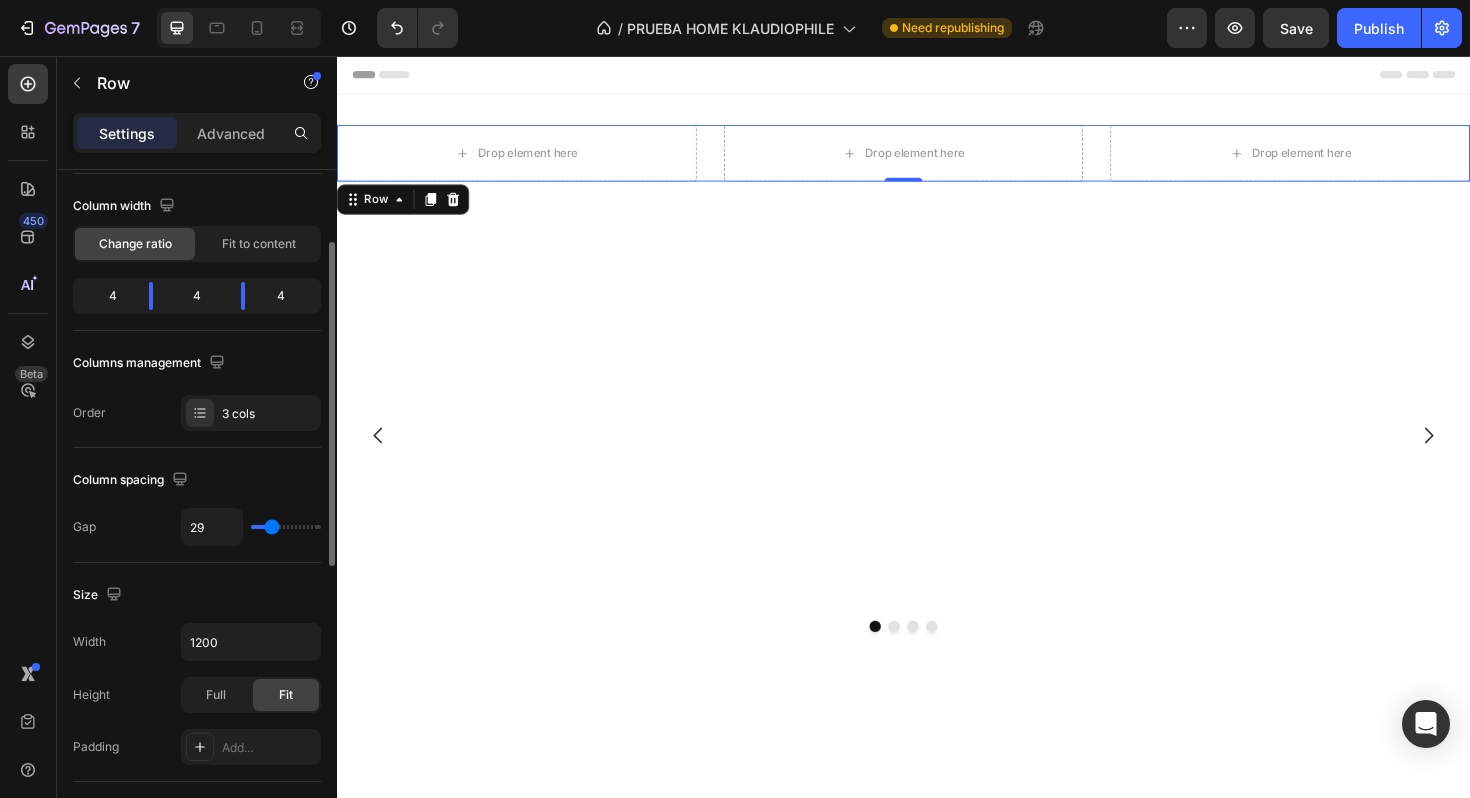 type on "38" 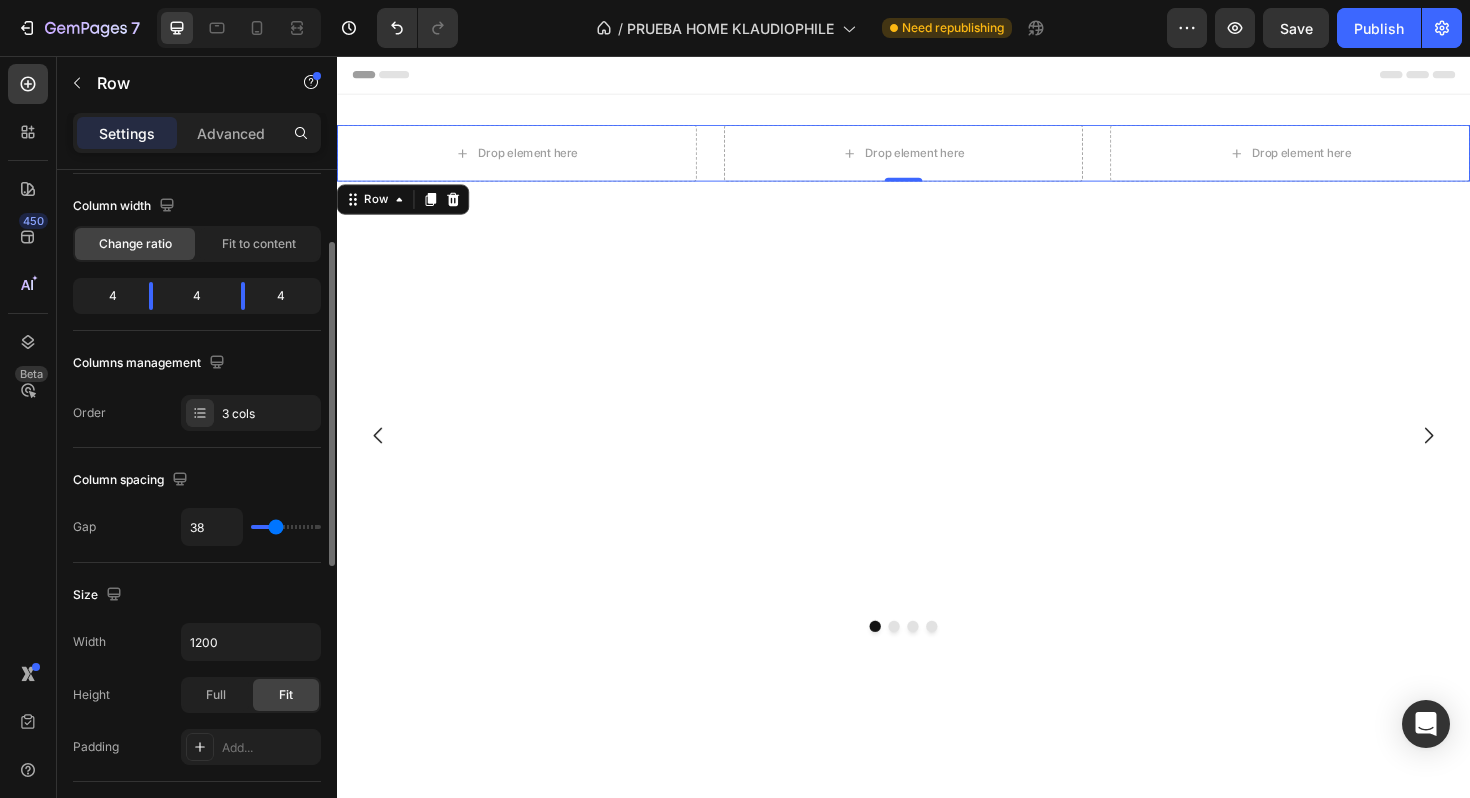 type on "49" 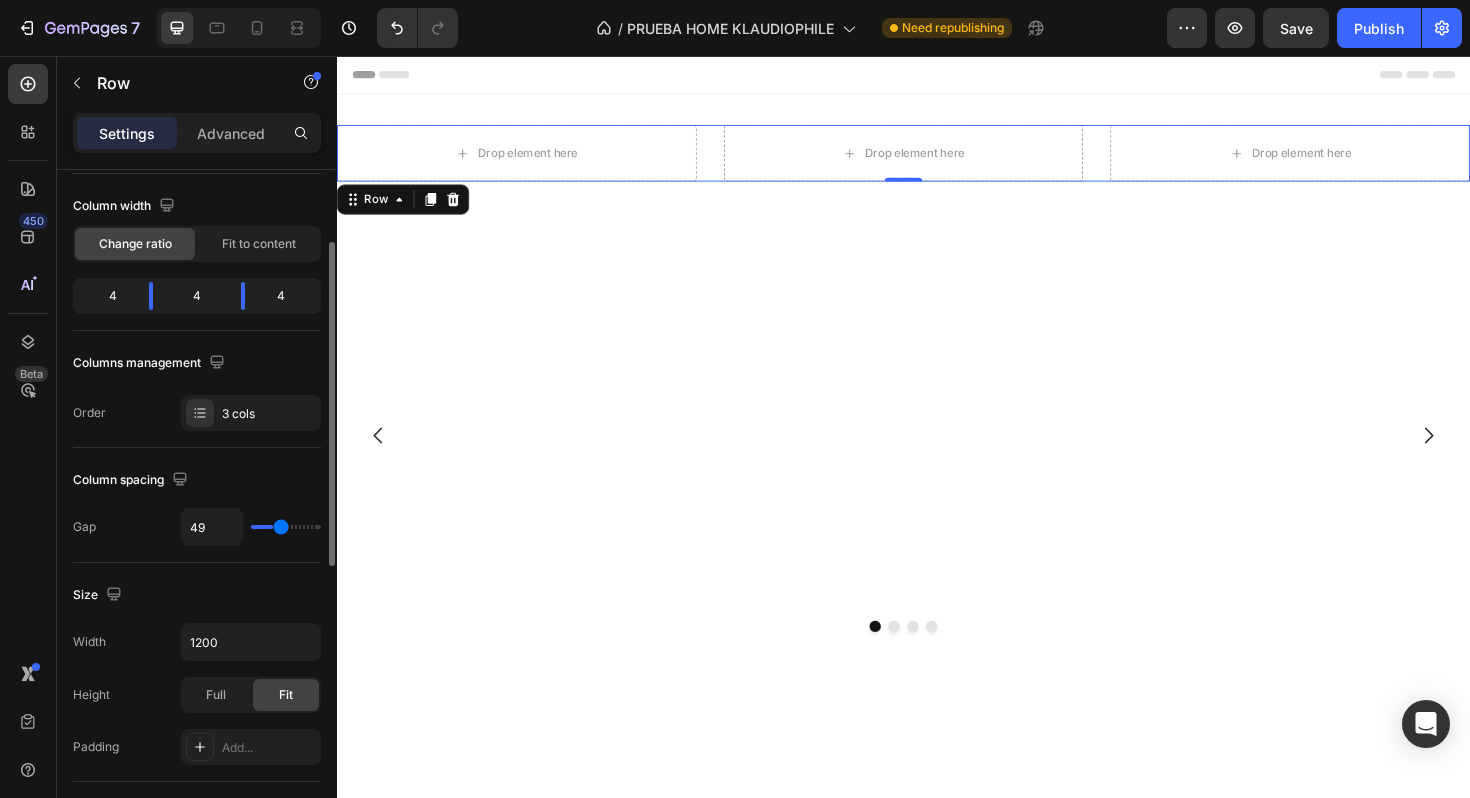type on "60" 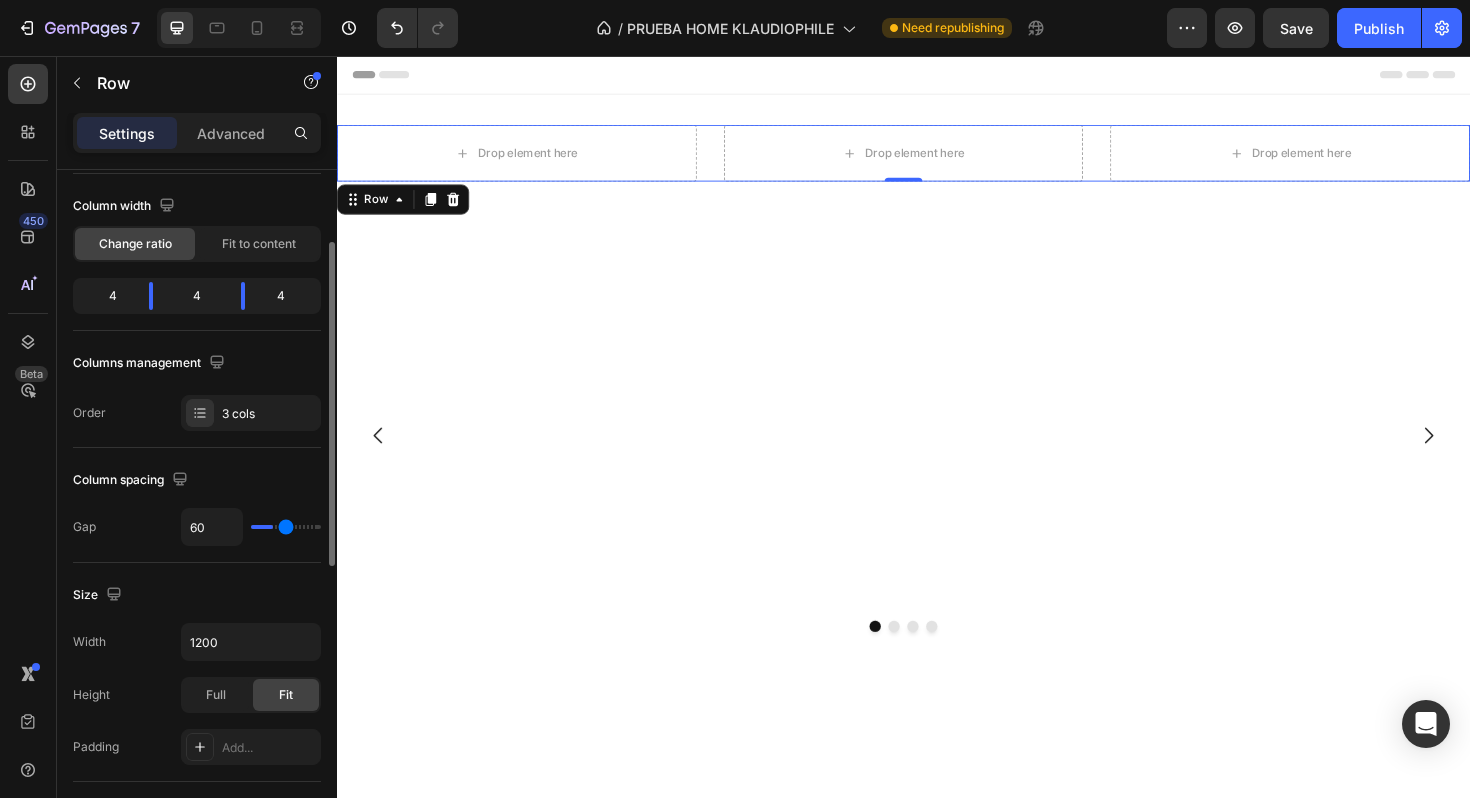 type on "69" 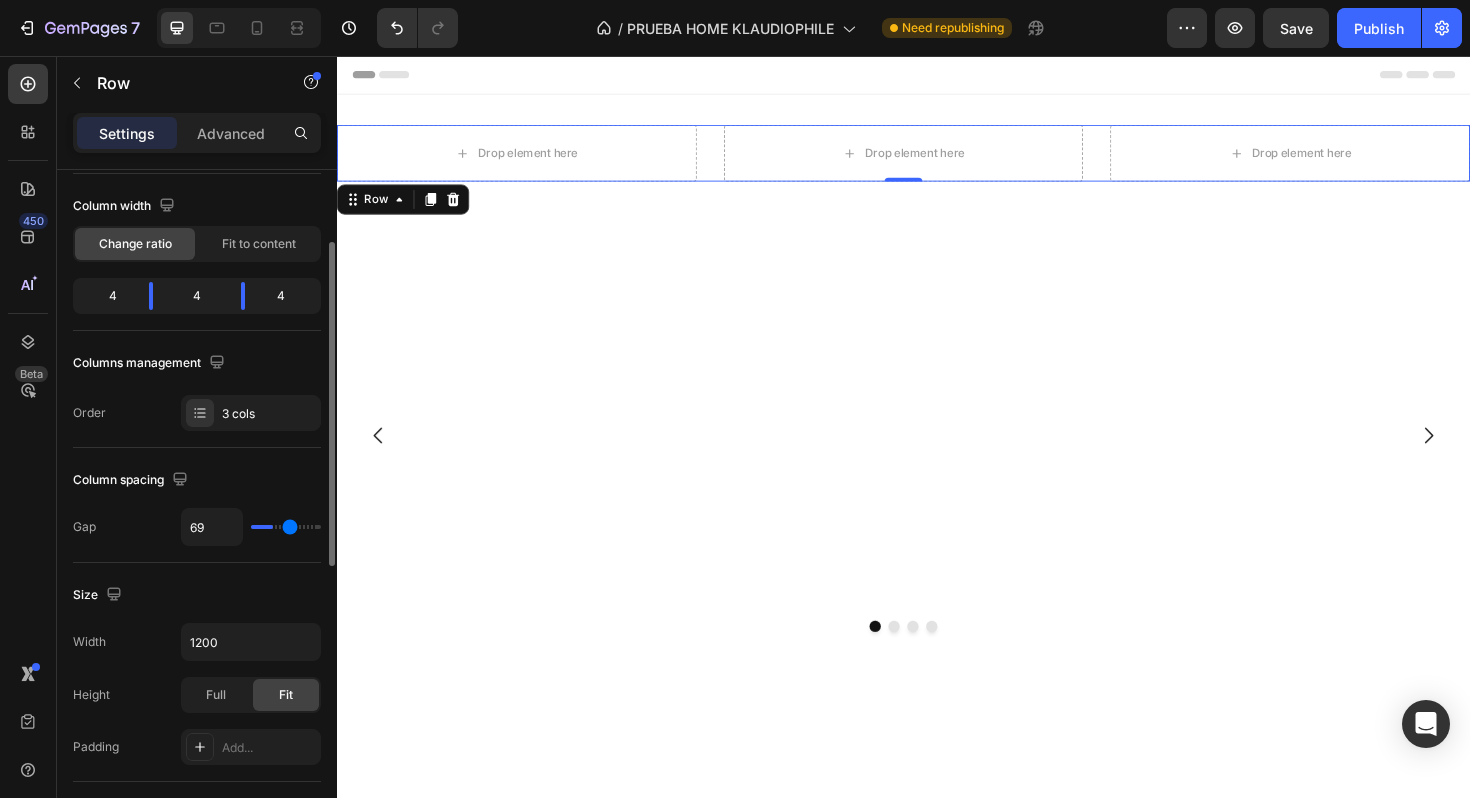 type on "78" 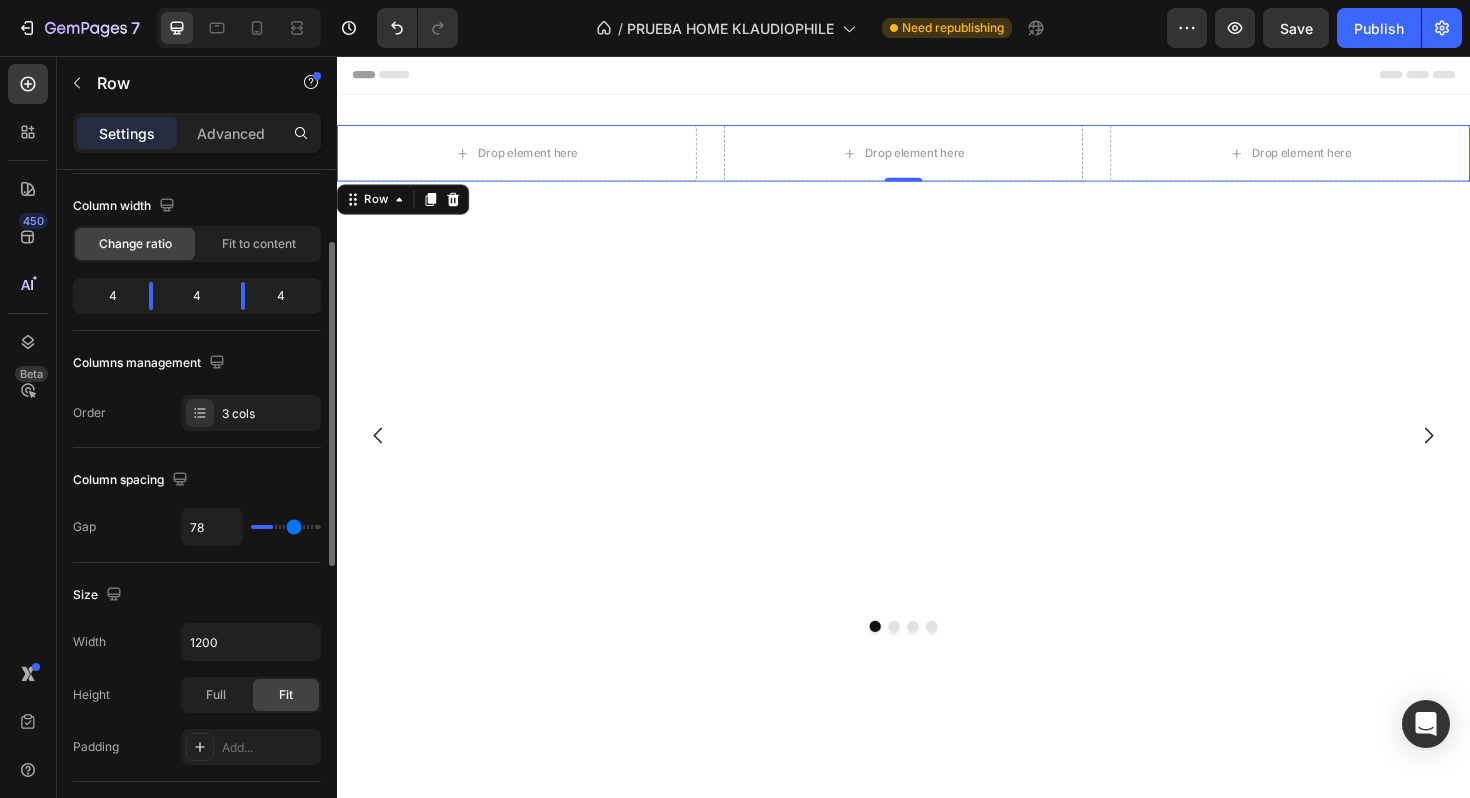 type on "89" 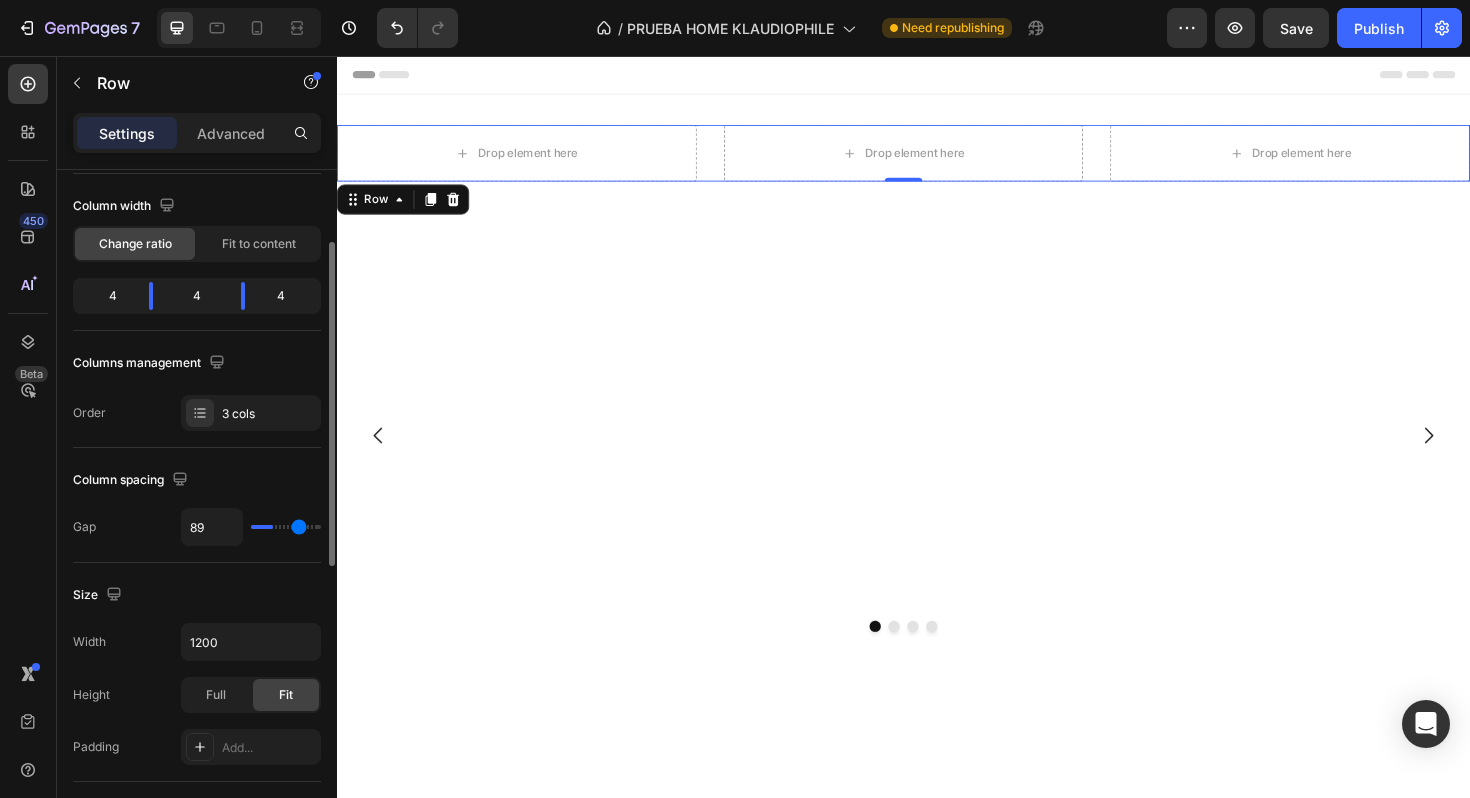 type on "108" 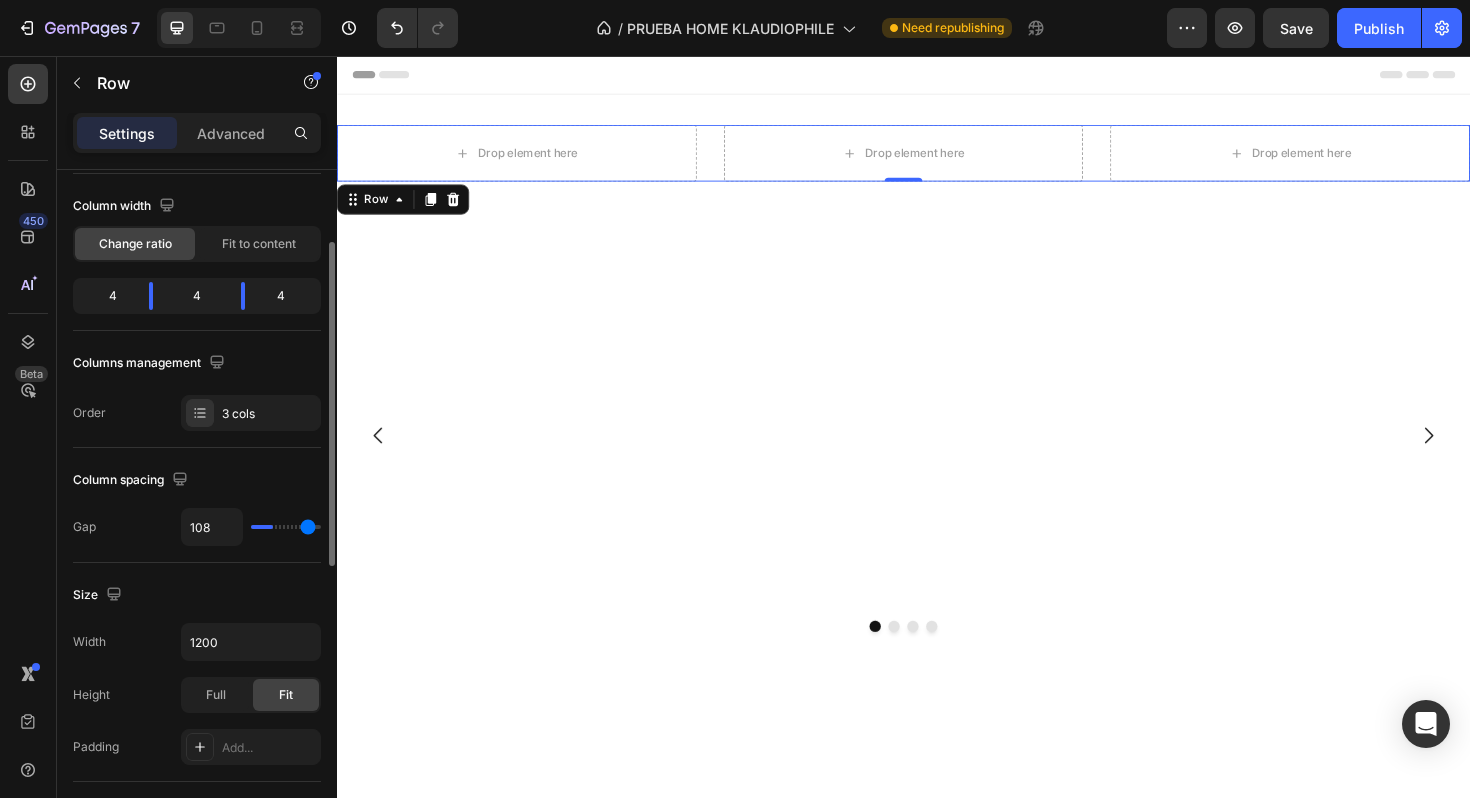 type on "116" 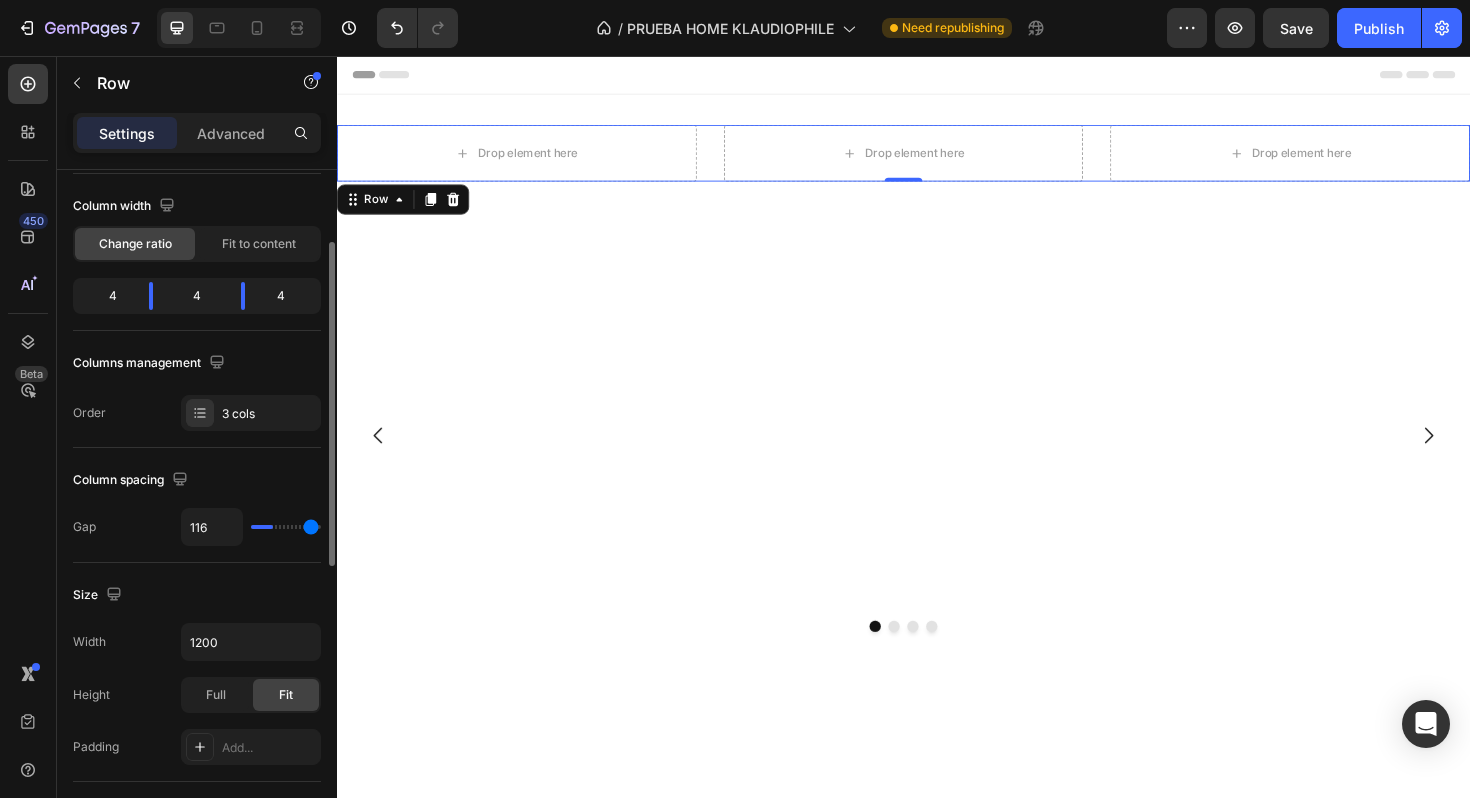 type on "120" 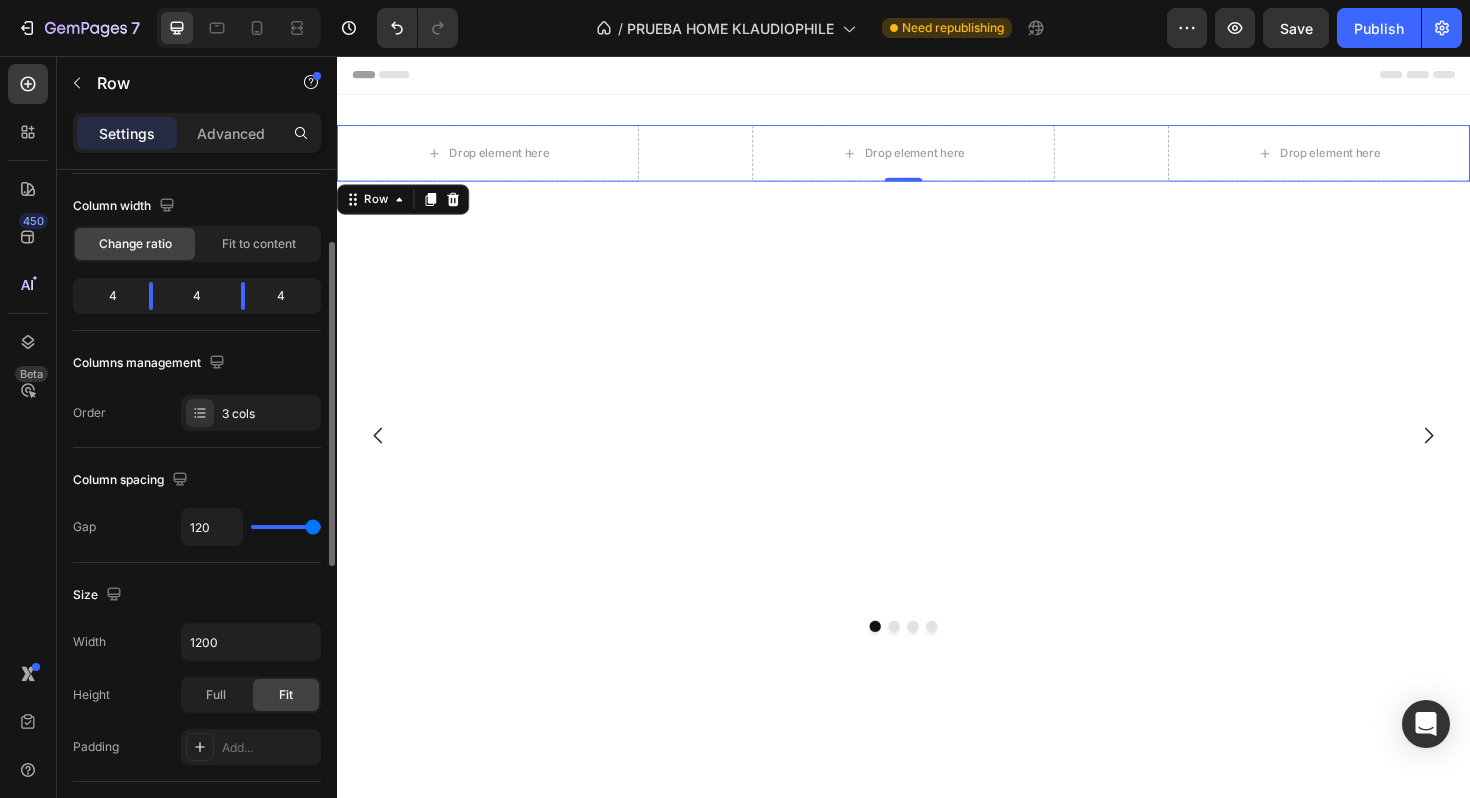 type on "119" 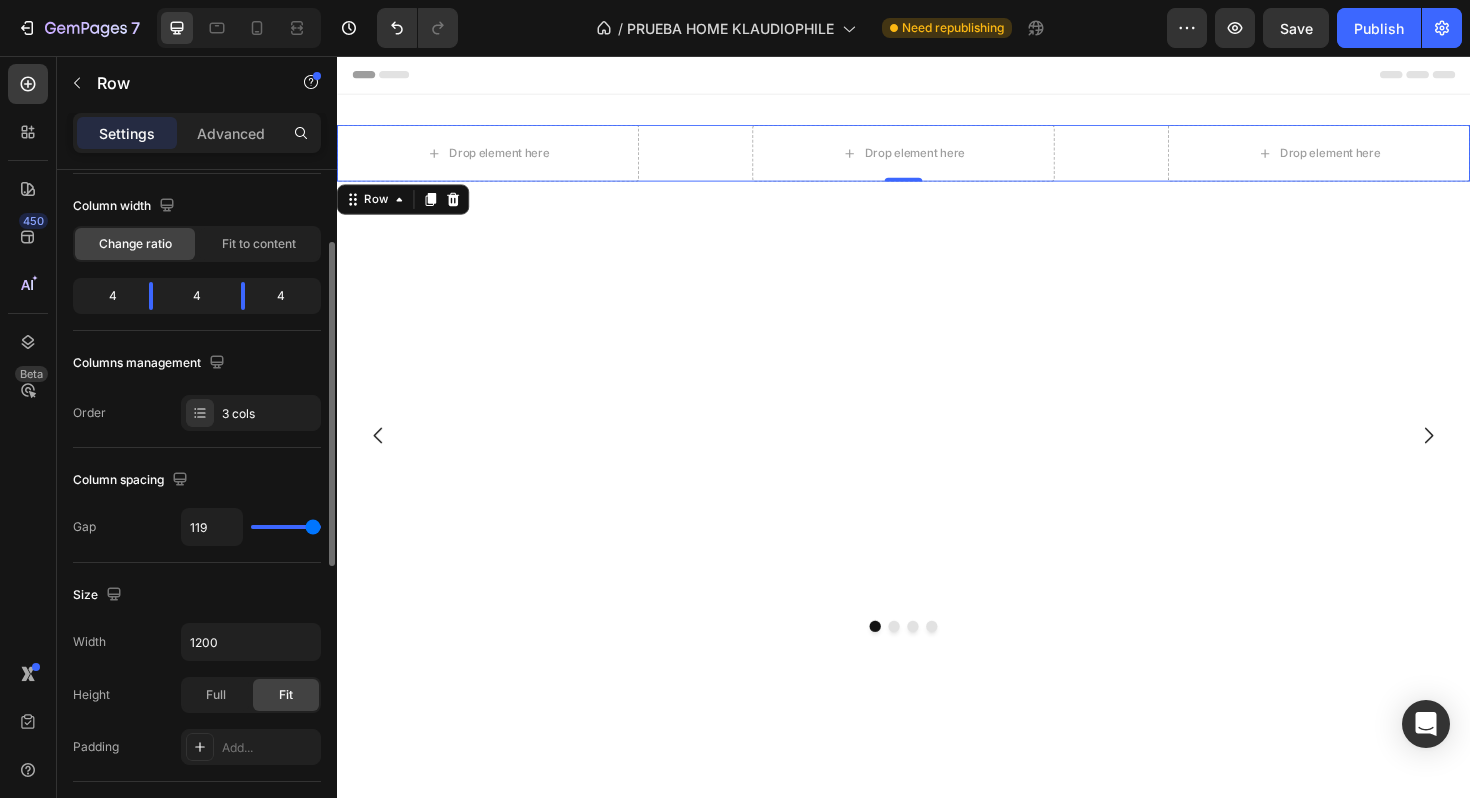 type on "109" 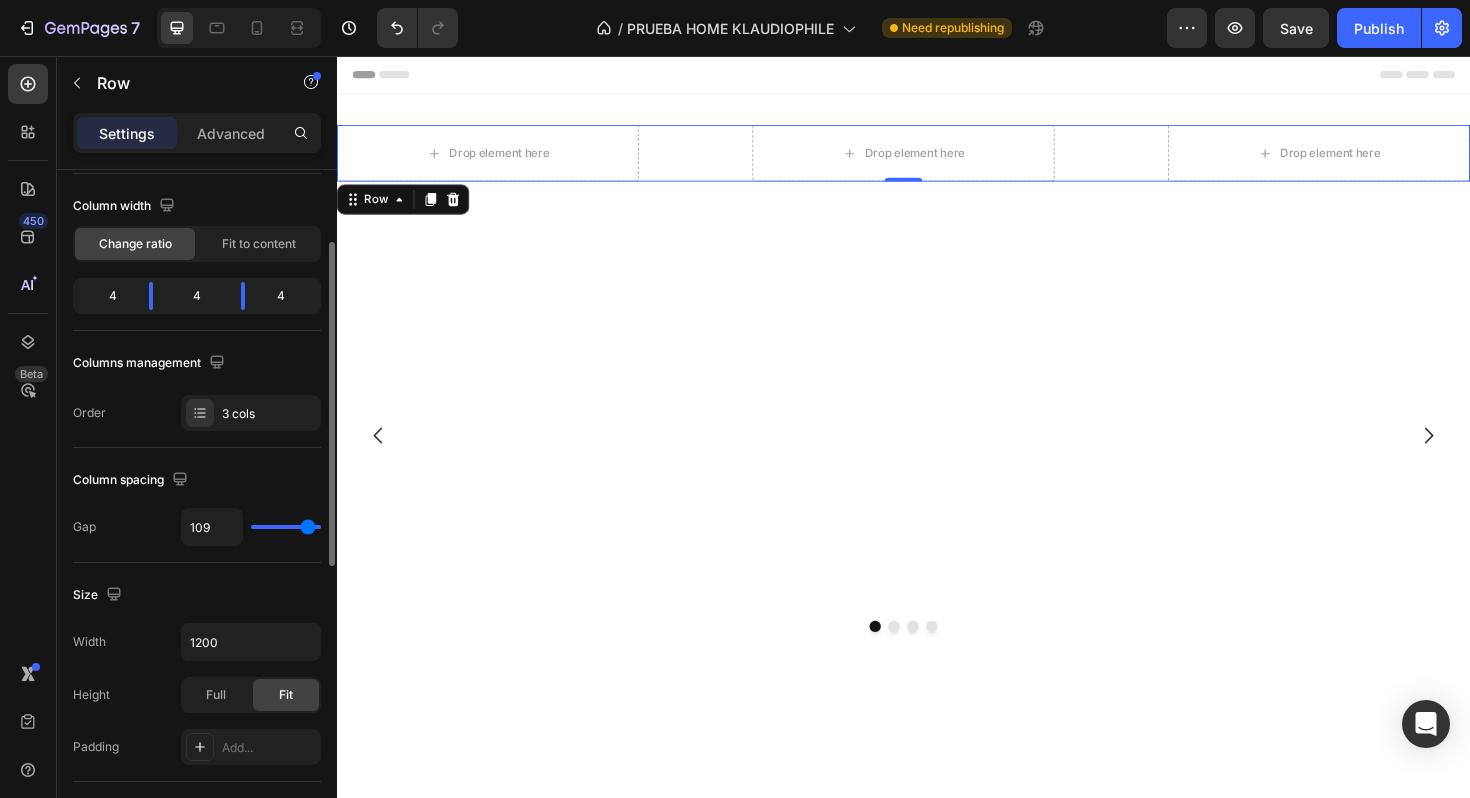 type on "96" 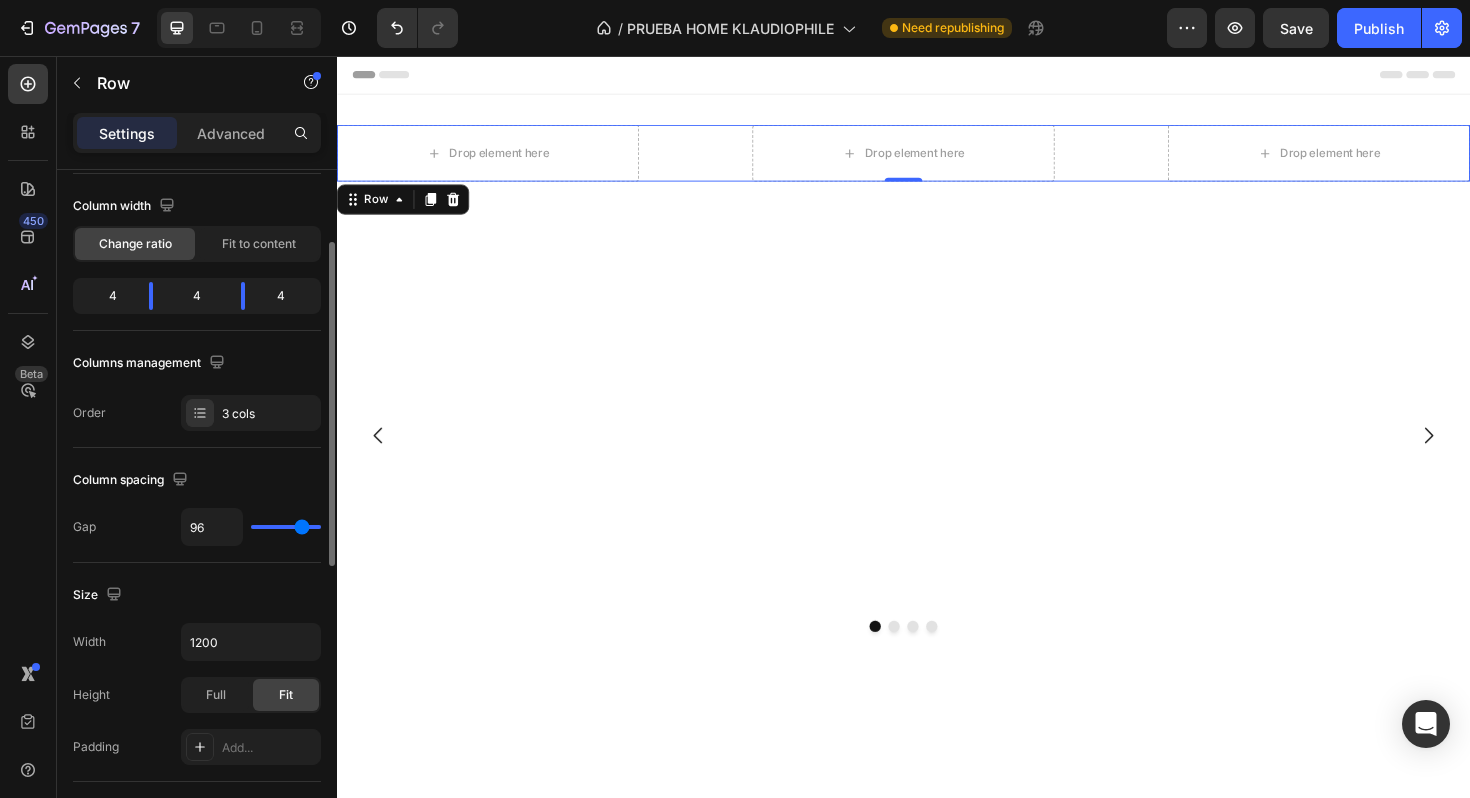 type on "83" 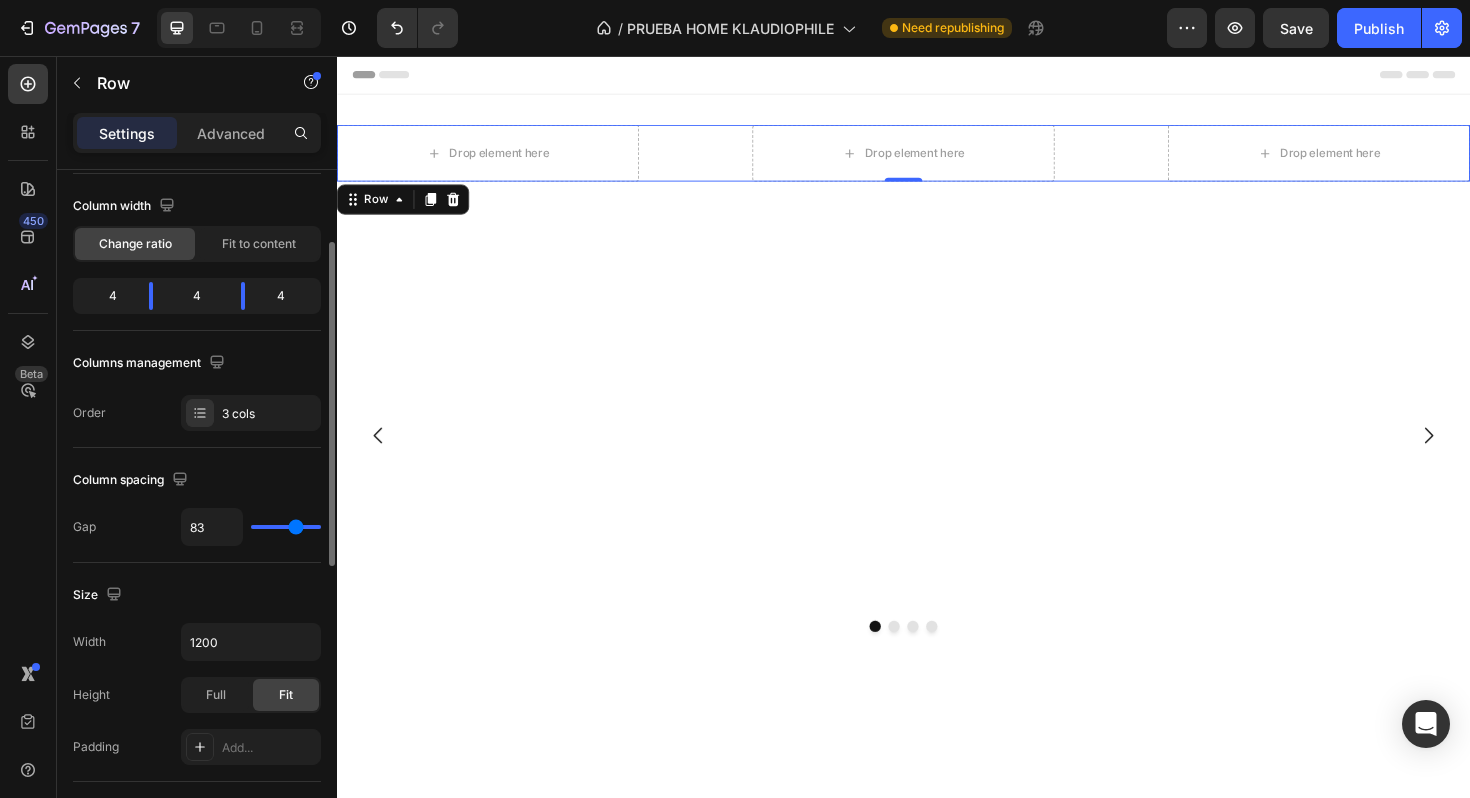 type on "69" 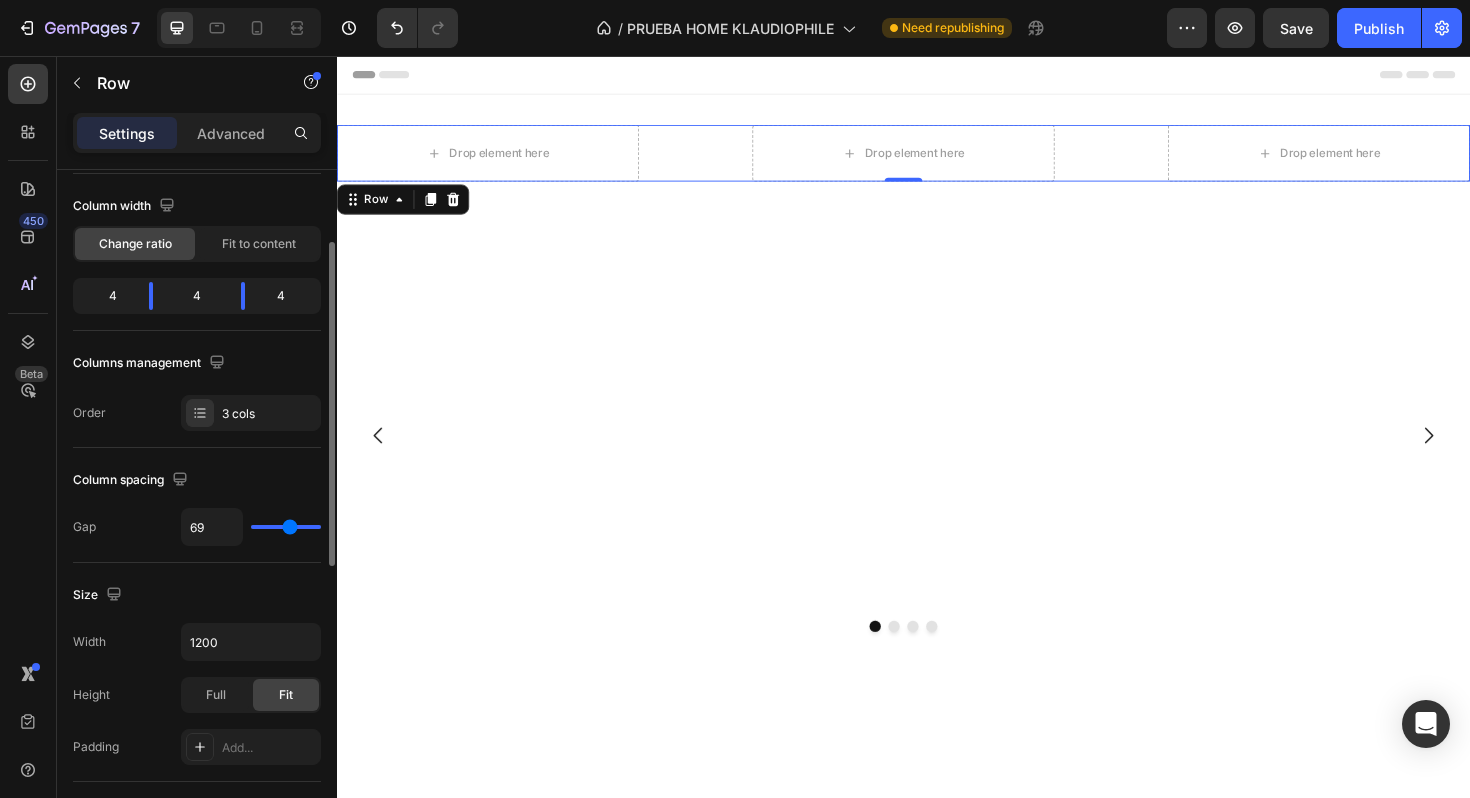 type on "54" 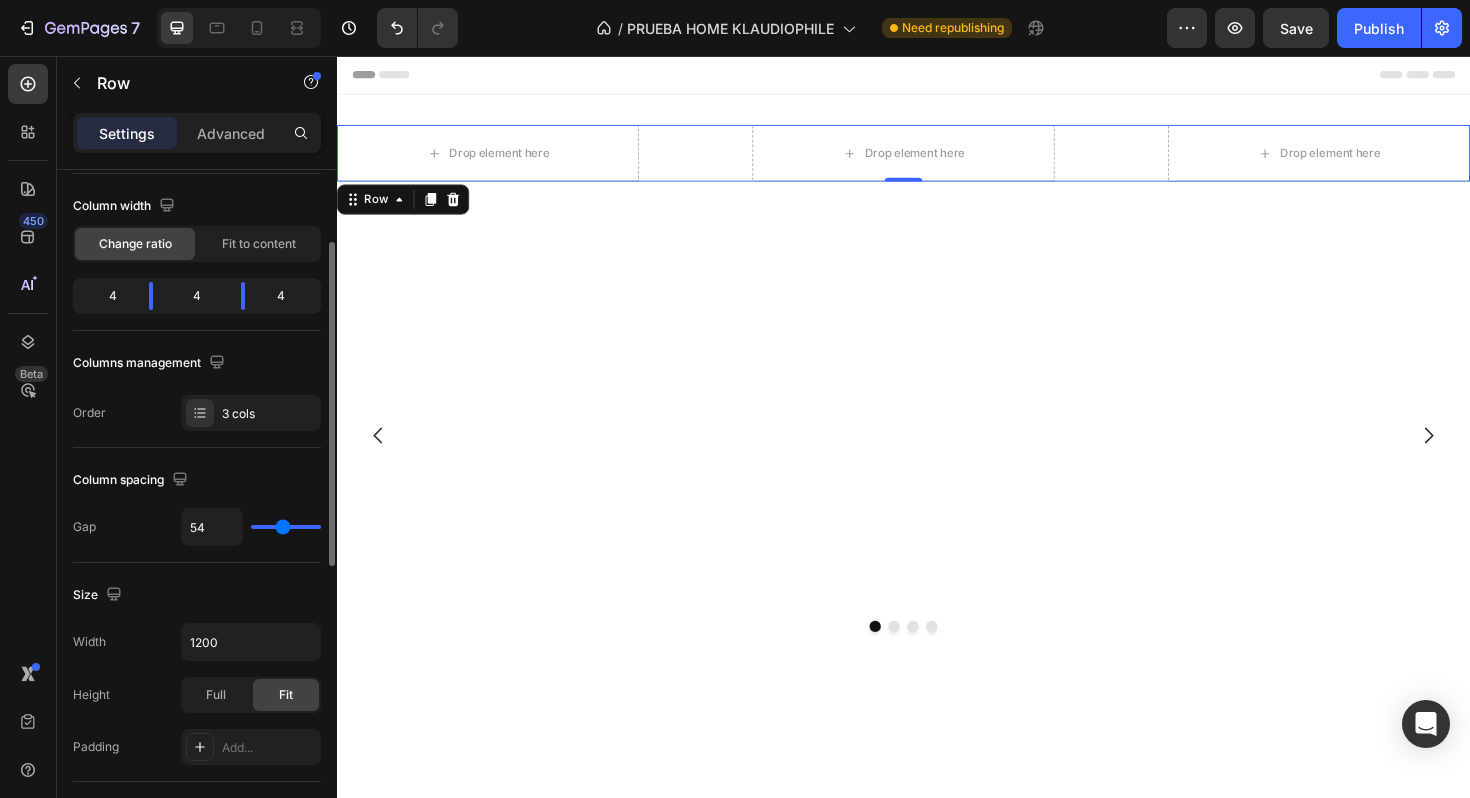 type on "37" 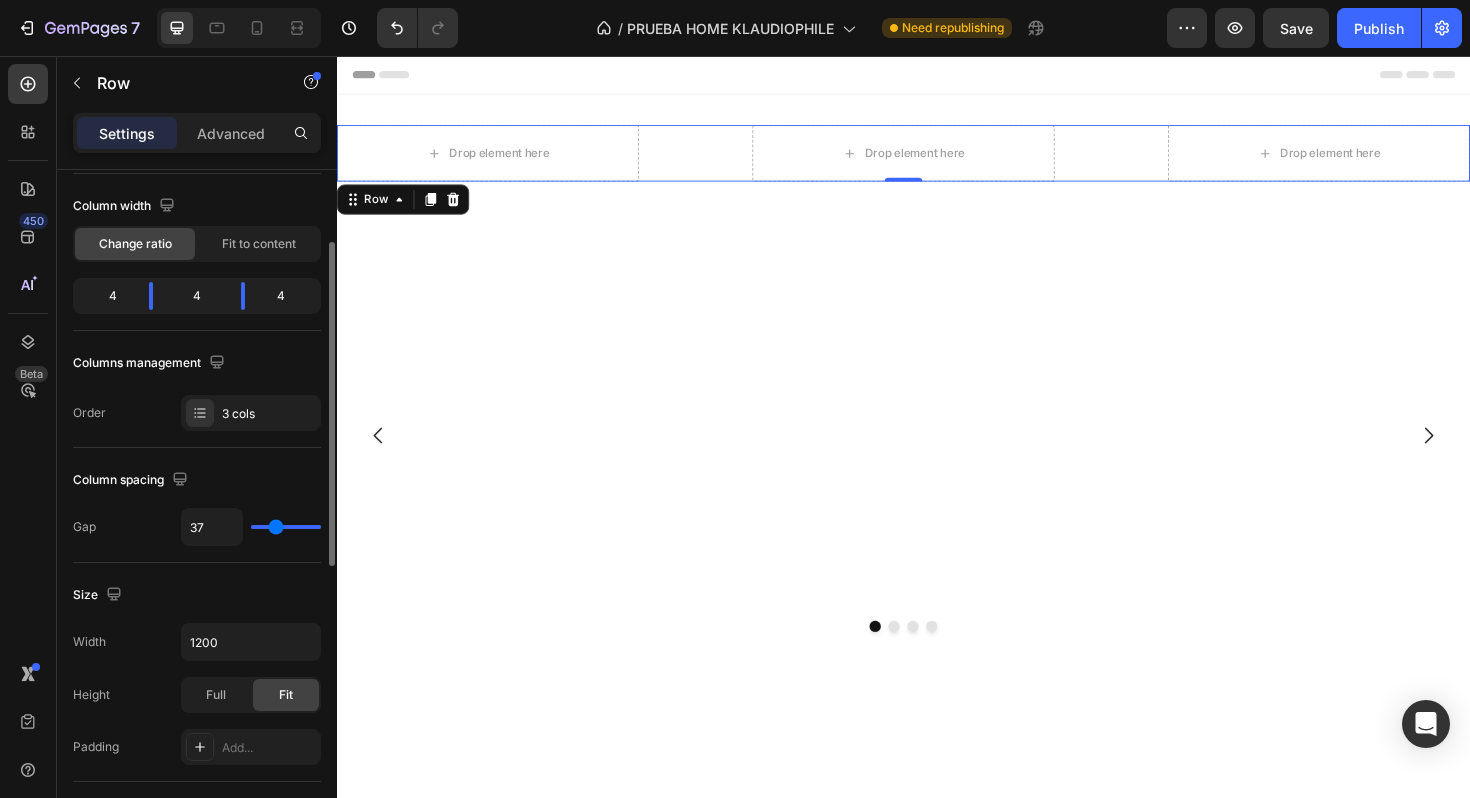 type on "19" 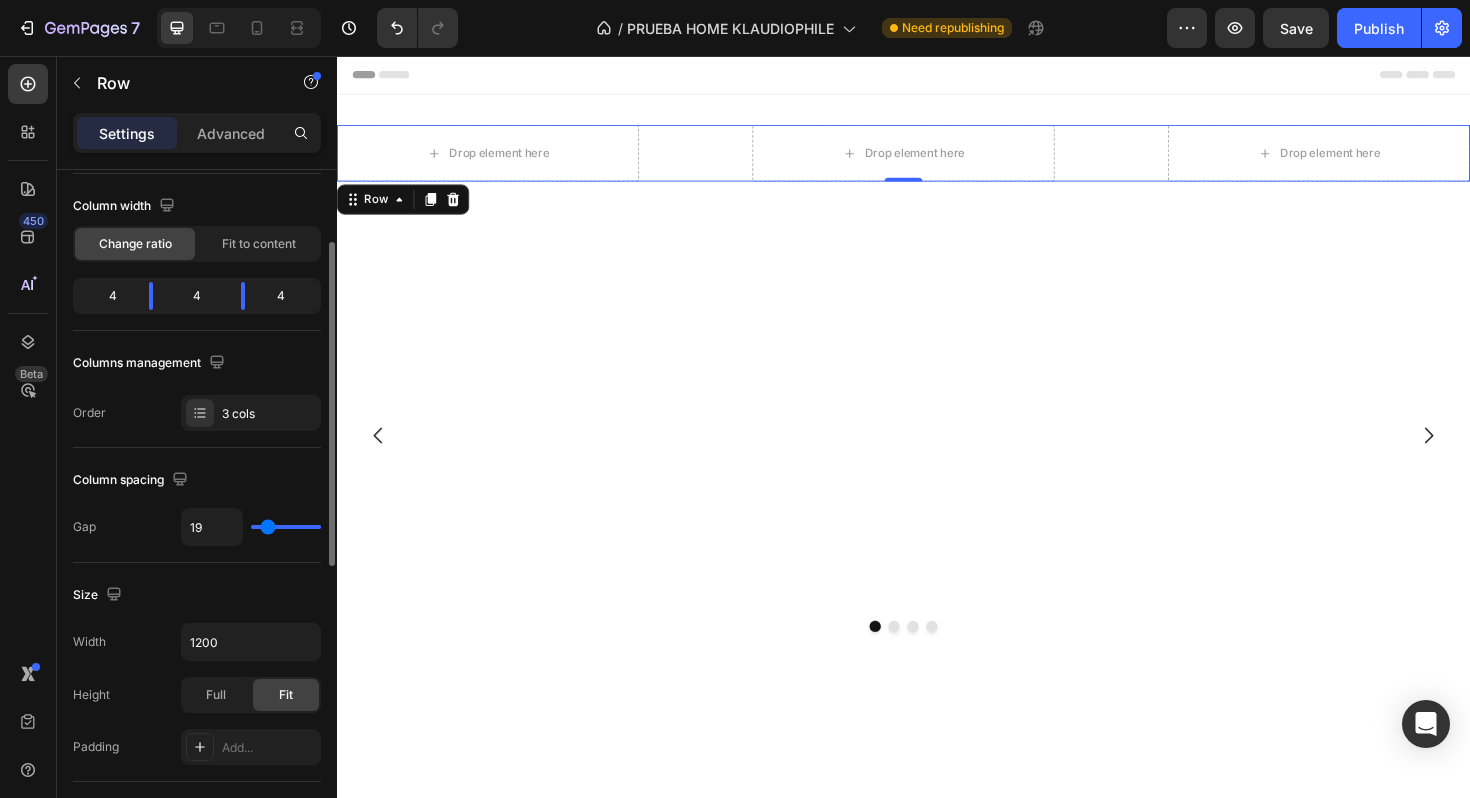 type on "2" 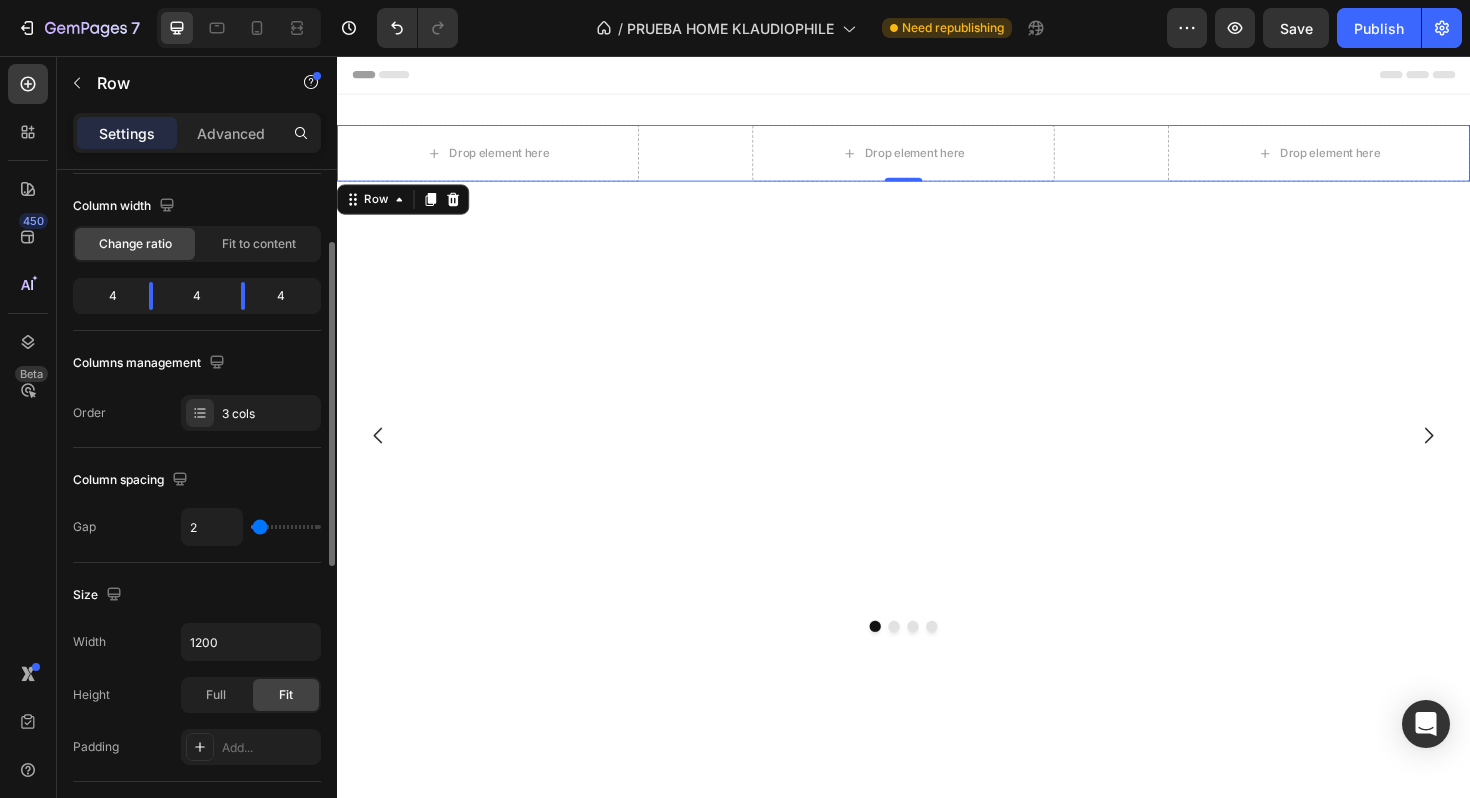 type on "0" 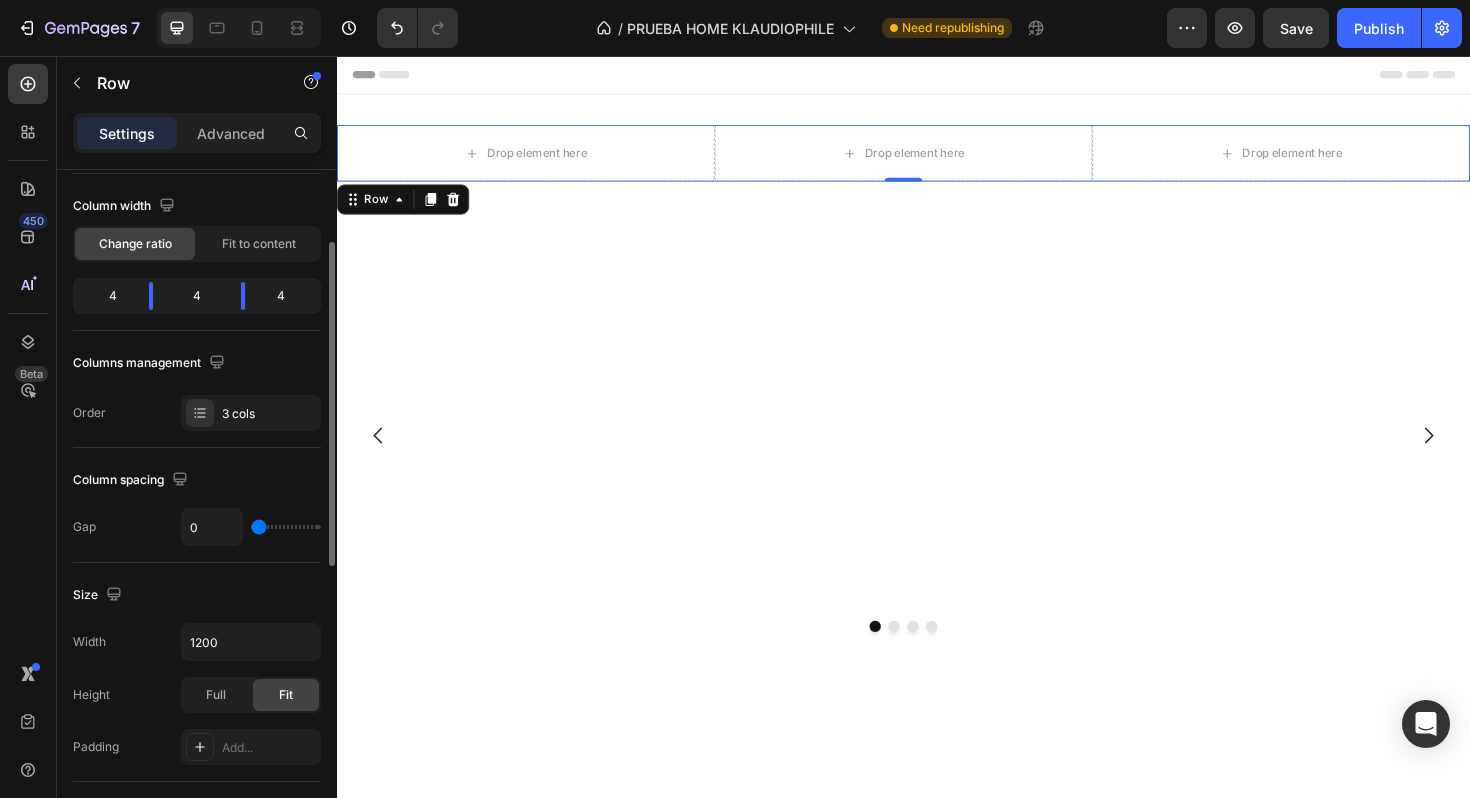 type on "0" 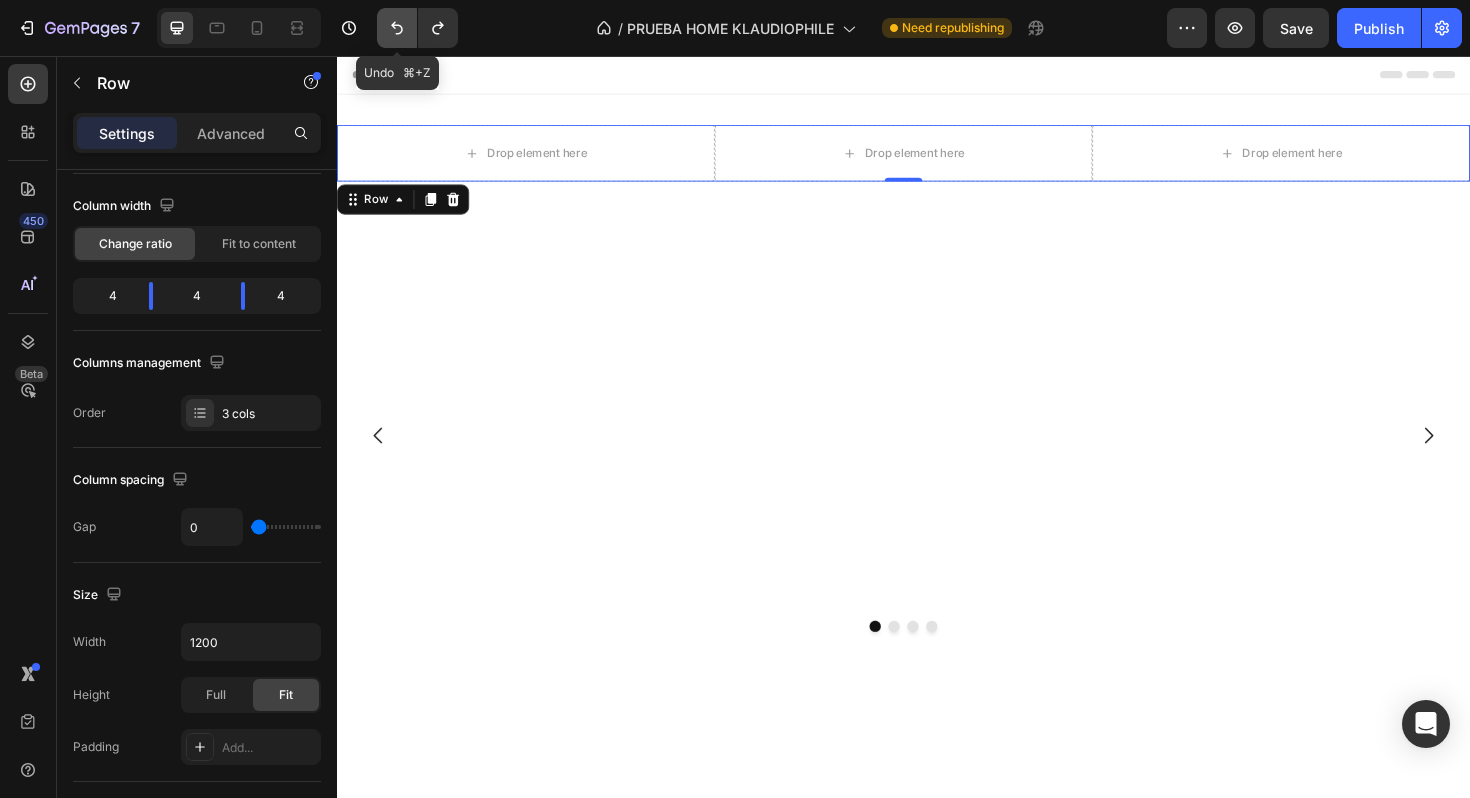 click 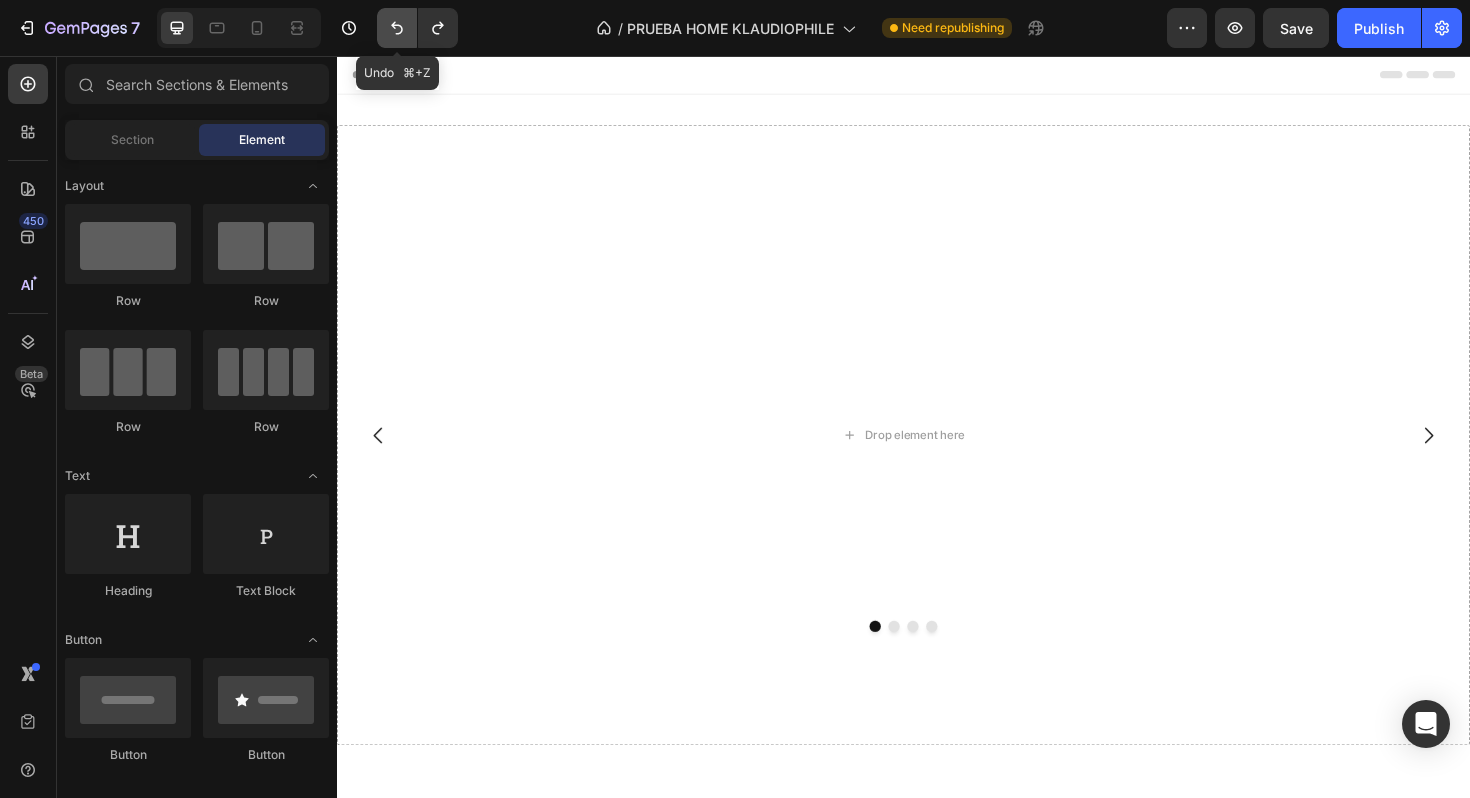click 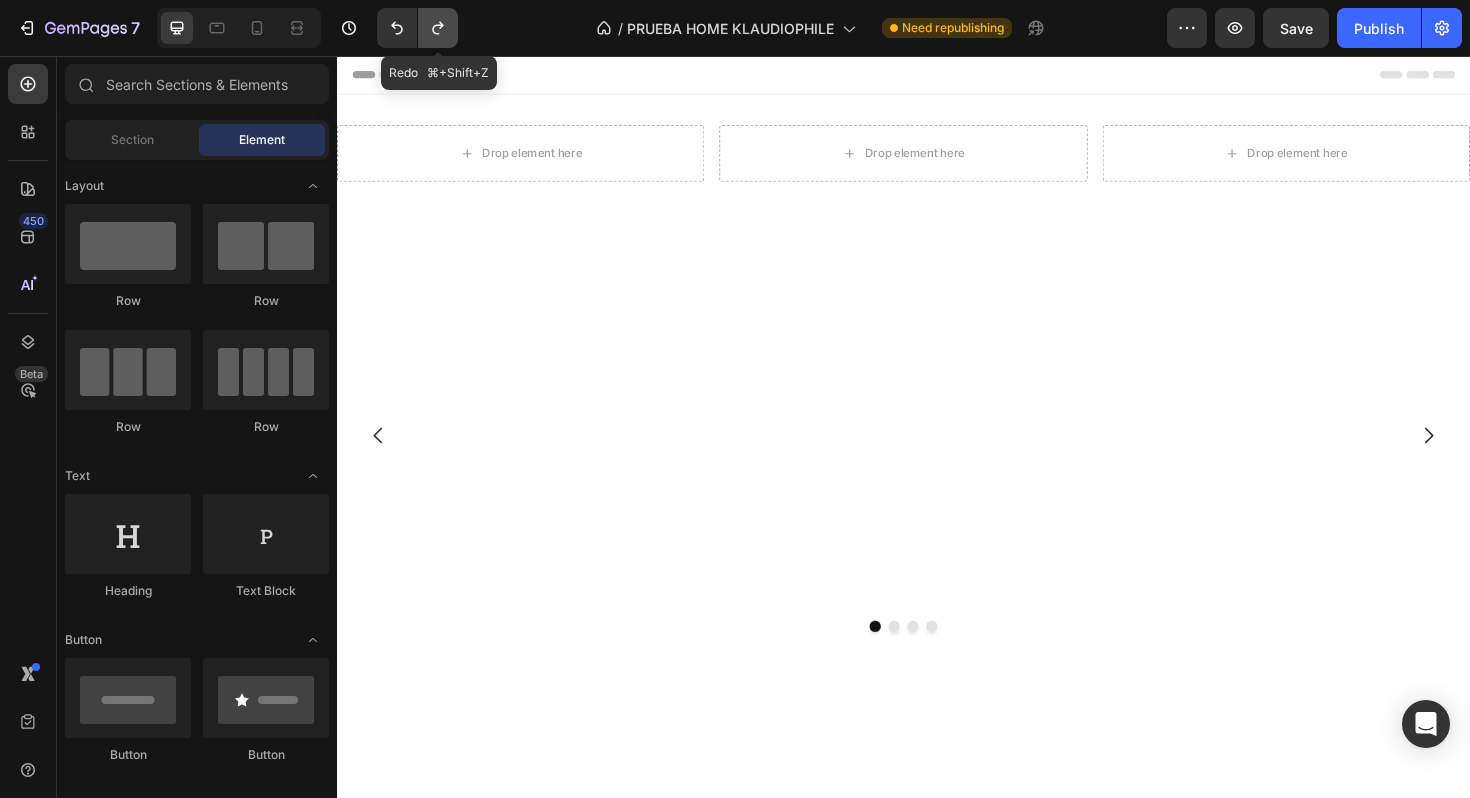 click 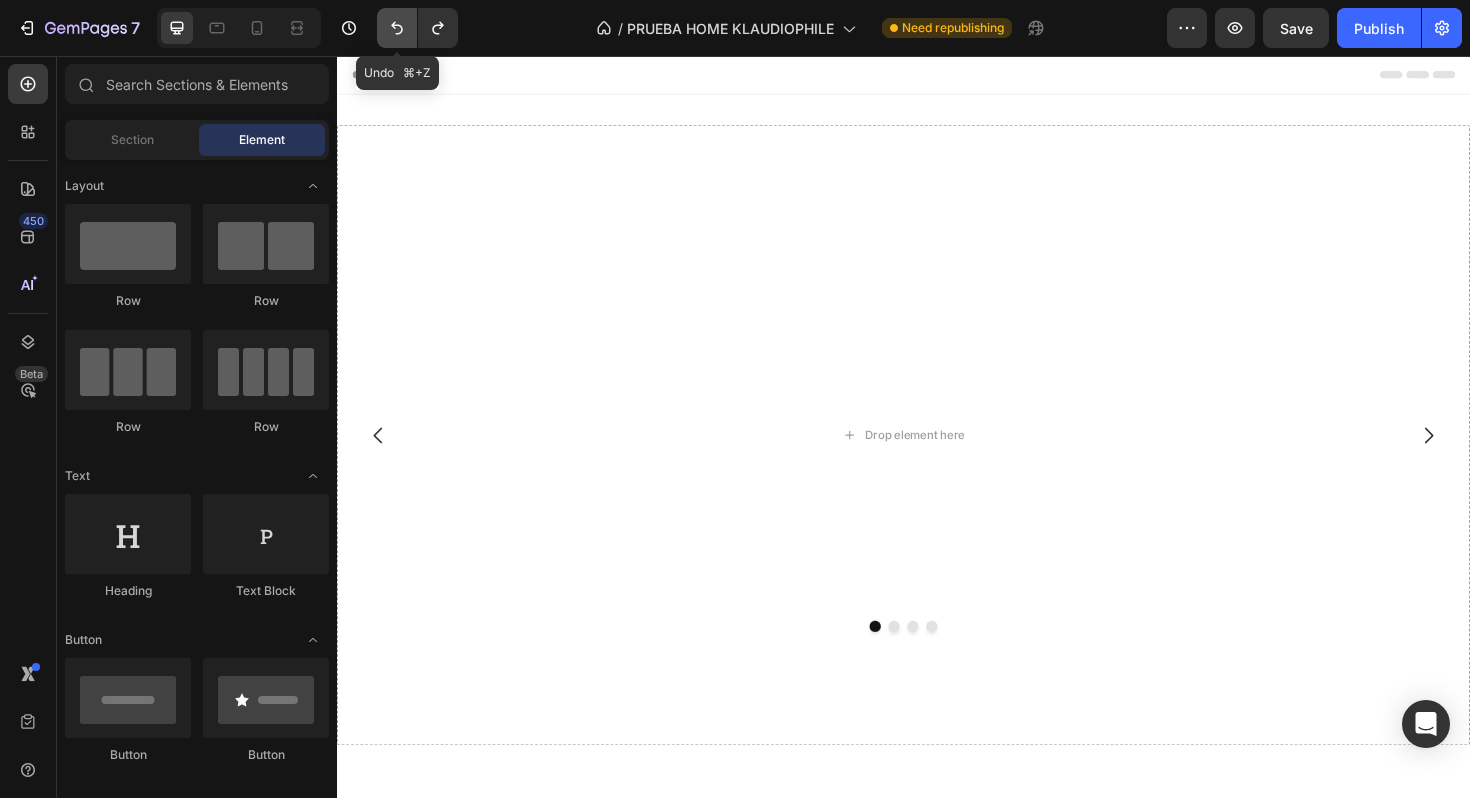 click 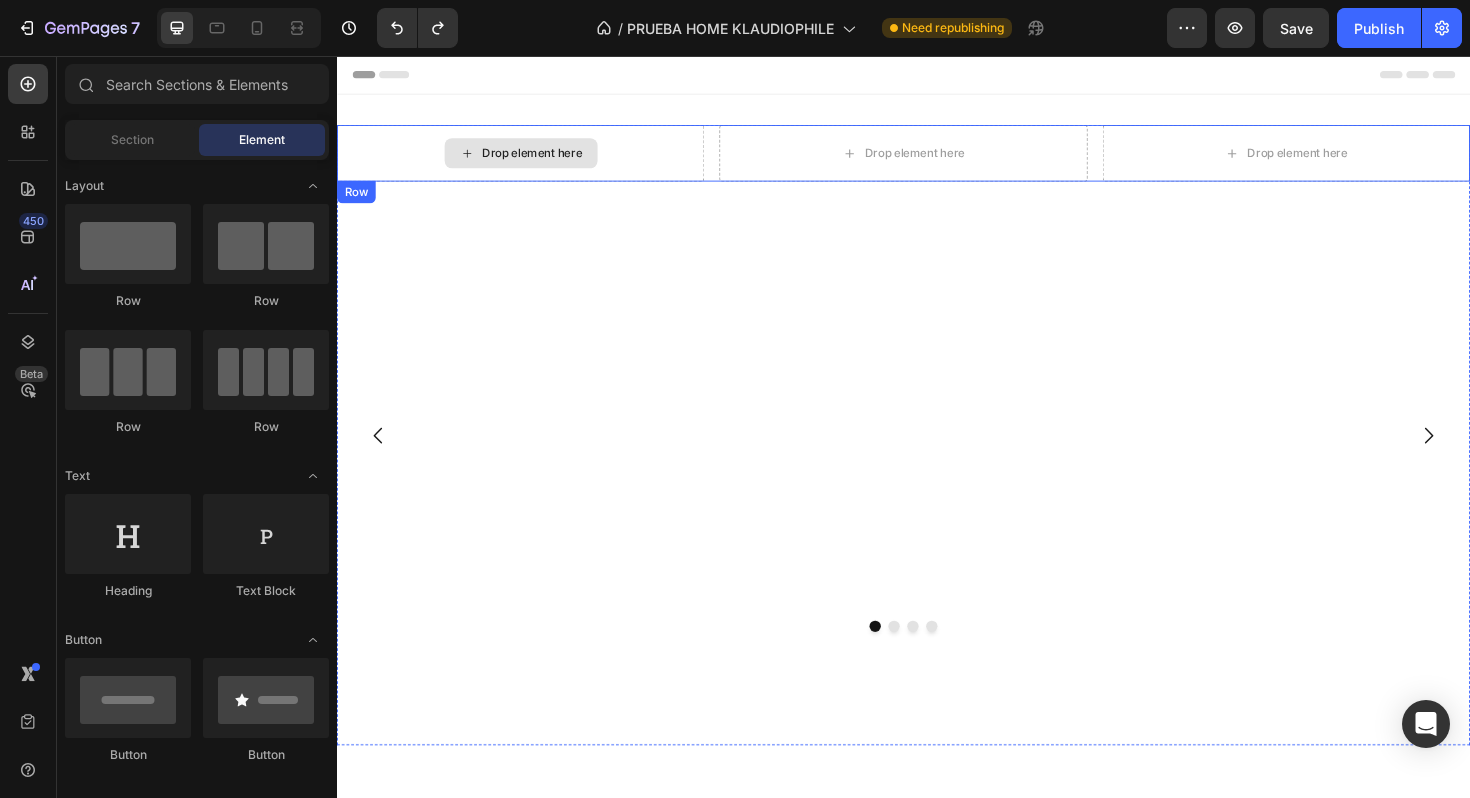 click on "Drop element here" at bounding box center [531, 159] 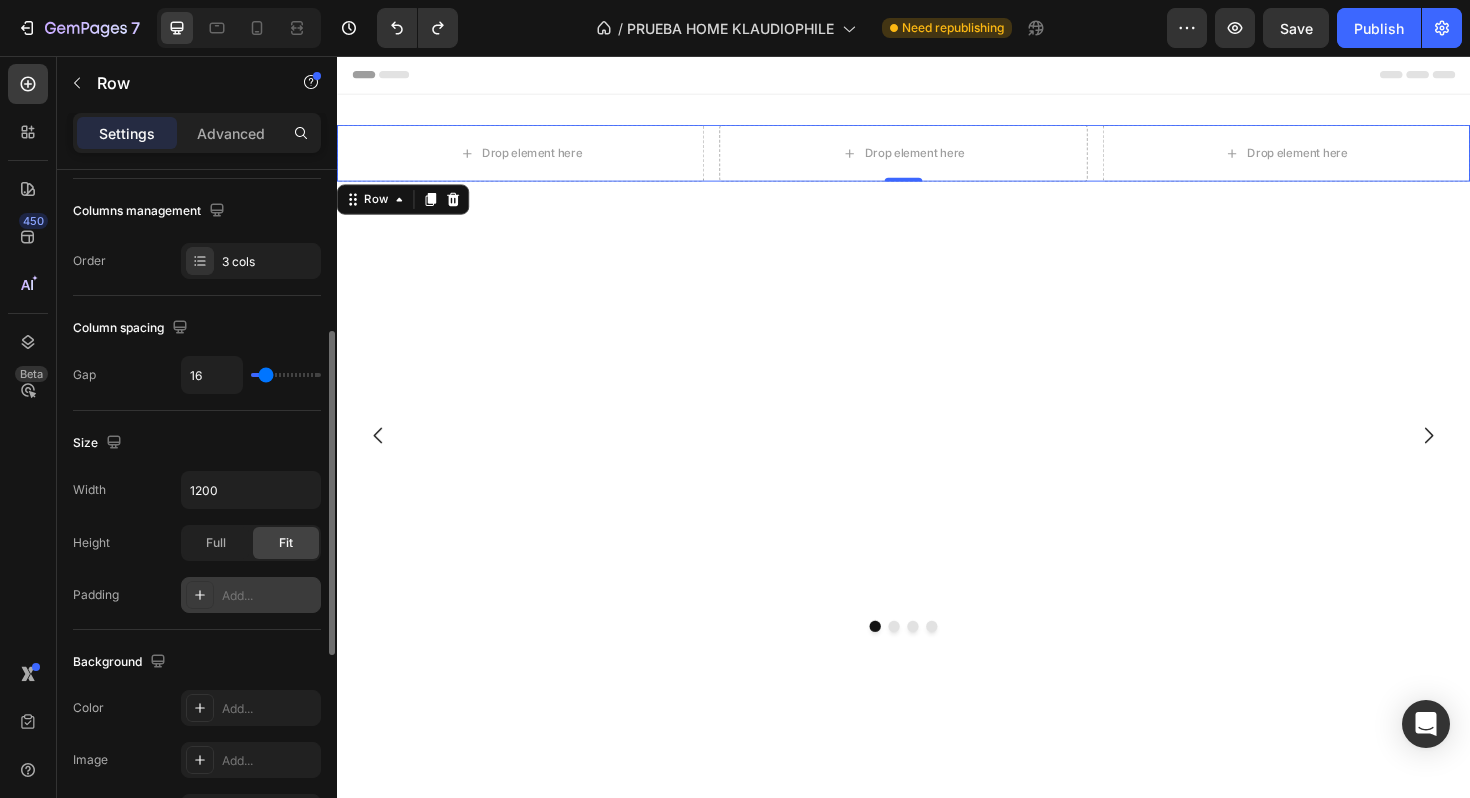 scroll, scrollTop: 319, scrollLeft: 0, axis: vertical 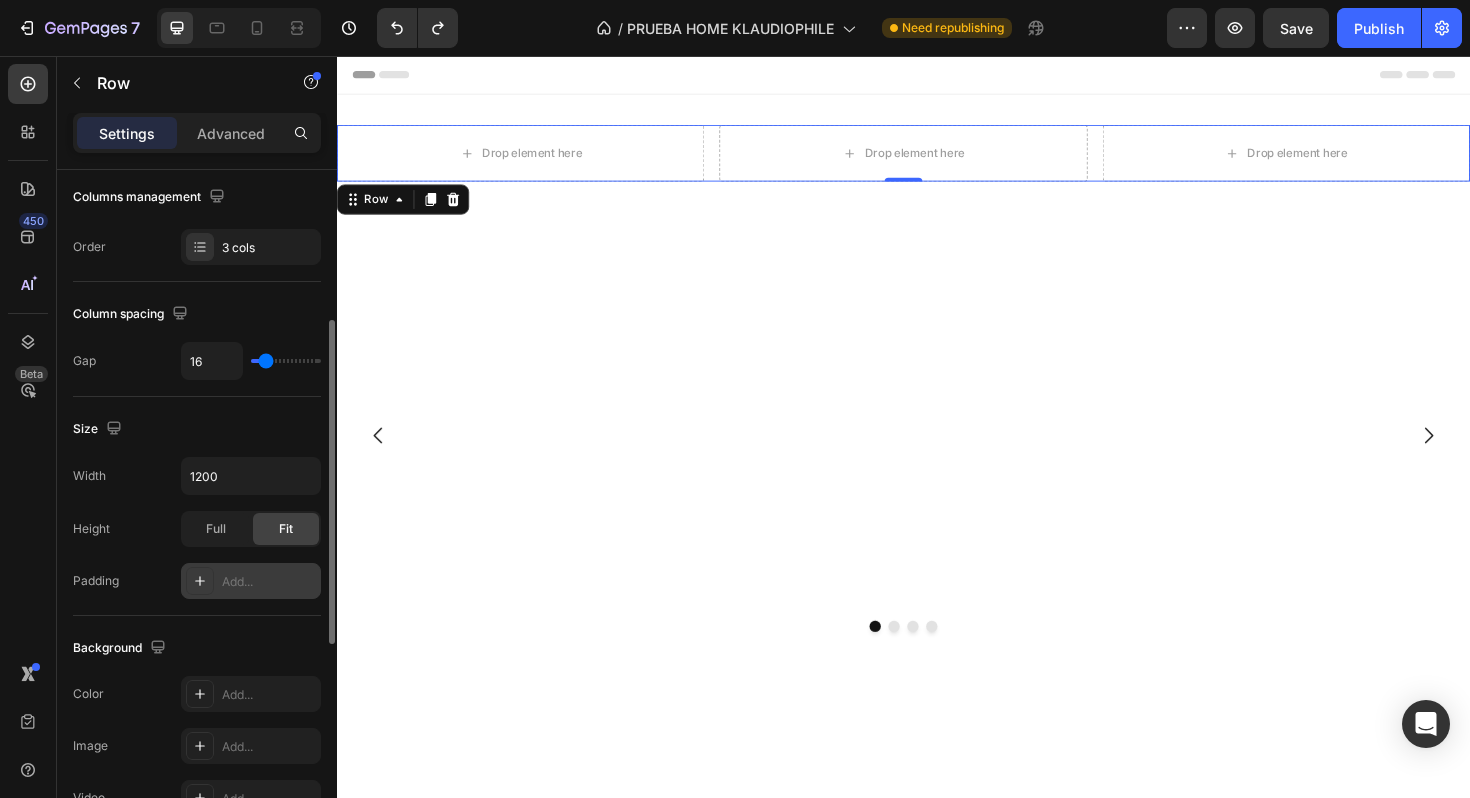 click 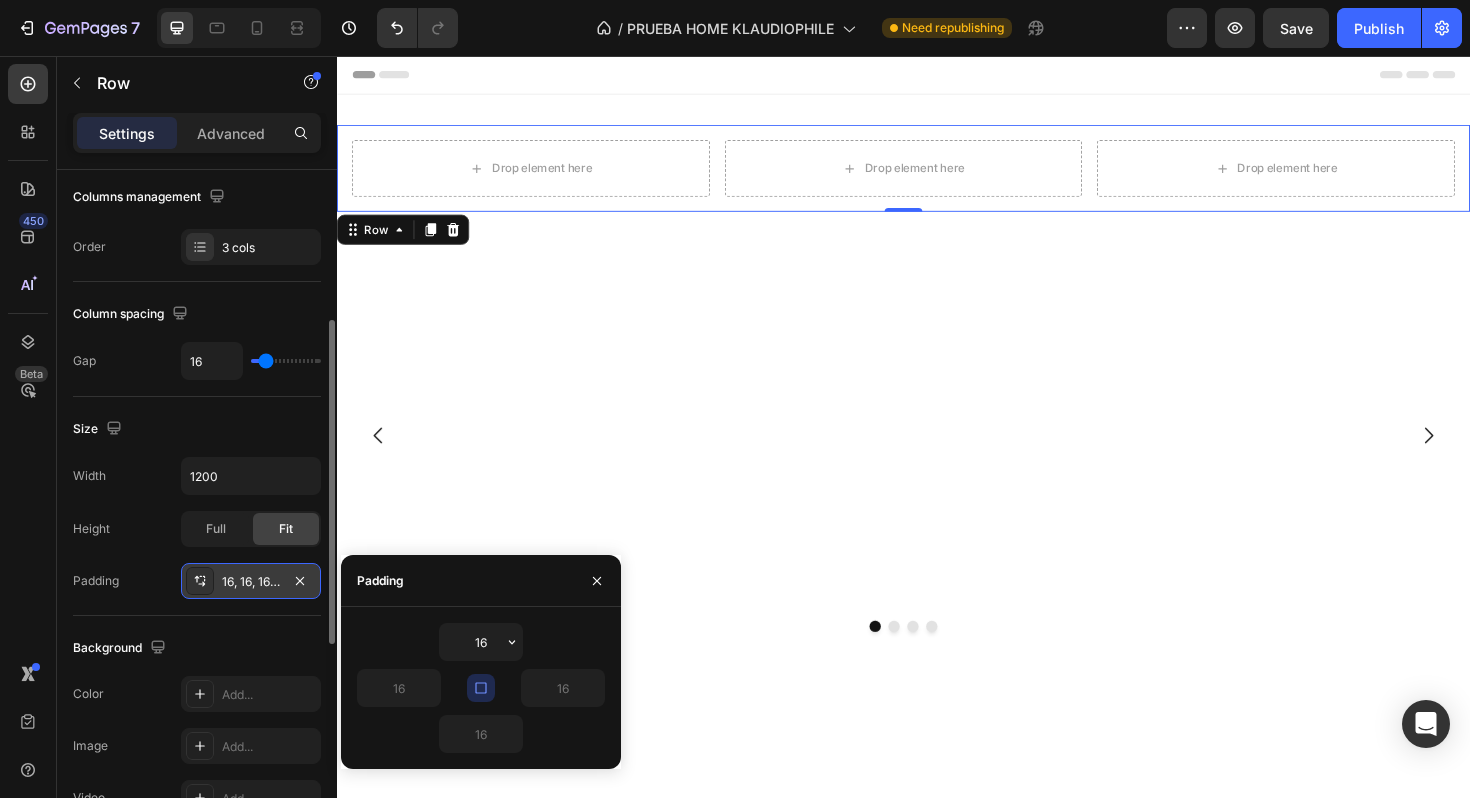 click 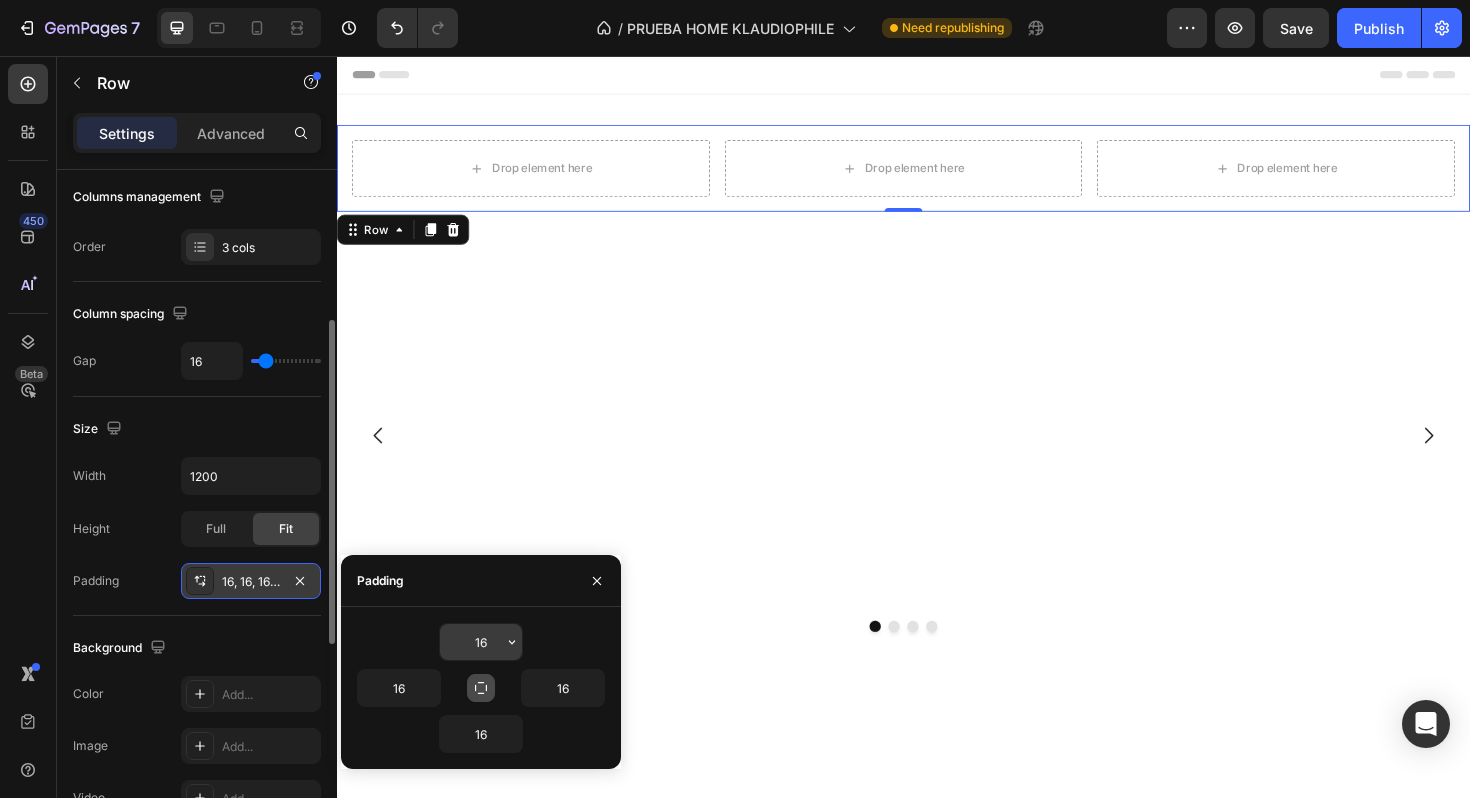 click on "16" at bounding box center (481, 642) 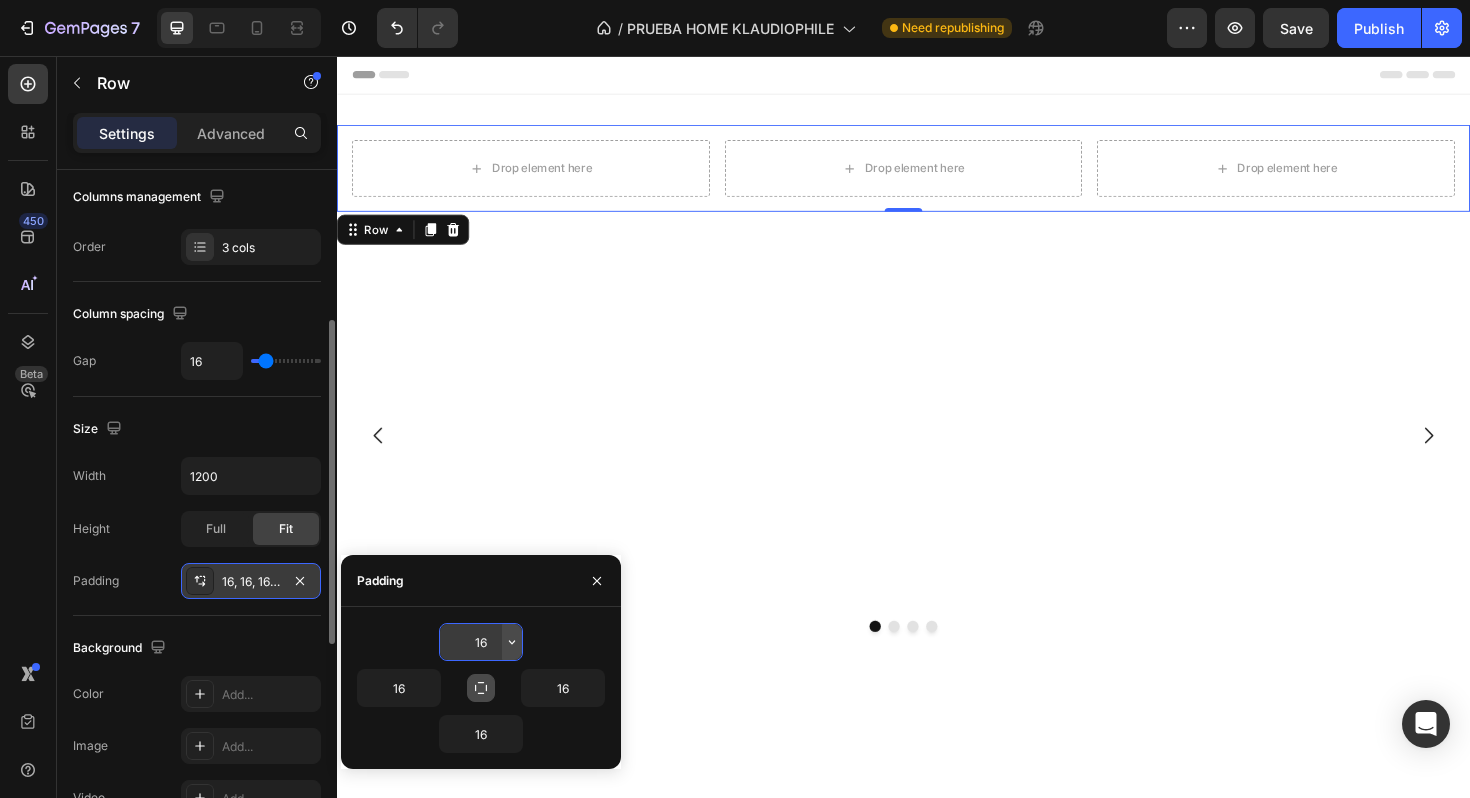 click 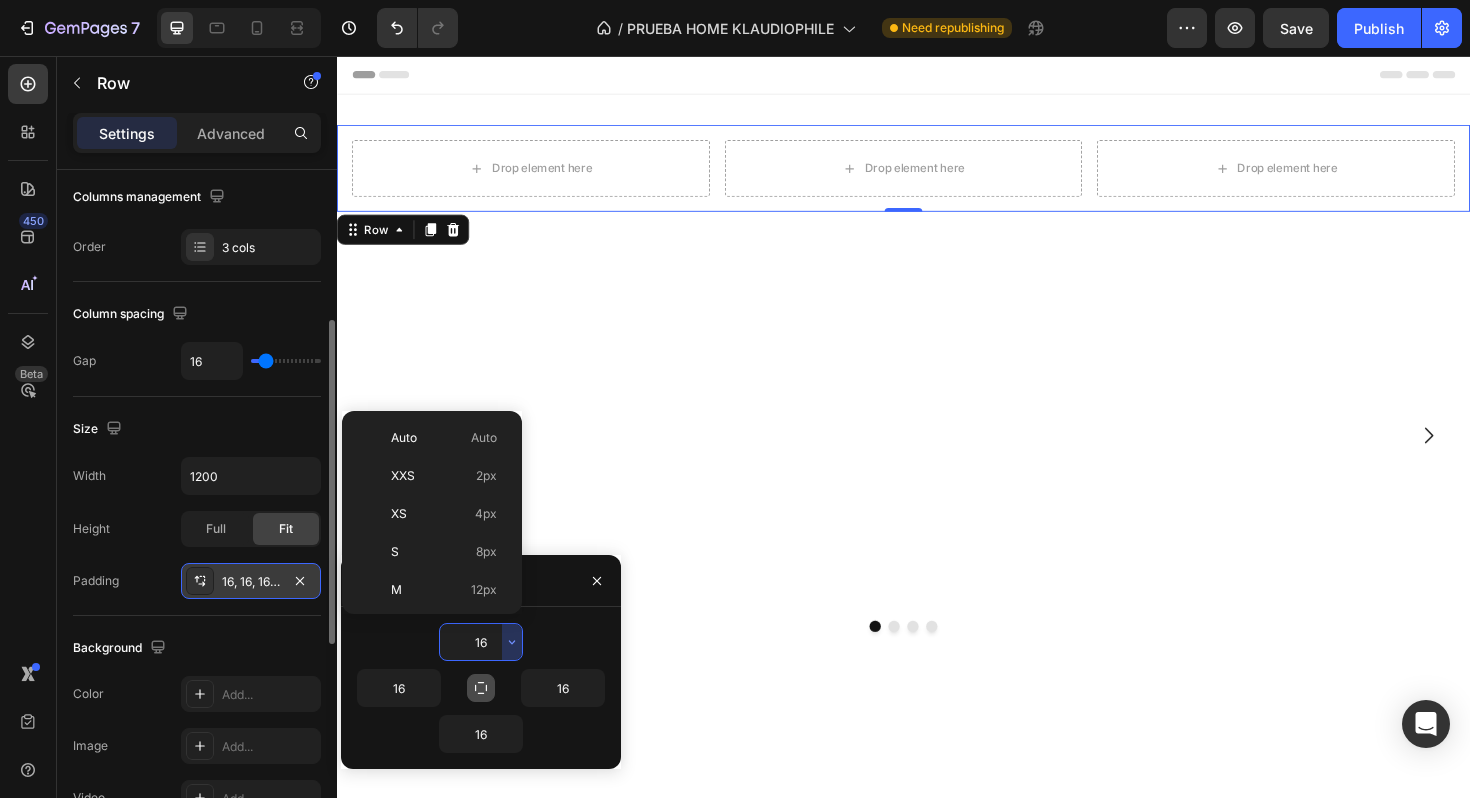 click on "16" at bounding box center [481, 642] 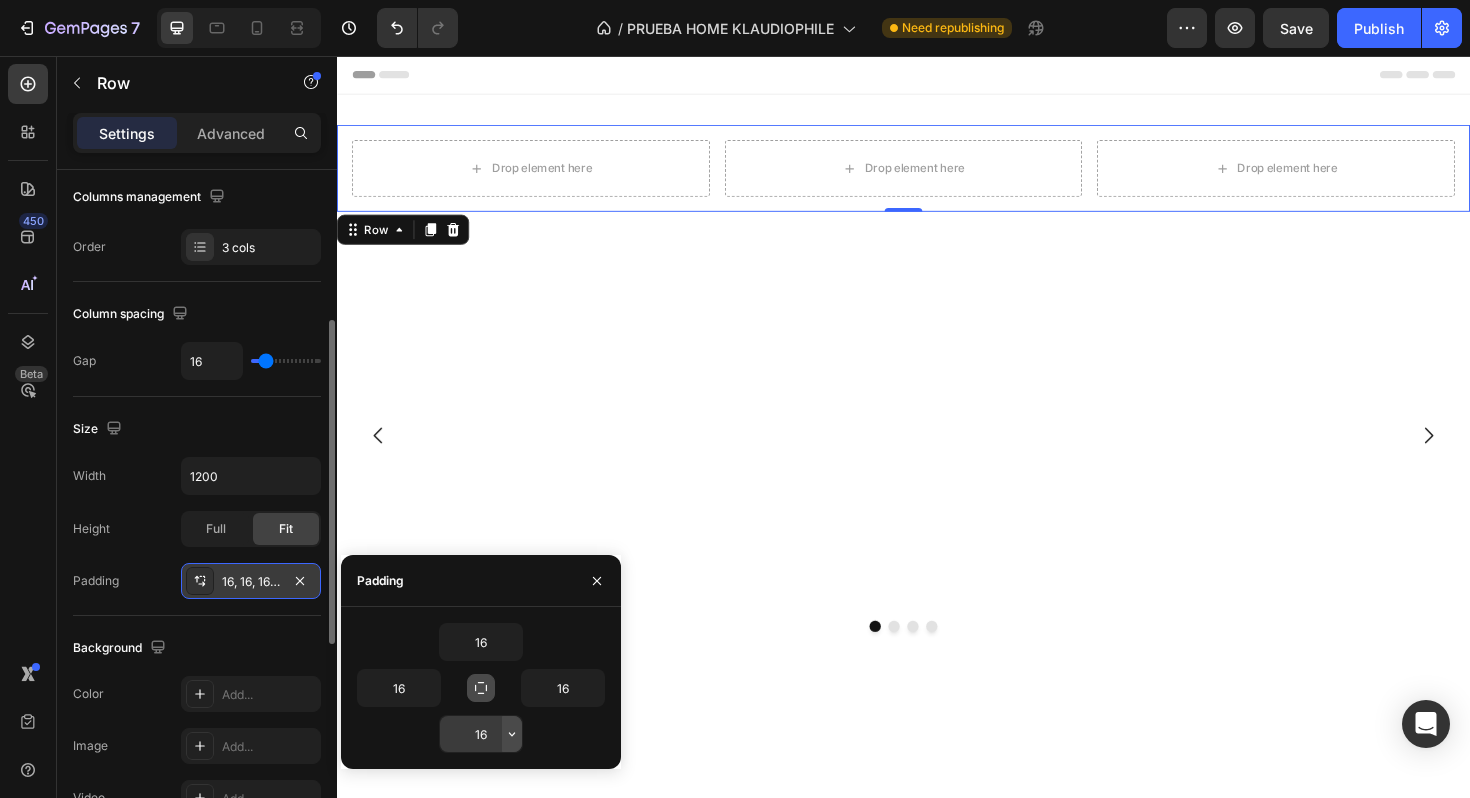 click 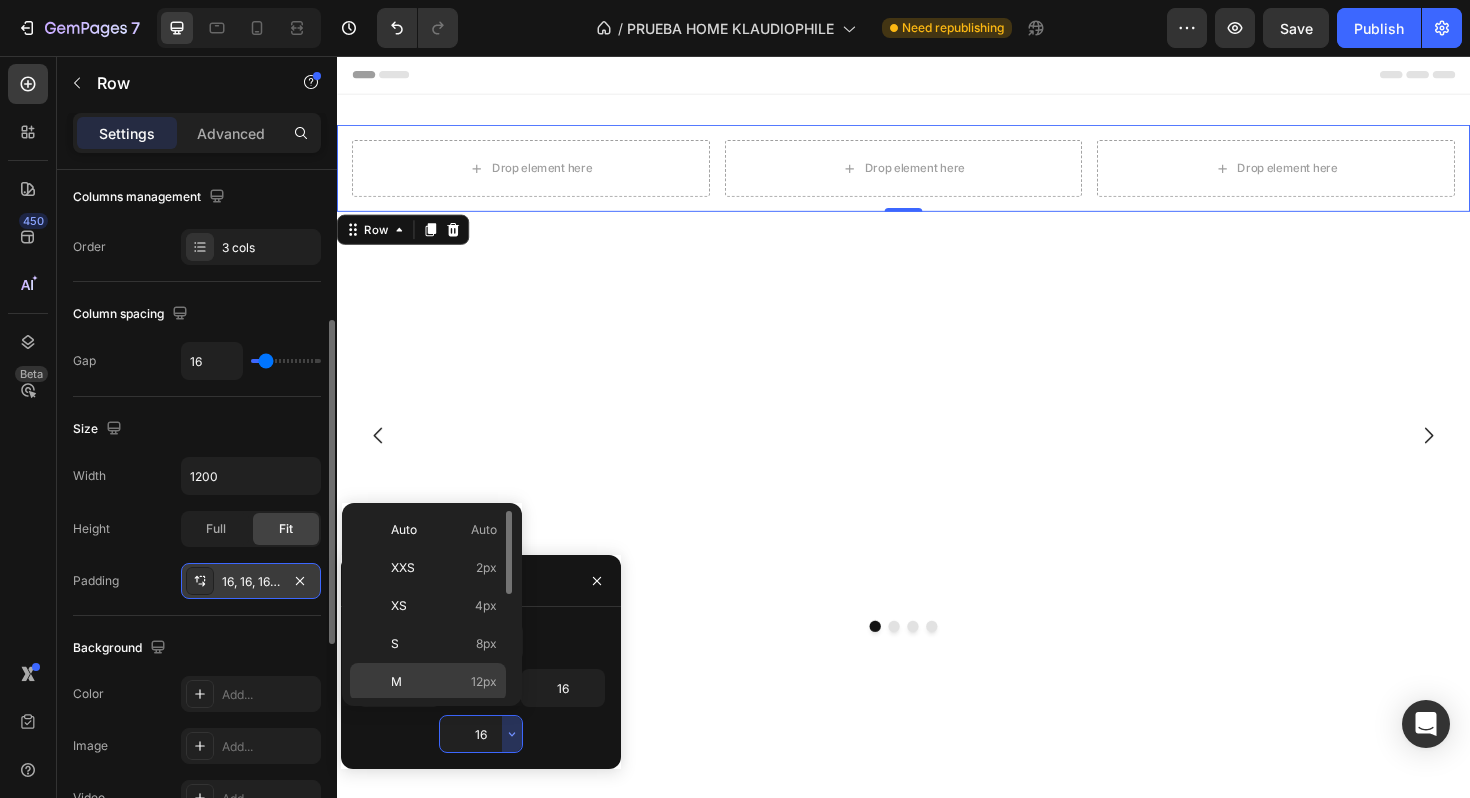 click on "M 12px" at bounding box center (444, 682) 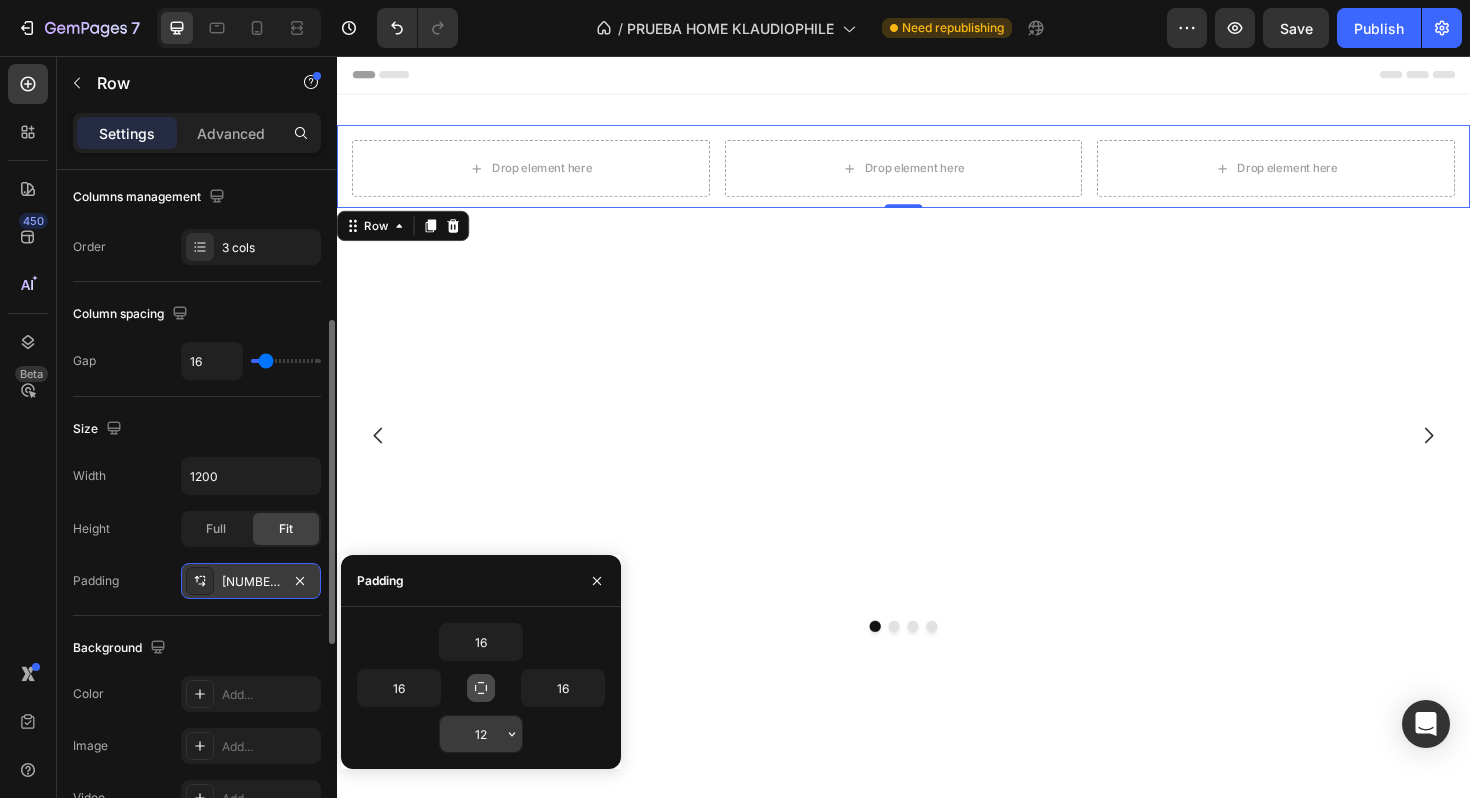 click on "12" at bounding box center (481, 734) 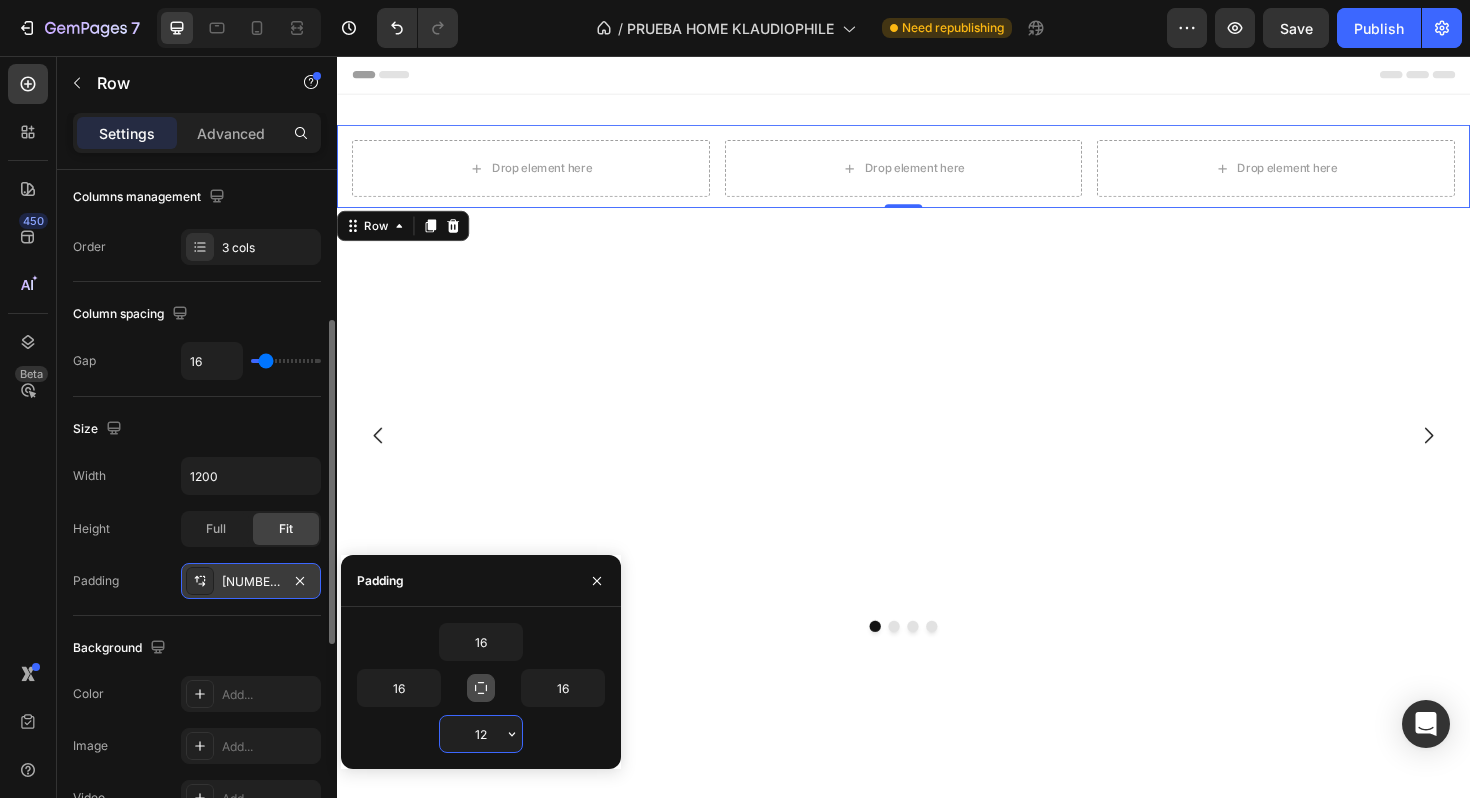 click on "12" at bounding box center (481, 734) 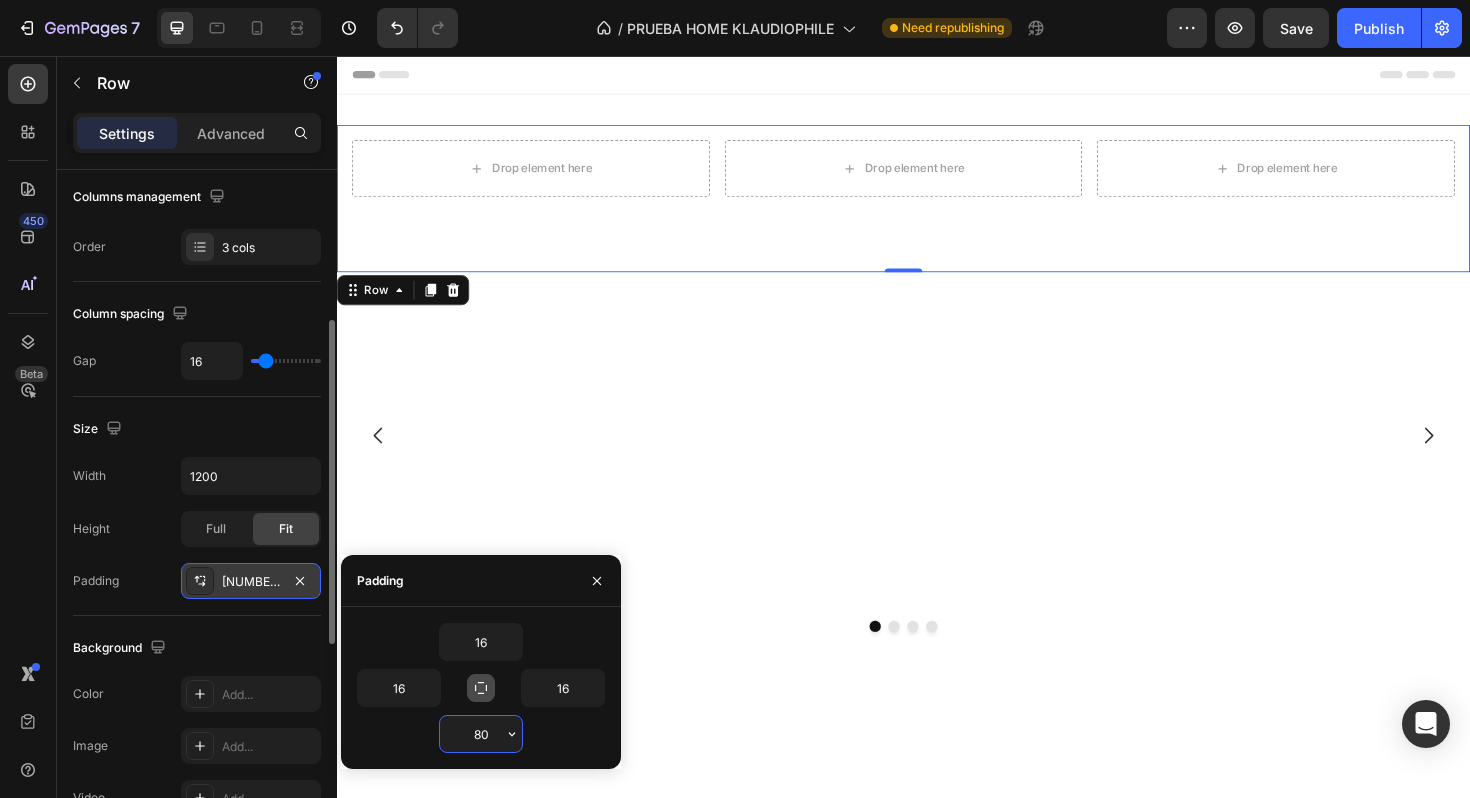 type on "8" 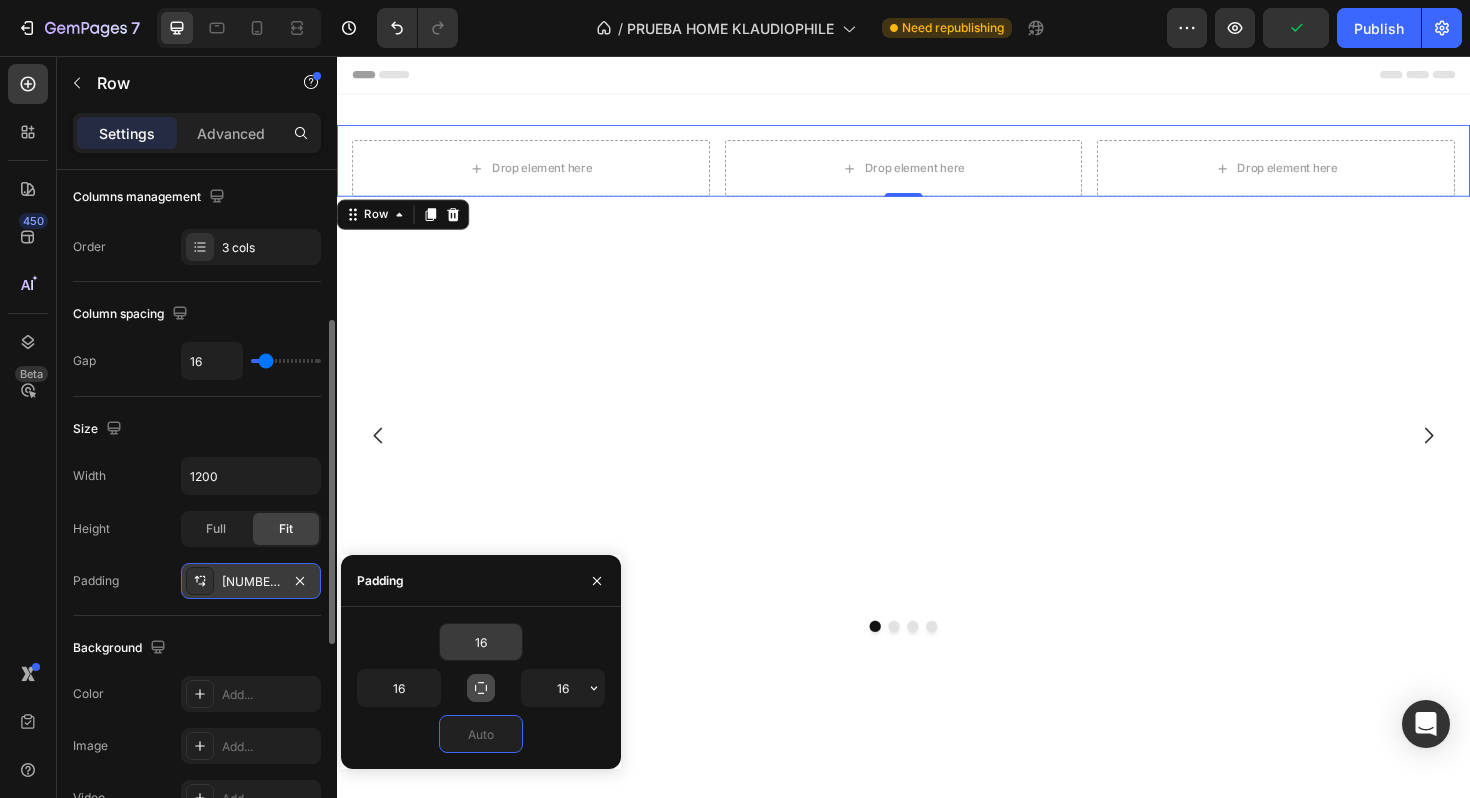 type on "0" 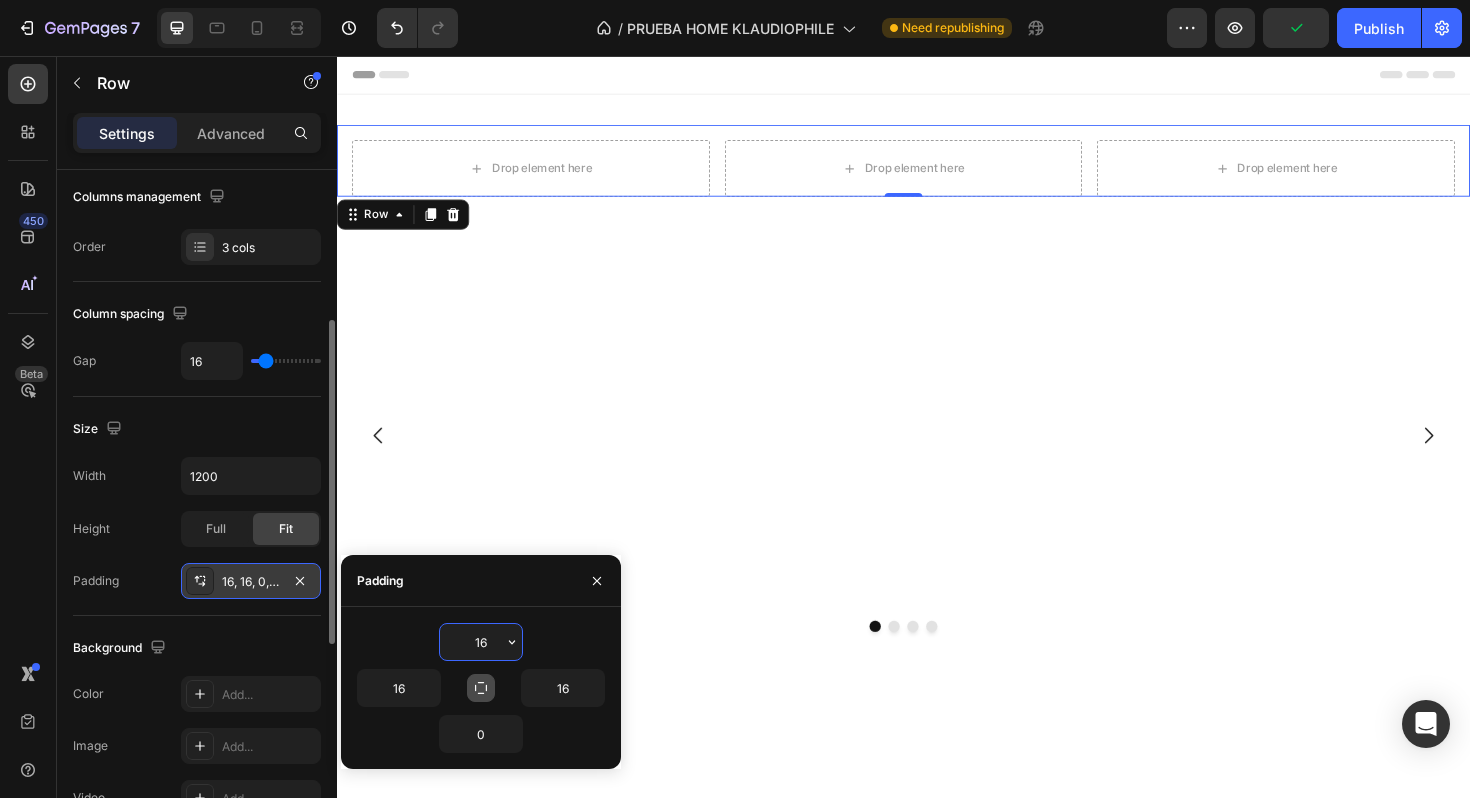 click on "16" at bounding box center (481, 642) 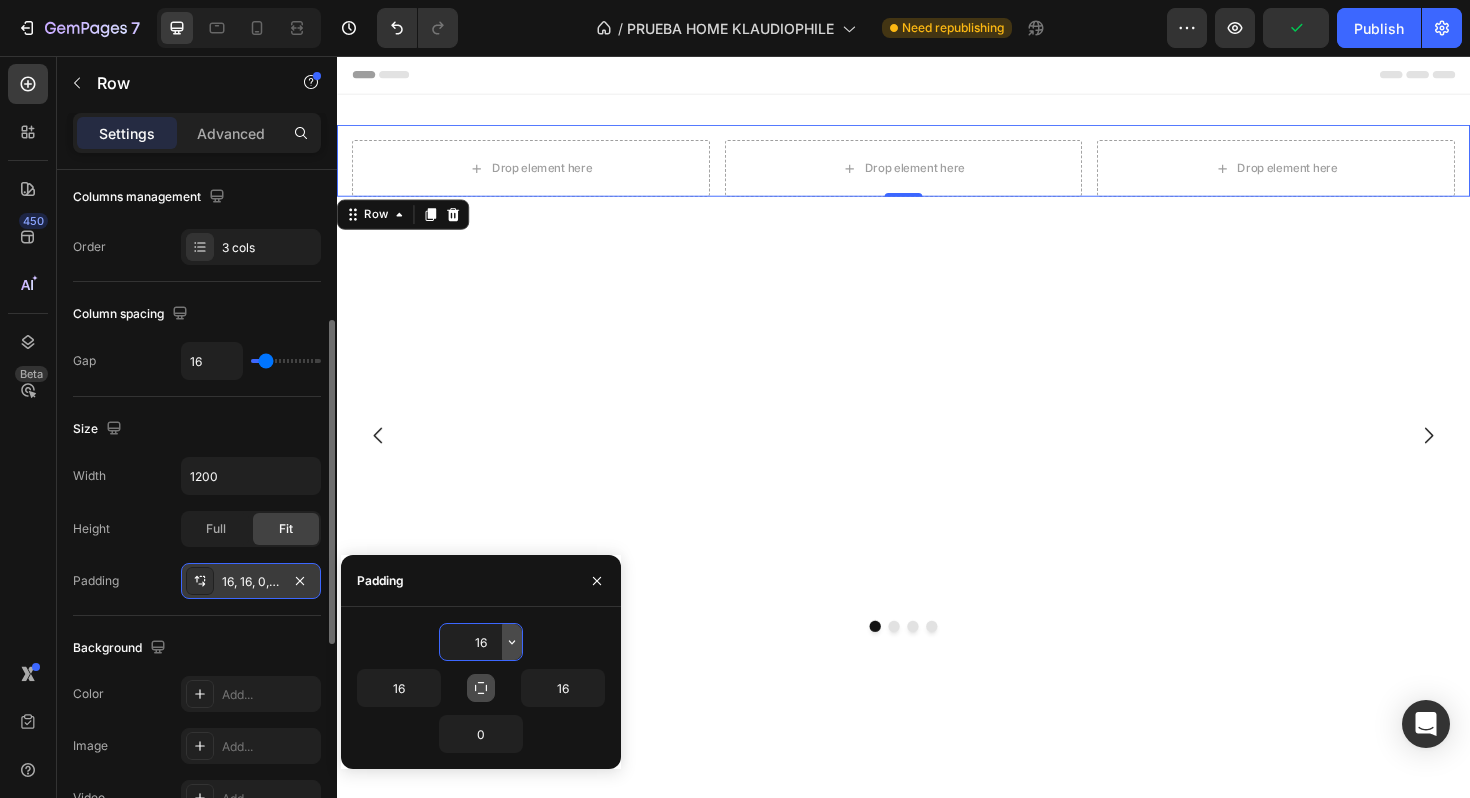 click 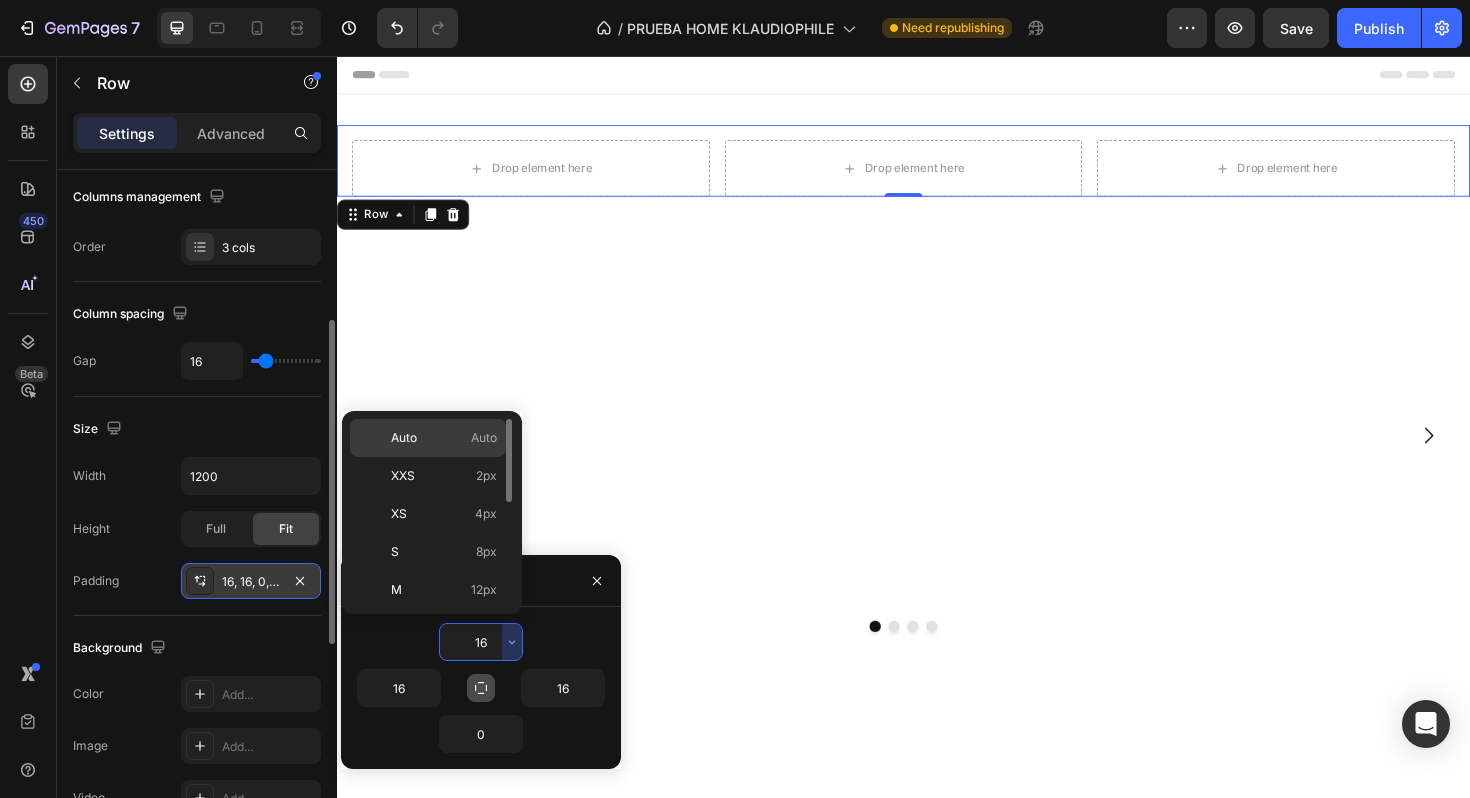 click on "Auto" at bounding box center [484, 438] 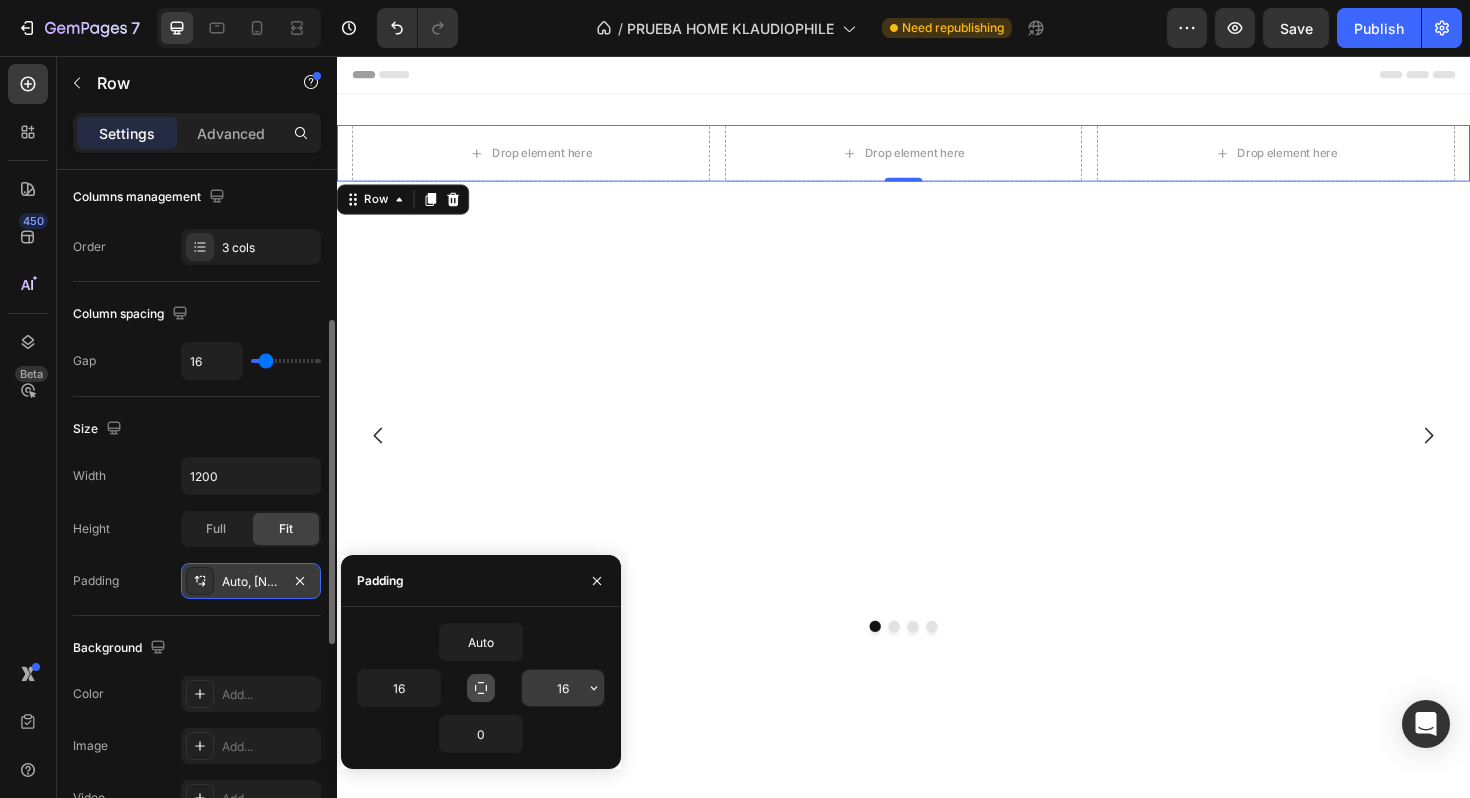 click on "16" at bounding box center [563, 688] 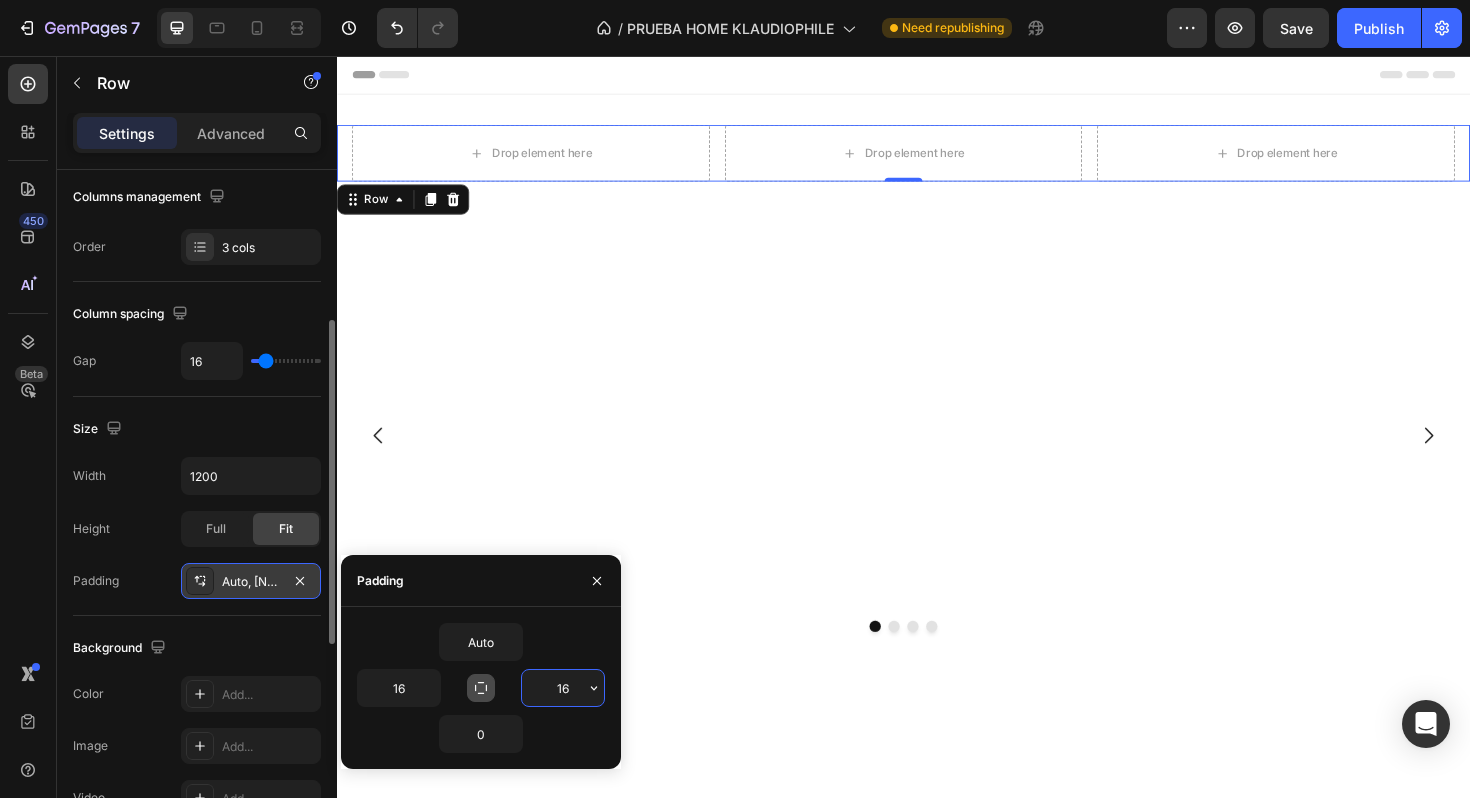 click on "16" at bounding box center (563, 688) 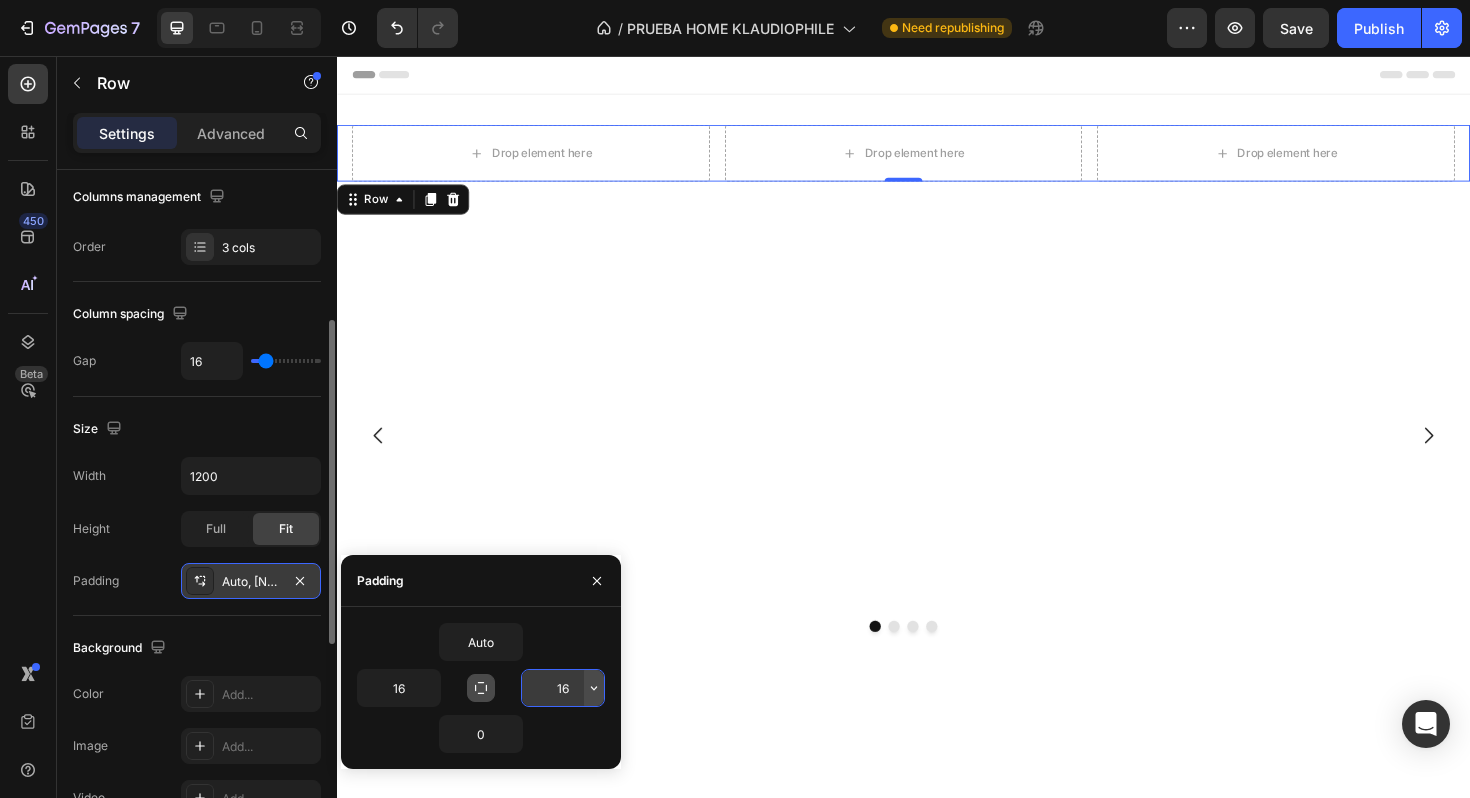click 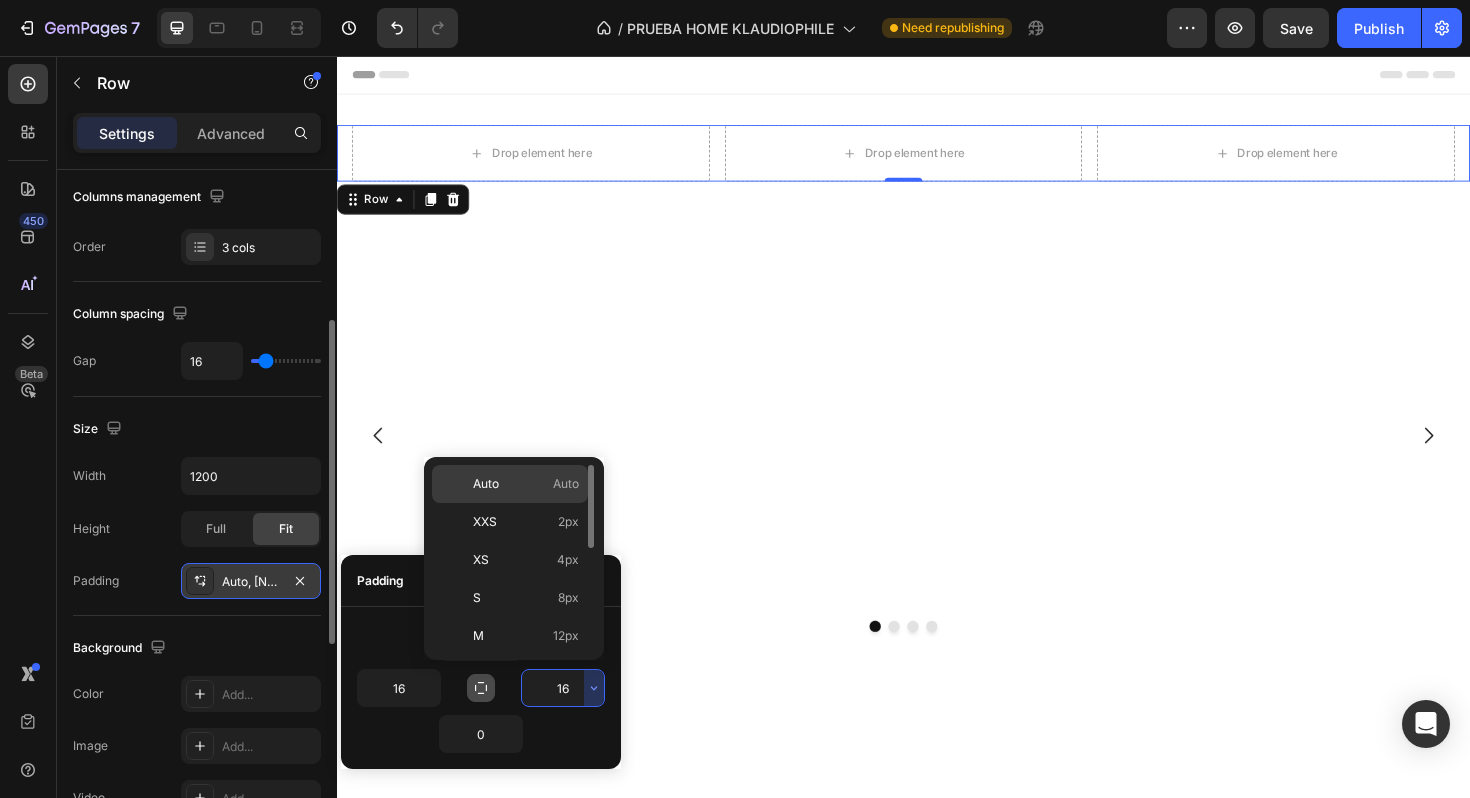 click on "Auto" at bounding box center (566, 484) 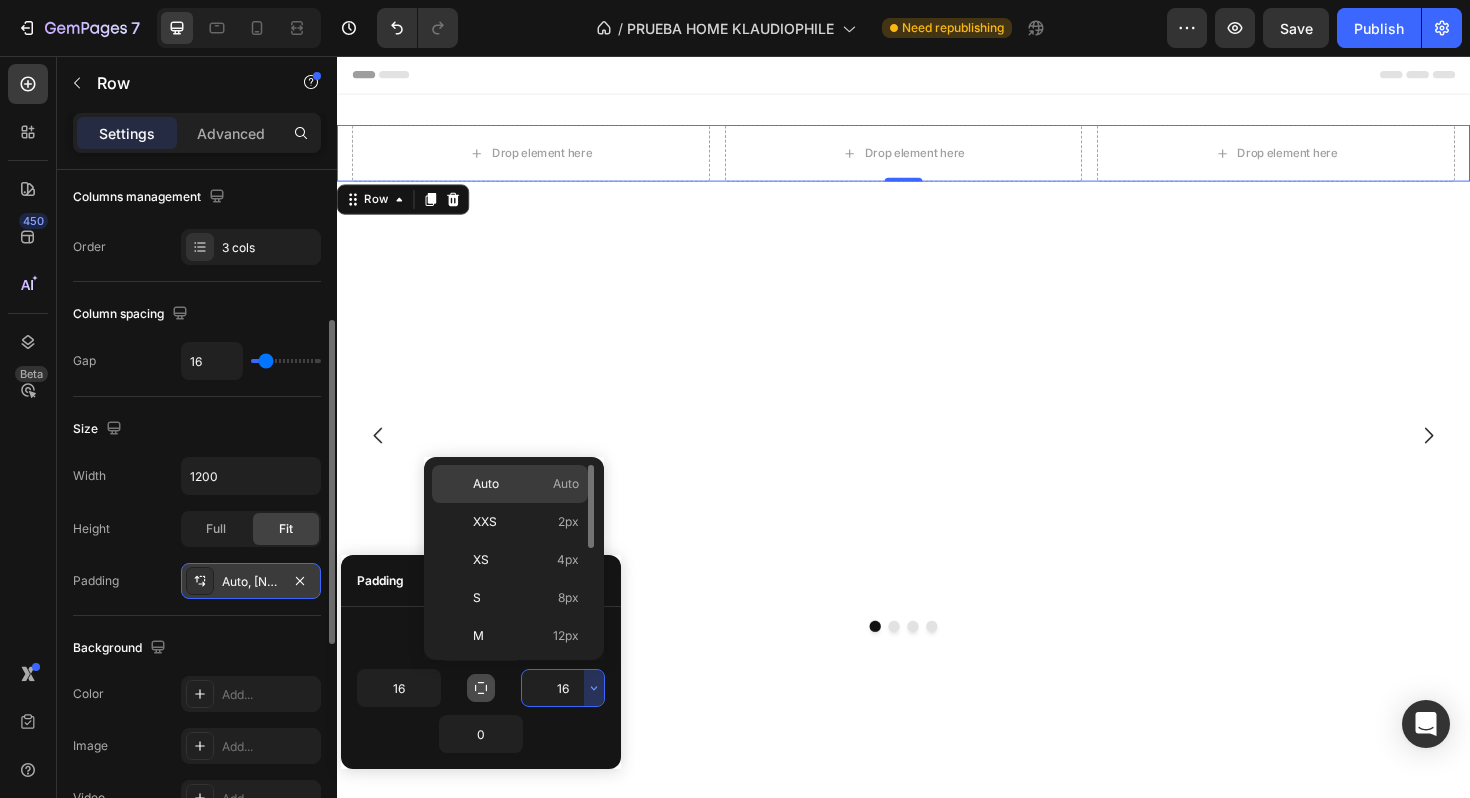type on "Auto" 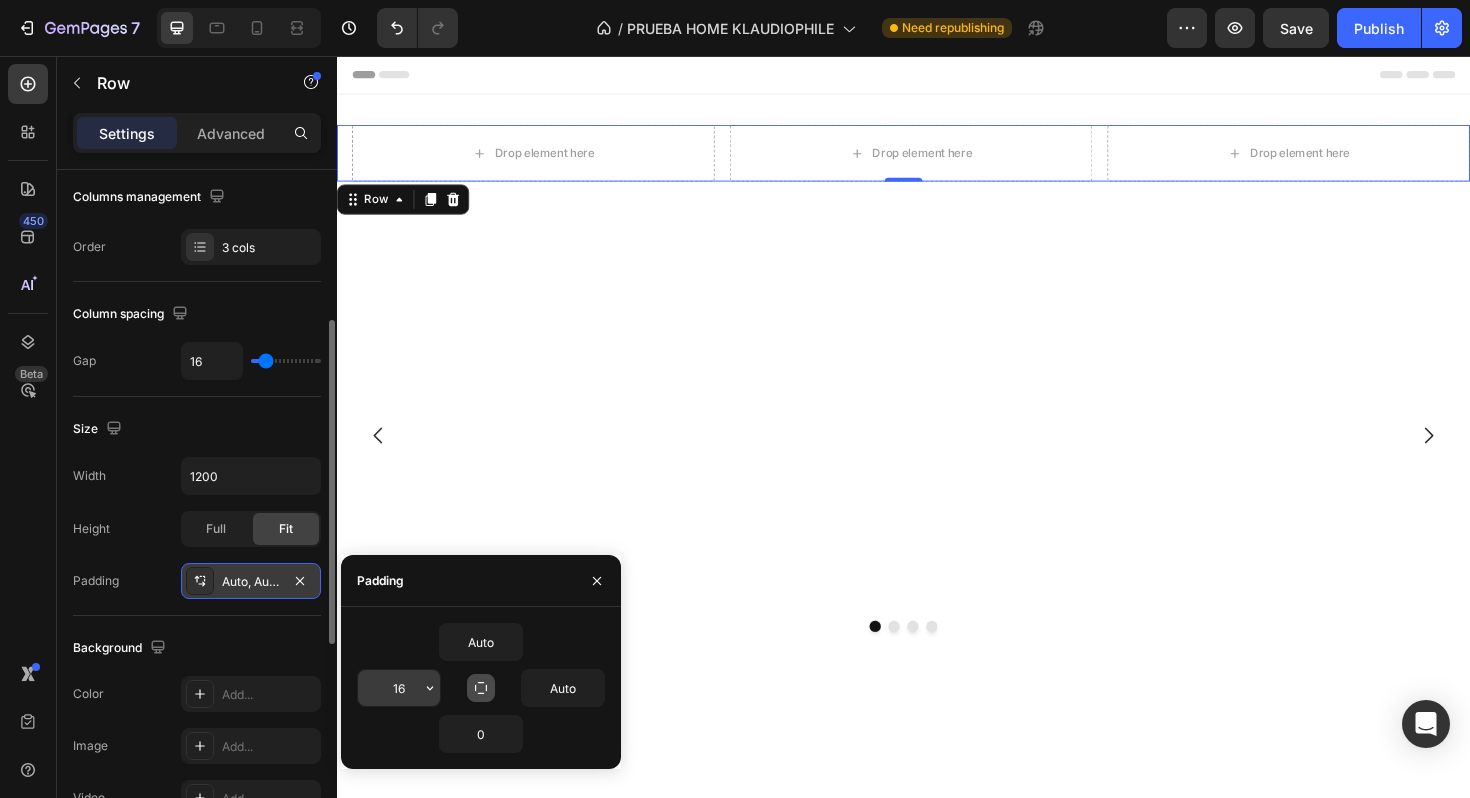 click 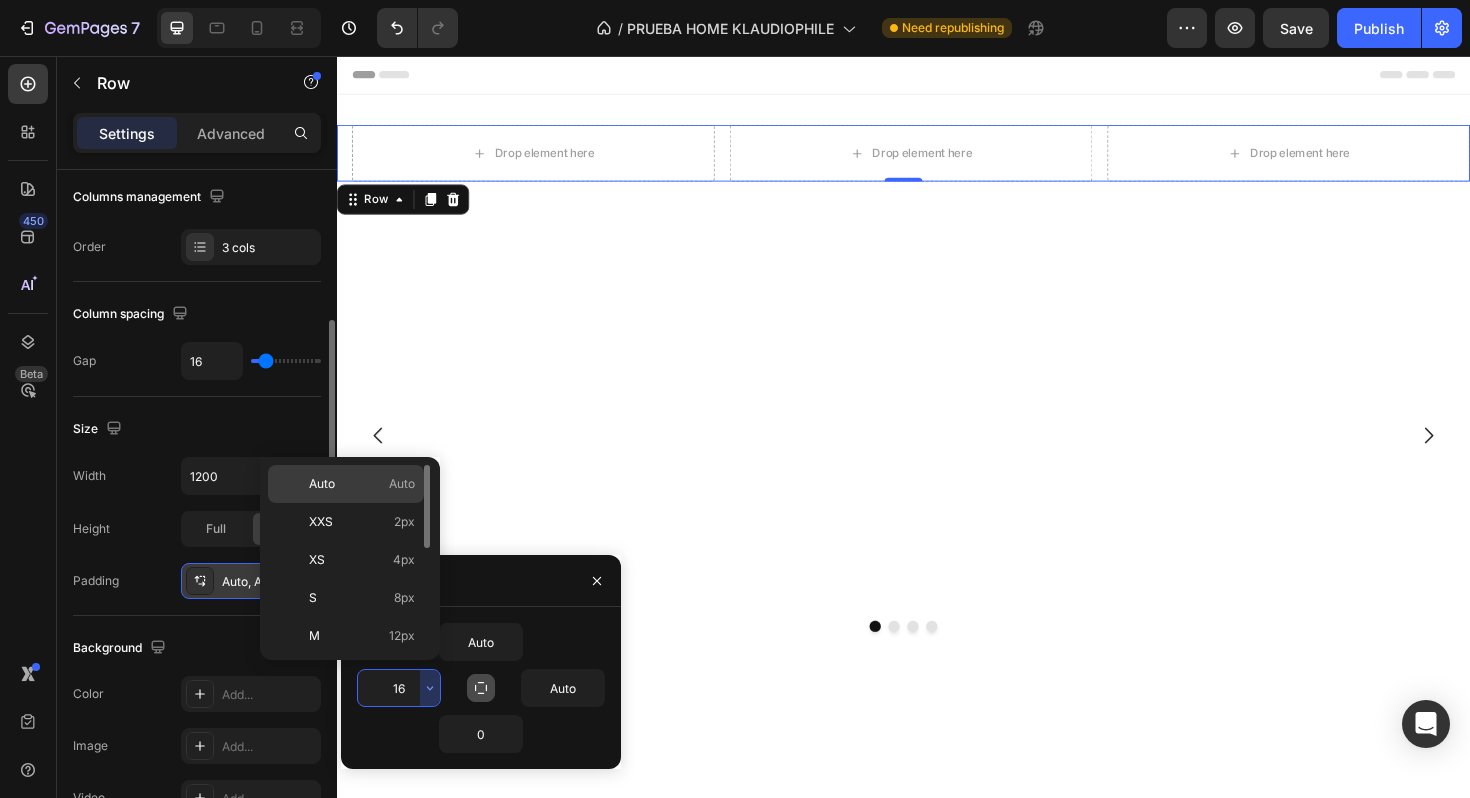 click on "Auto Auto" 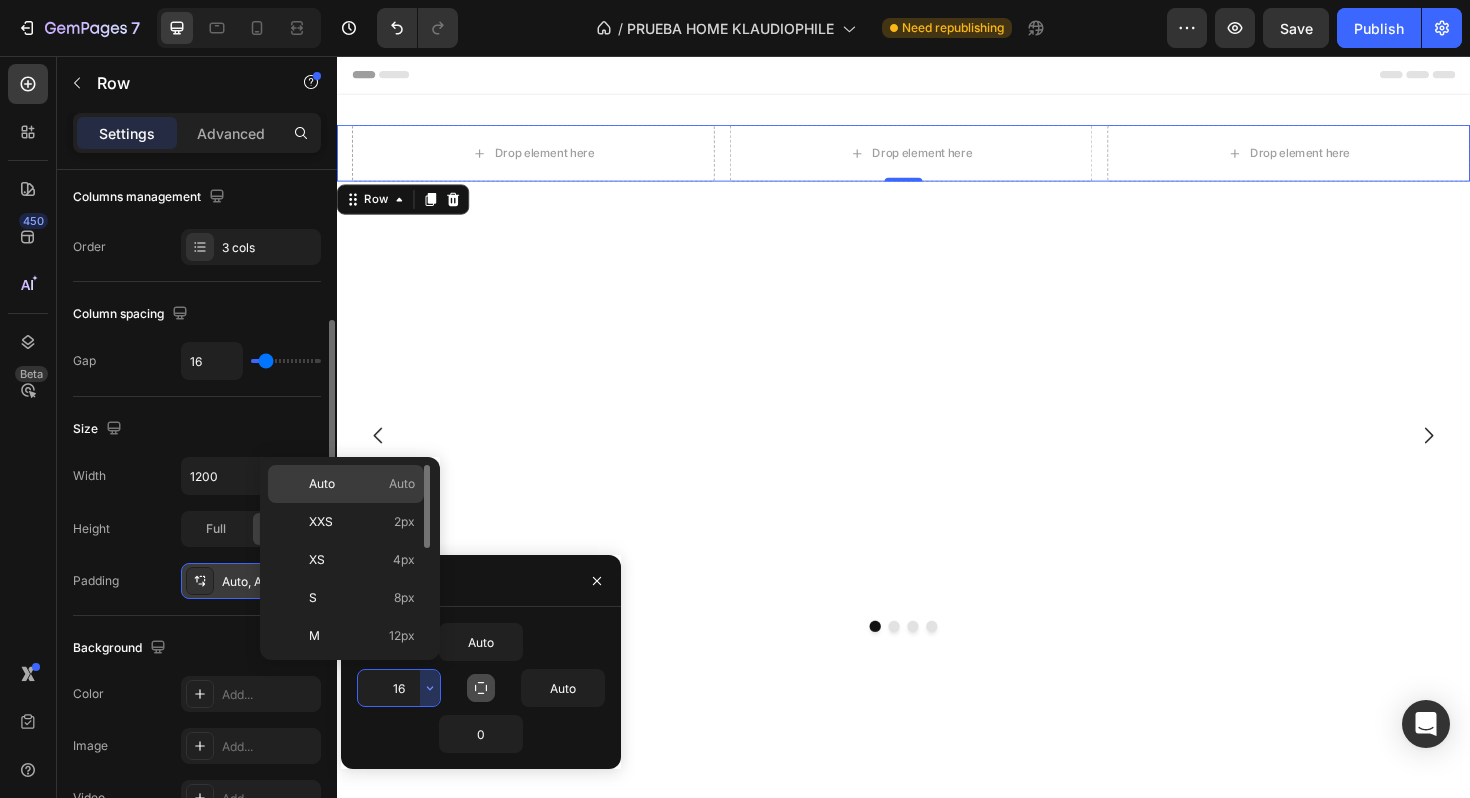 type on "Auto" 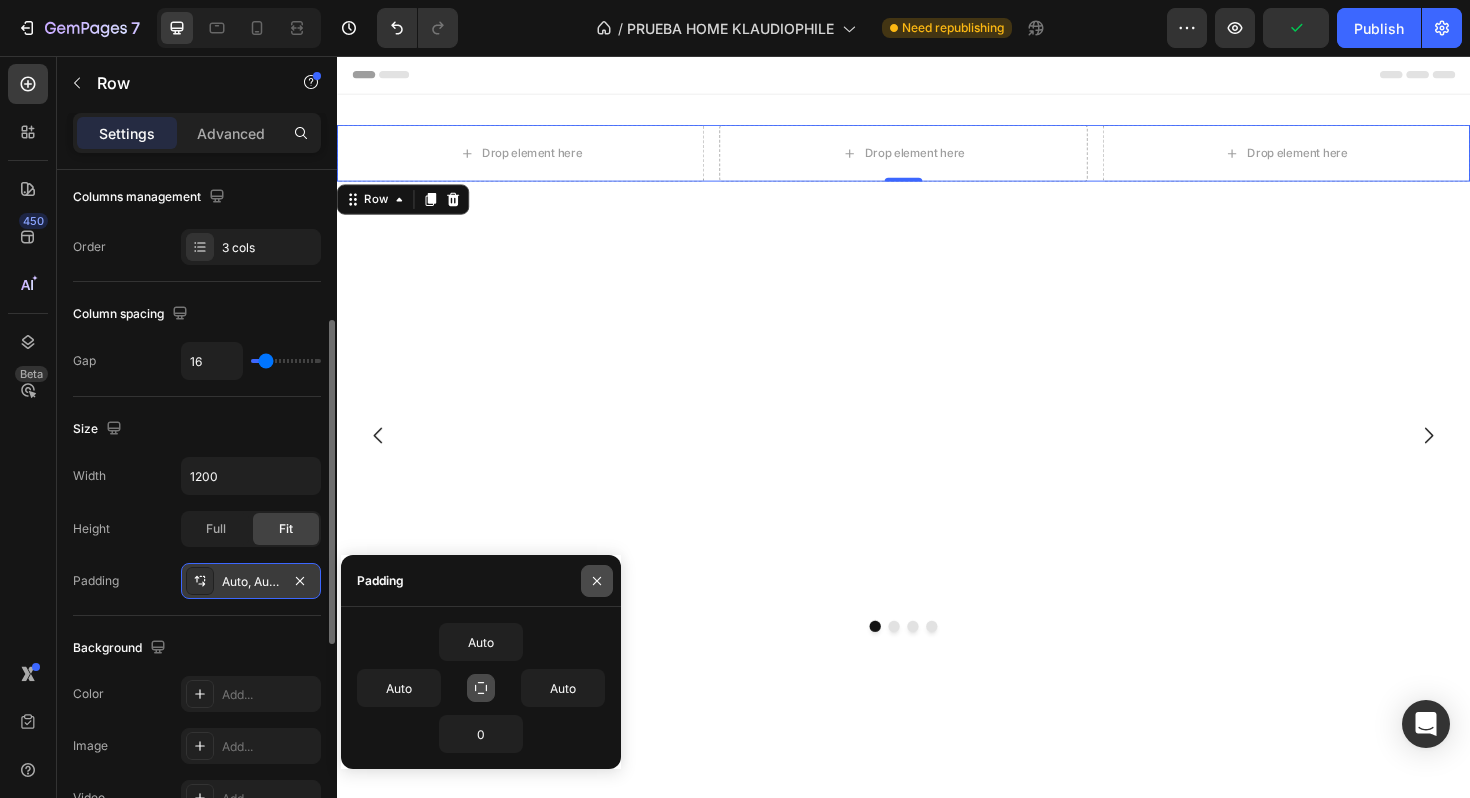 click at bounding box center (597, 581) 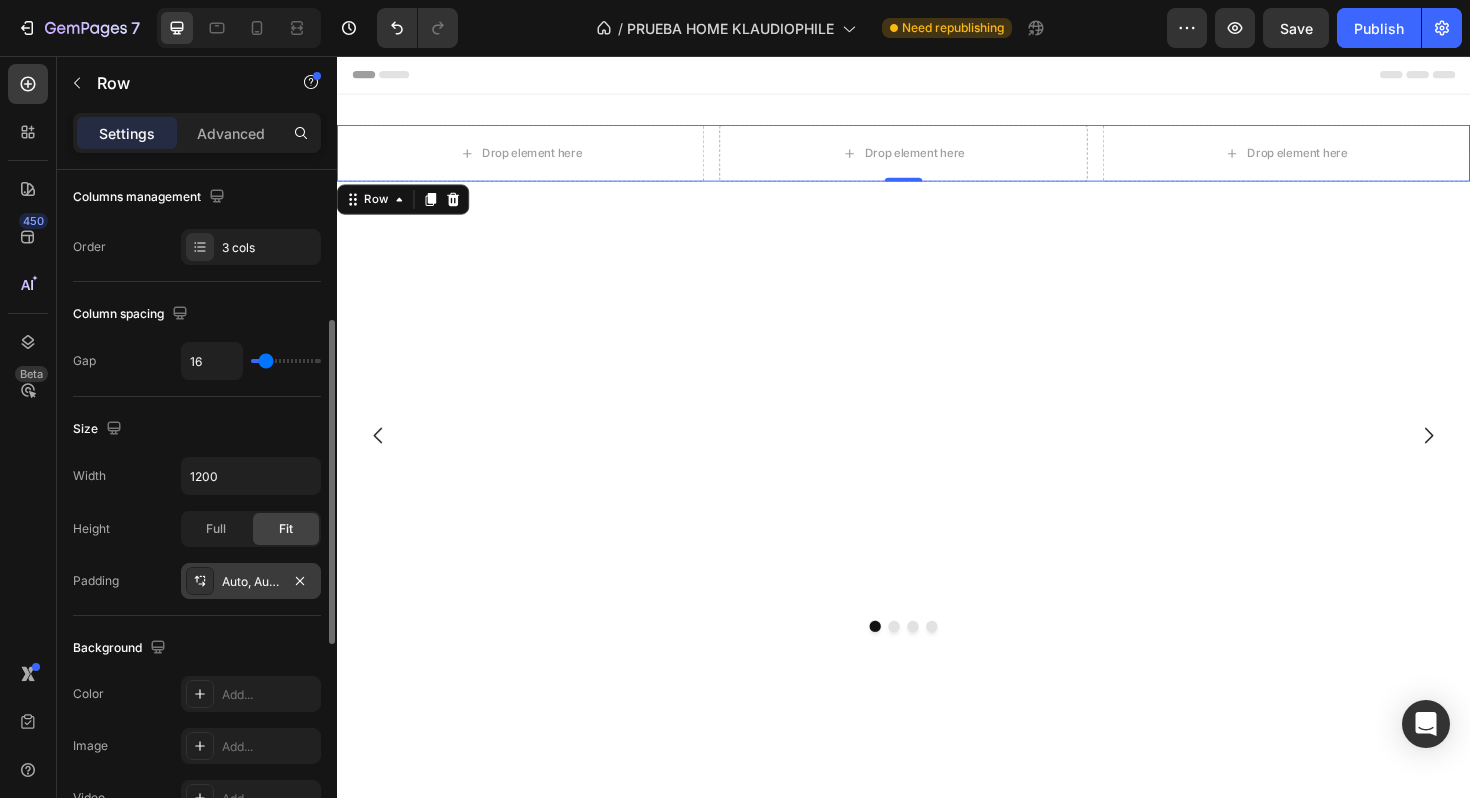 click 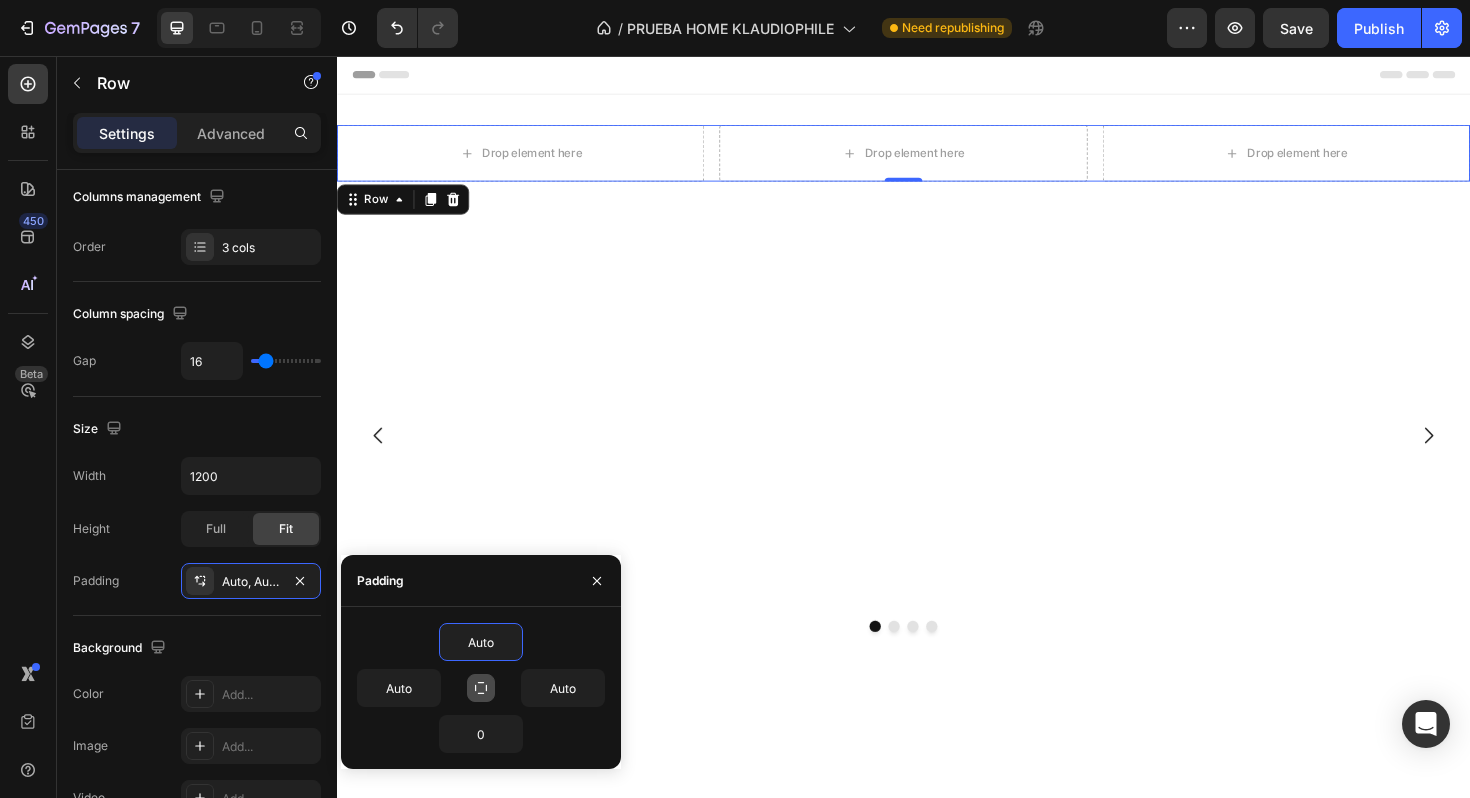 click at bounding box center (481, 688) 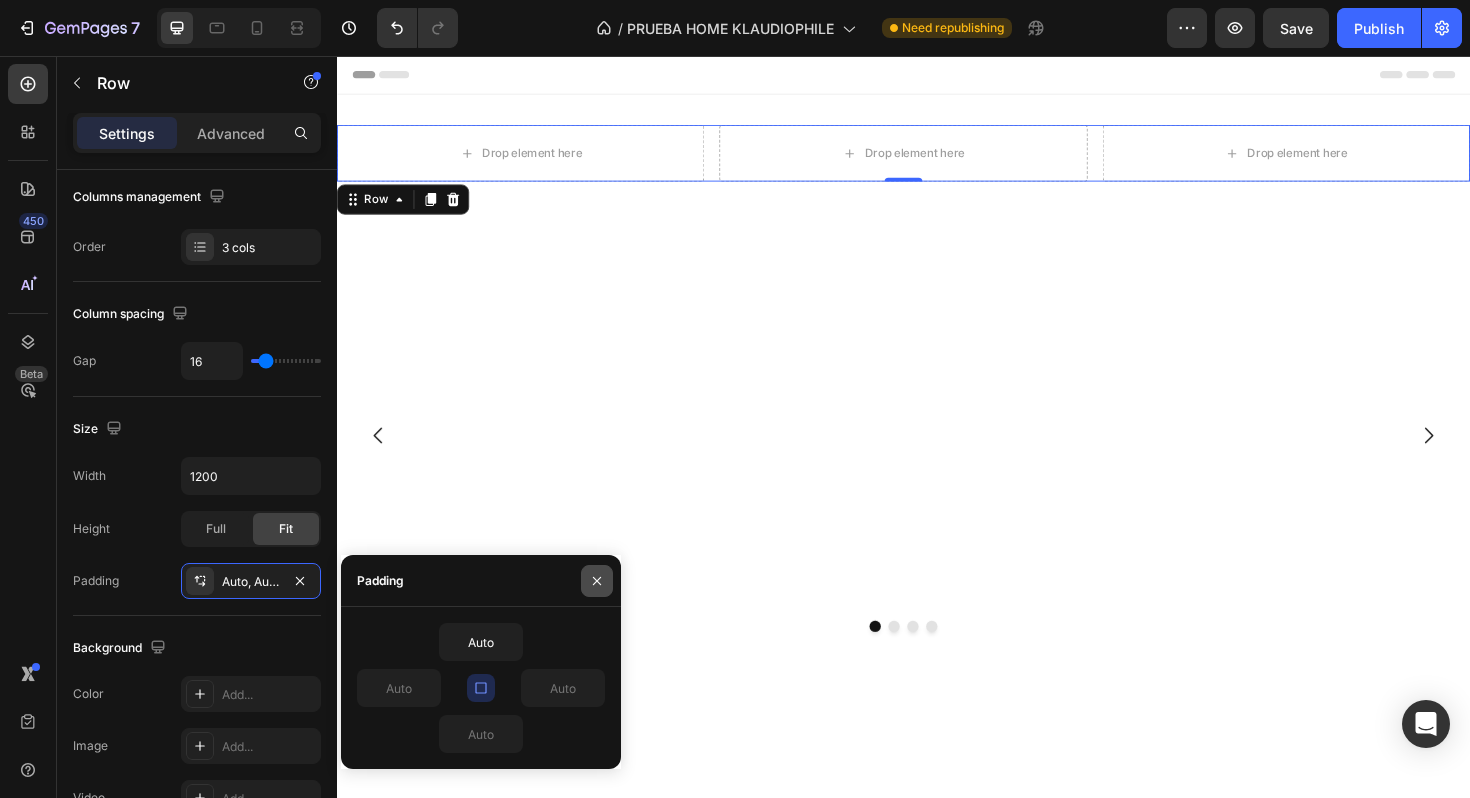 click 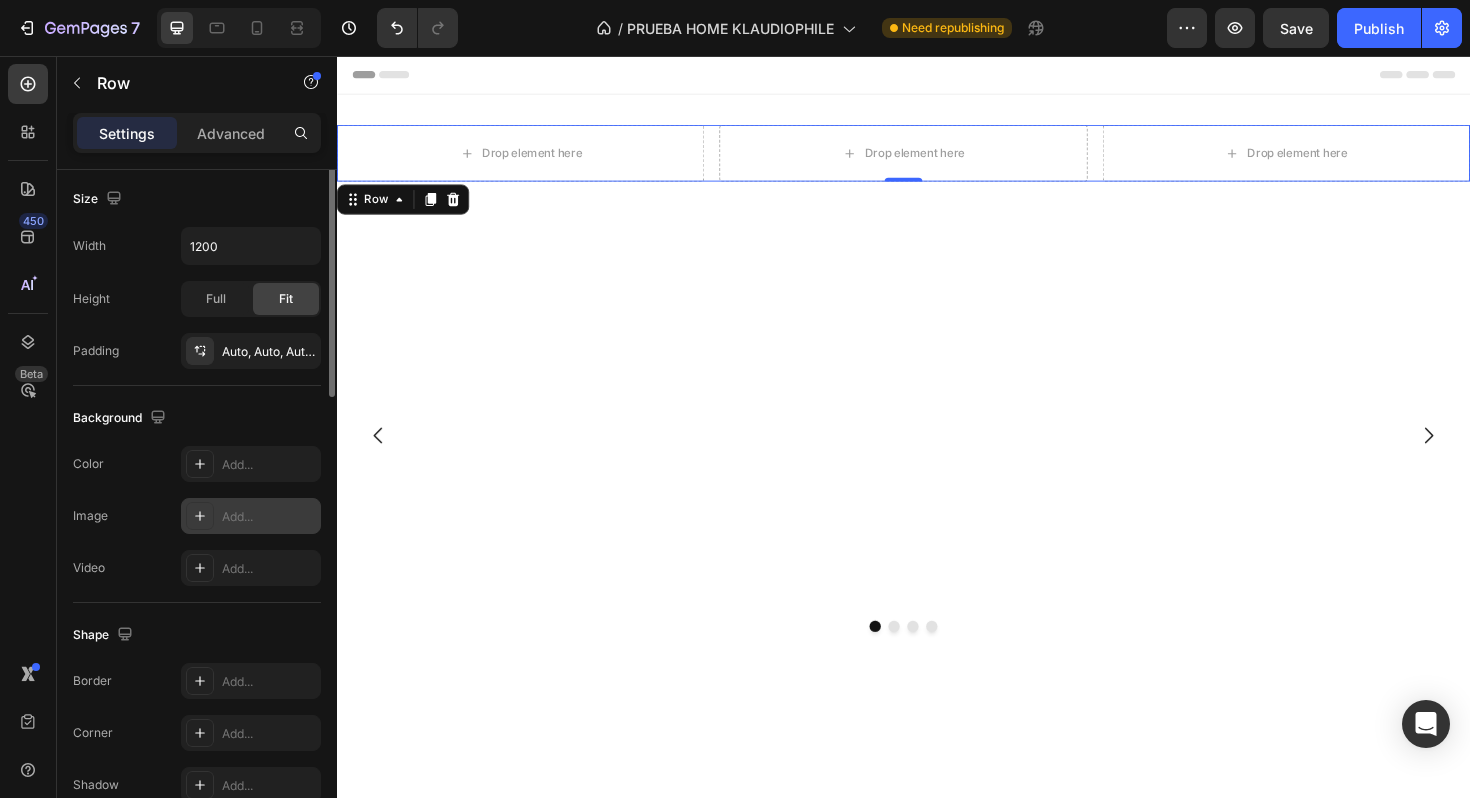 scroll, scrollTop: 763, scrollLeft: 0, axis: vertical 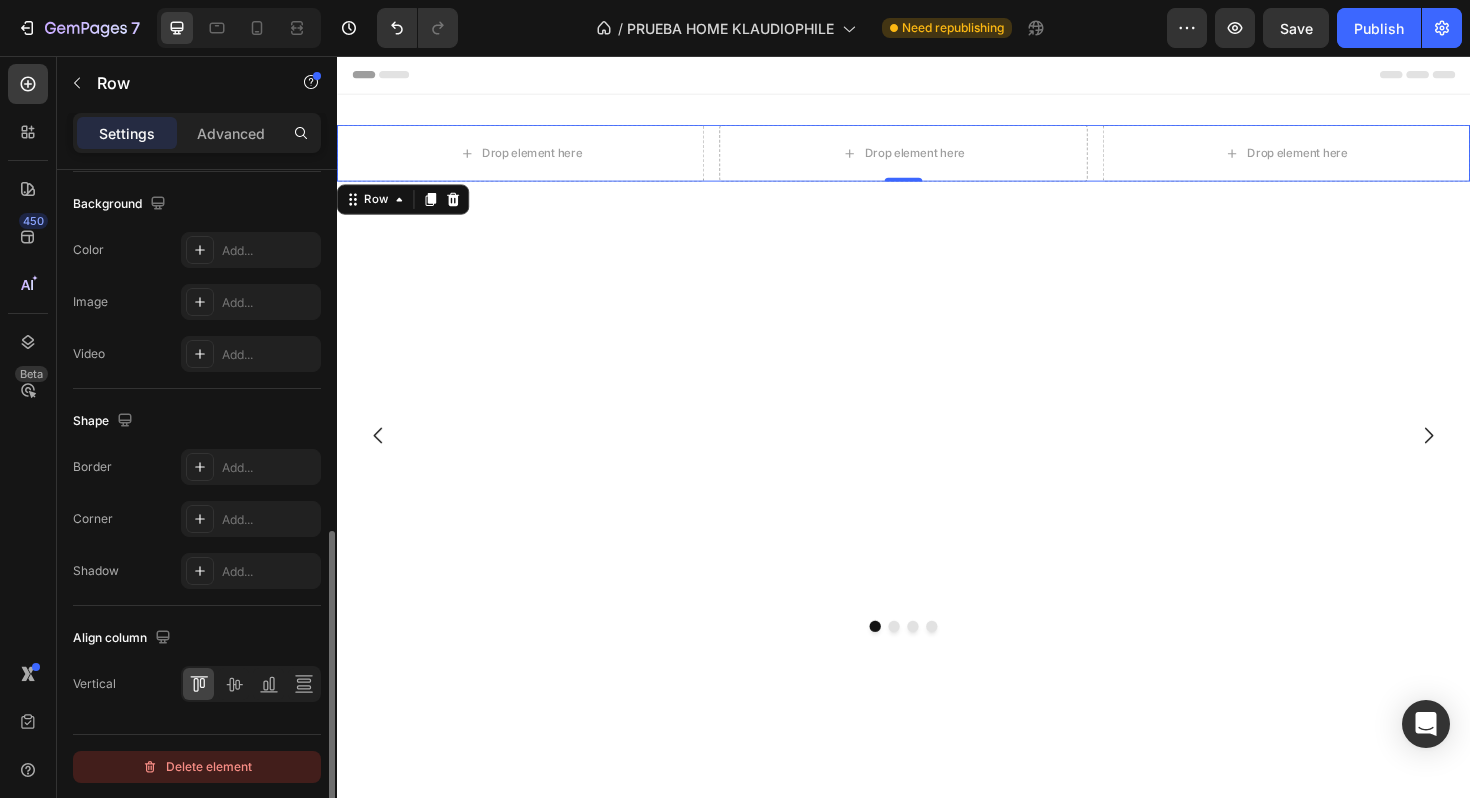 click on "Delete element" at bounding box center (197, 767) 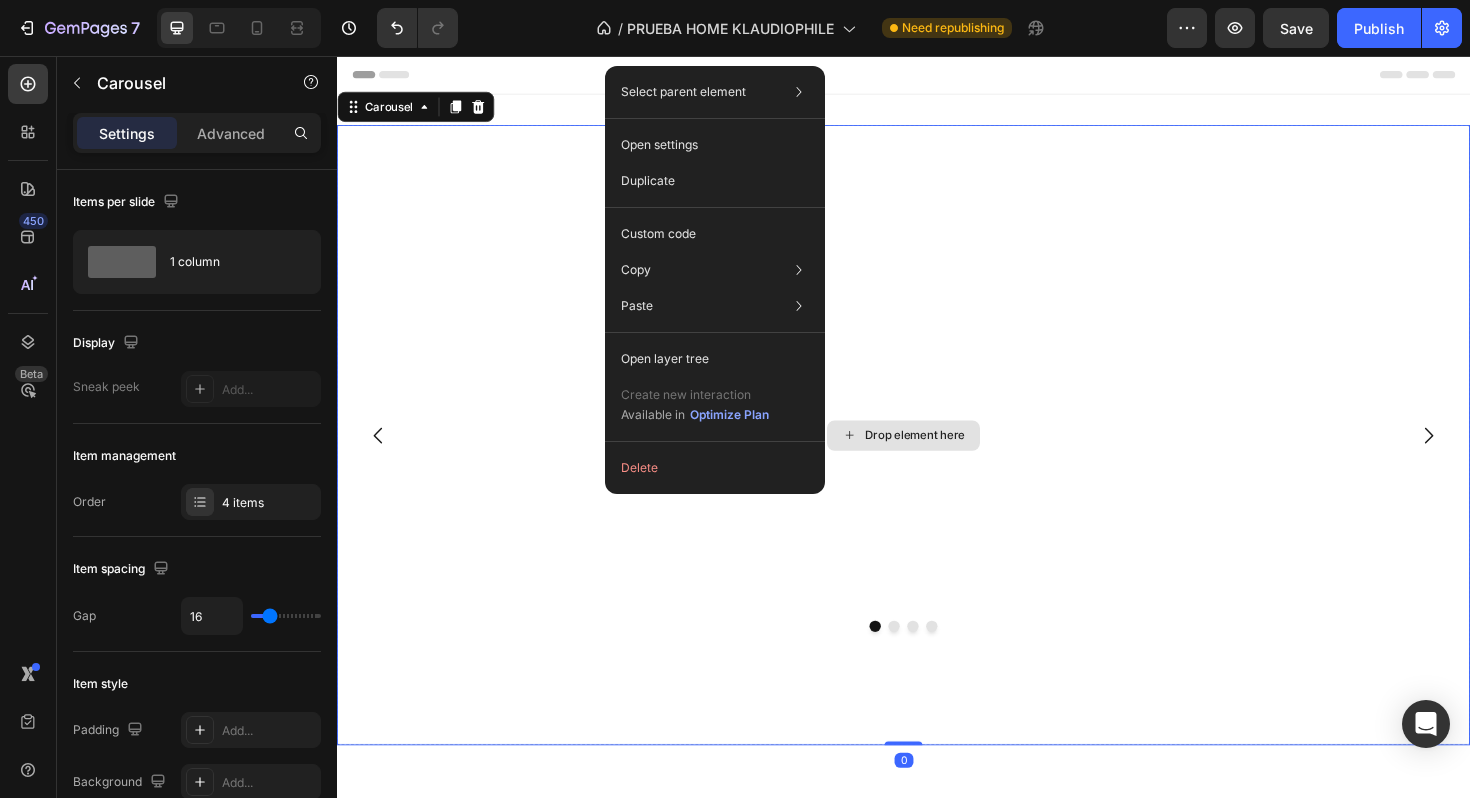 click on "Drop element here" at bounding box center [937, 457] 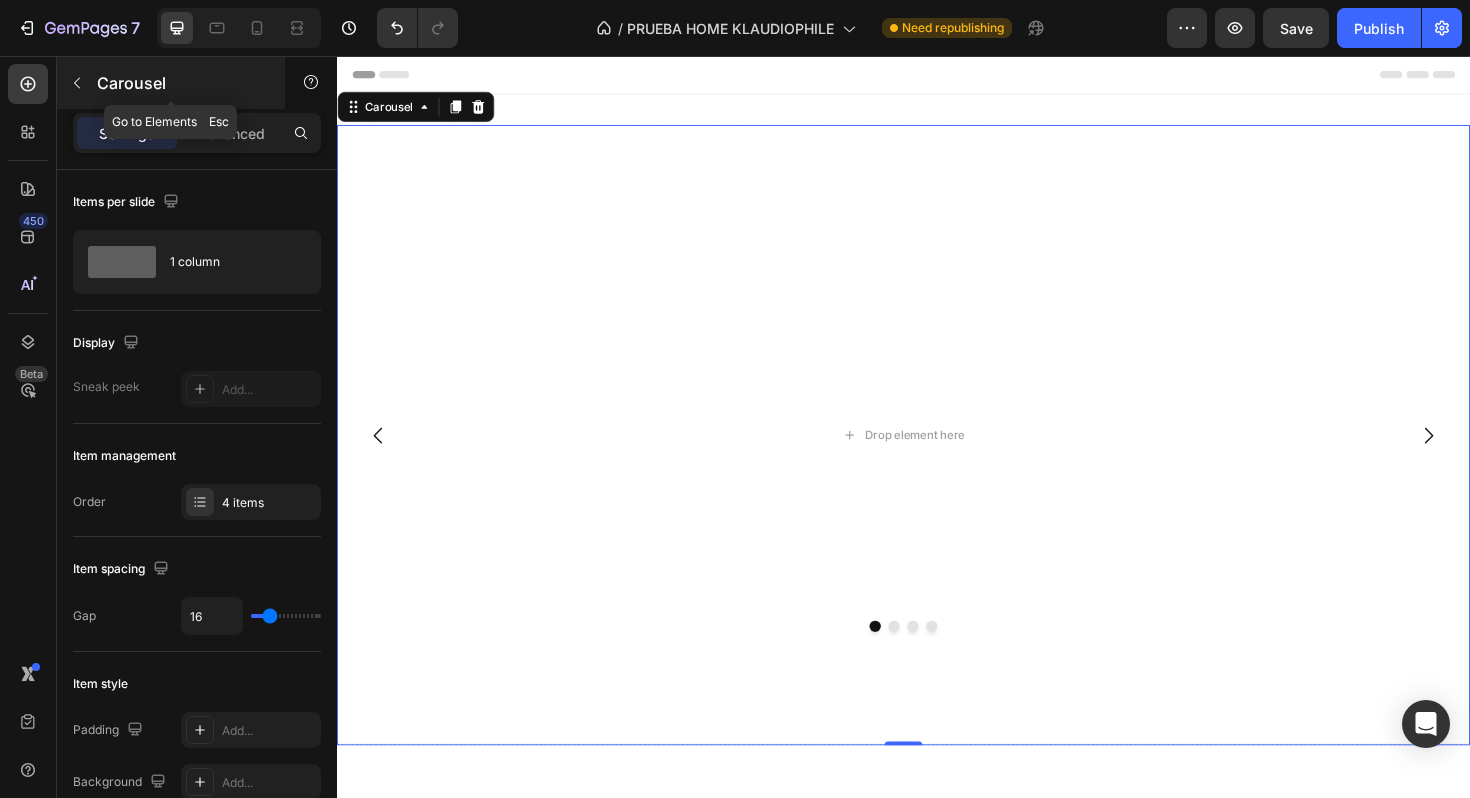click on "Carousel" at bounding box center [171, 83] 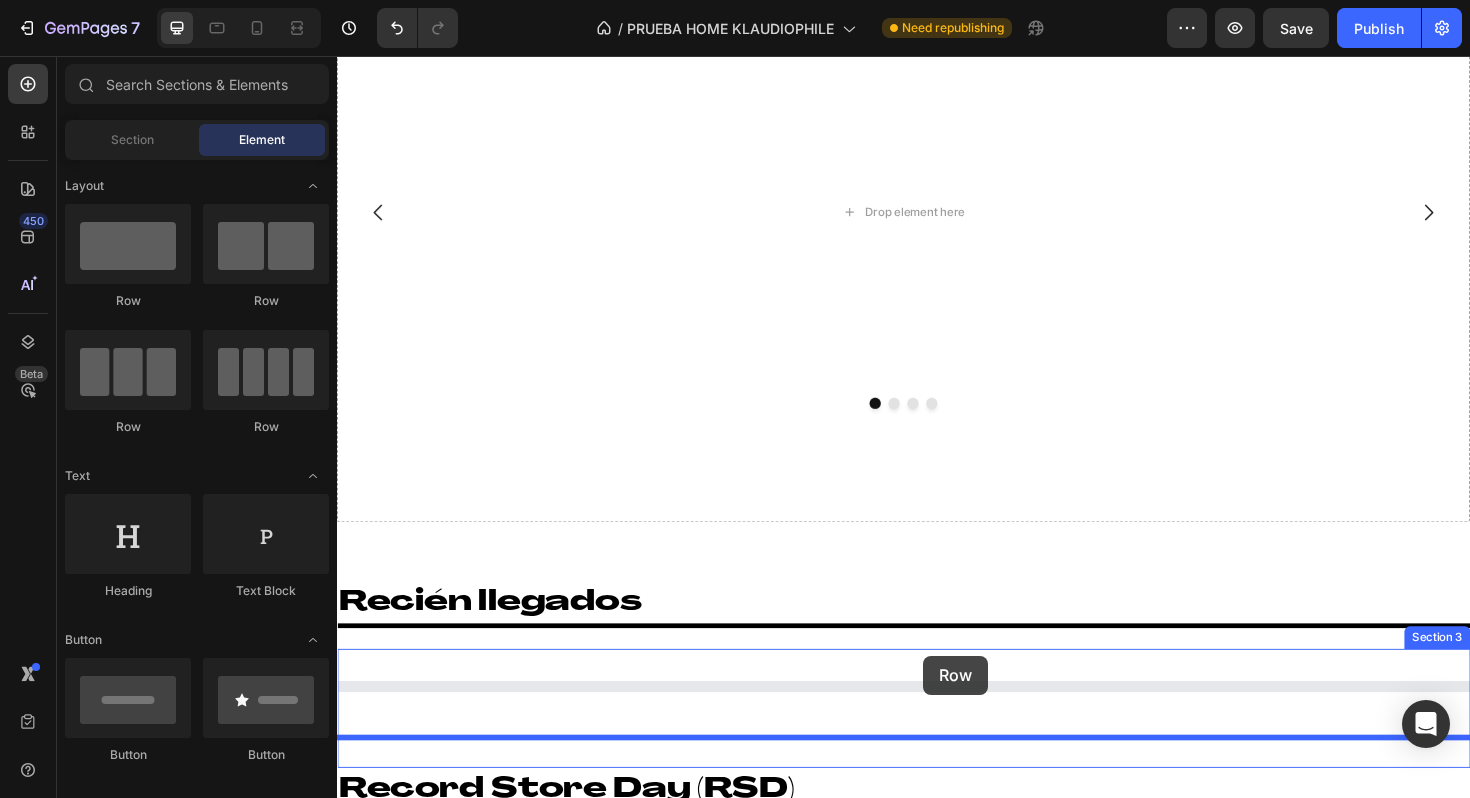 scroll, scrollTop: 352, scrollLeft: 0, axis: vertical 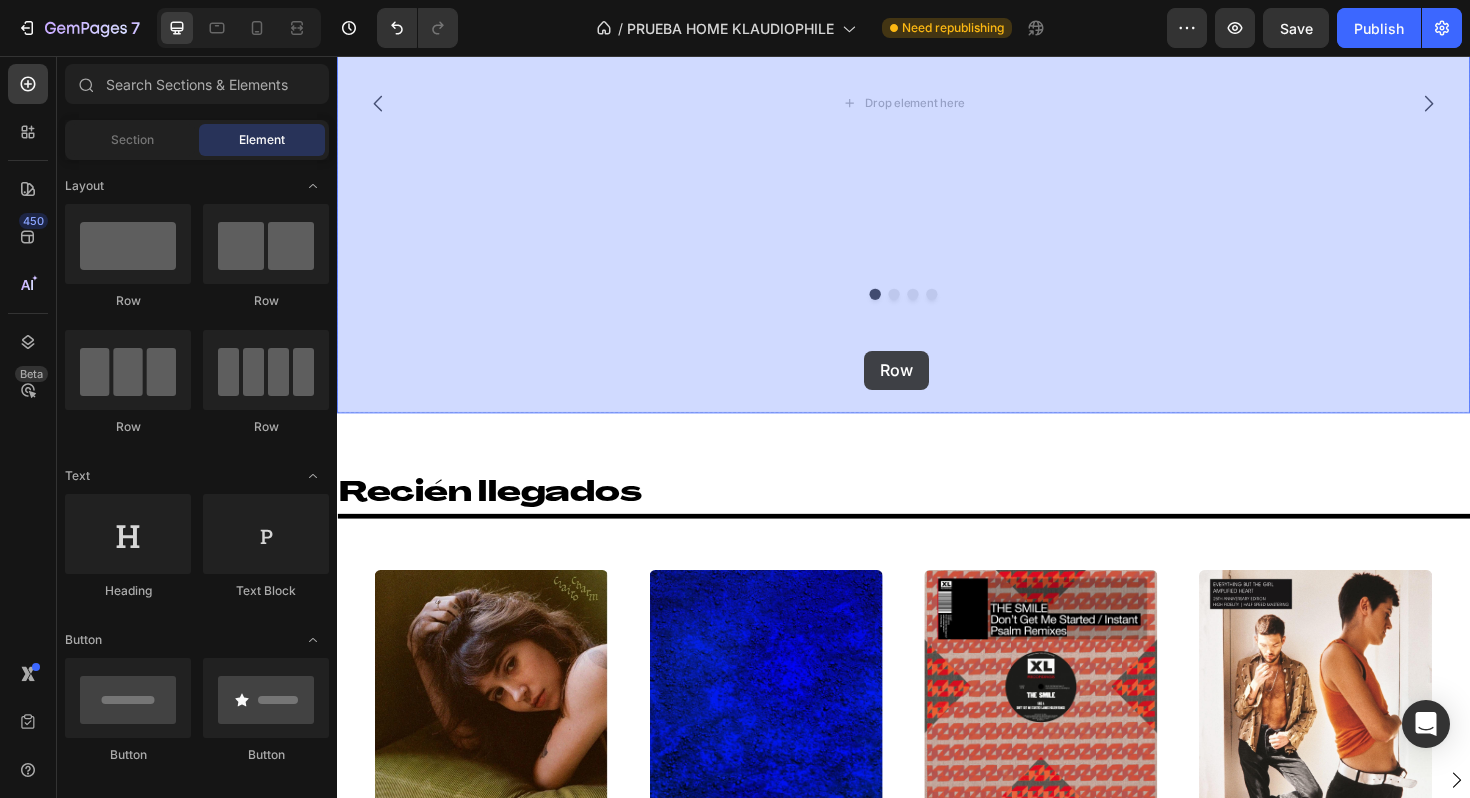 drag, startPoint x: 470, startPoint y: 446, endPoint x: 895, endPoint y: 368, distance: 432.09836 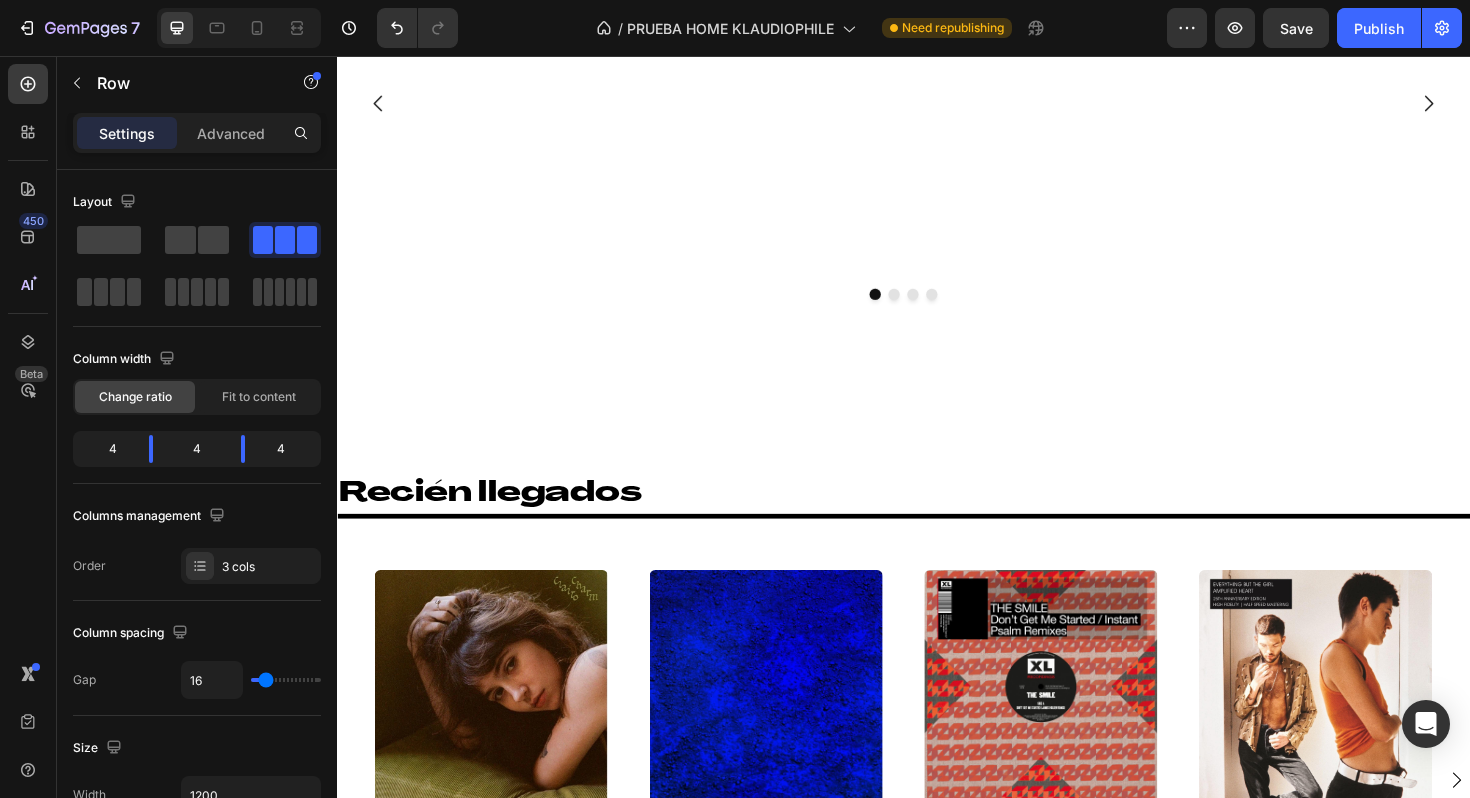 scroll, scrollTop: 0, scrollLeft: 0, axis: both 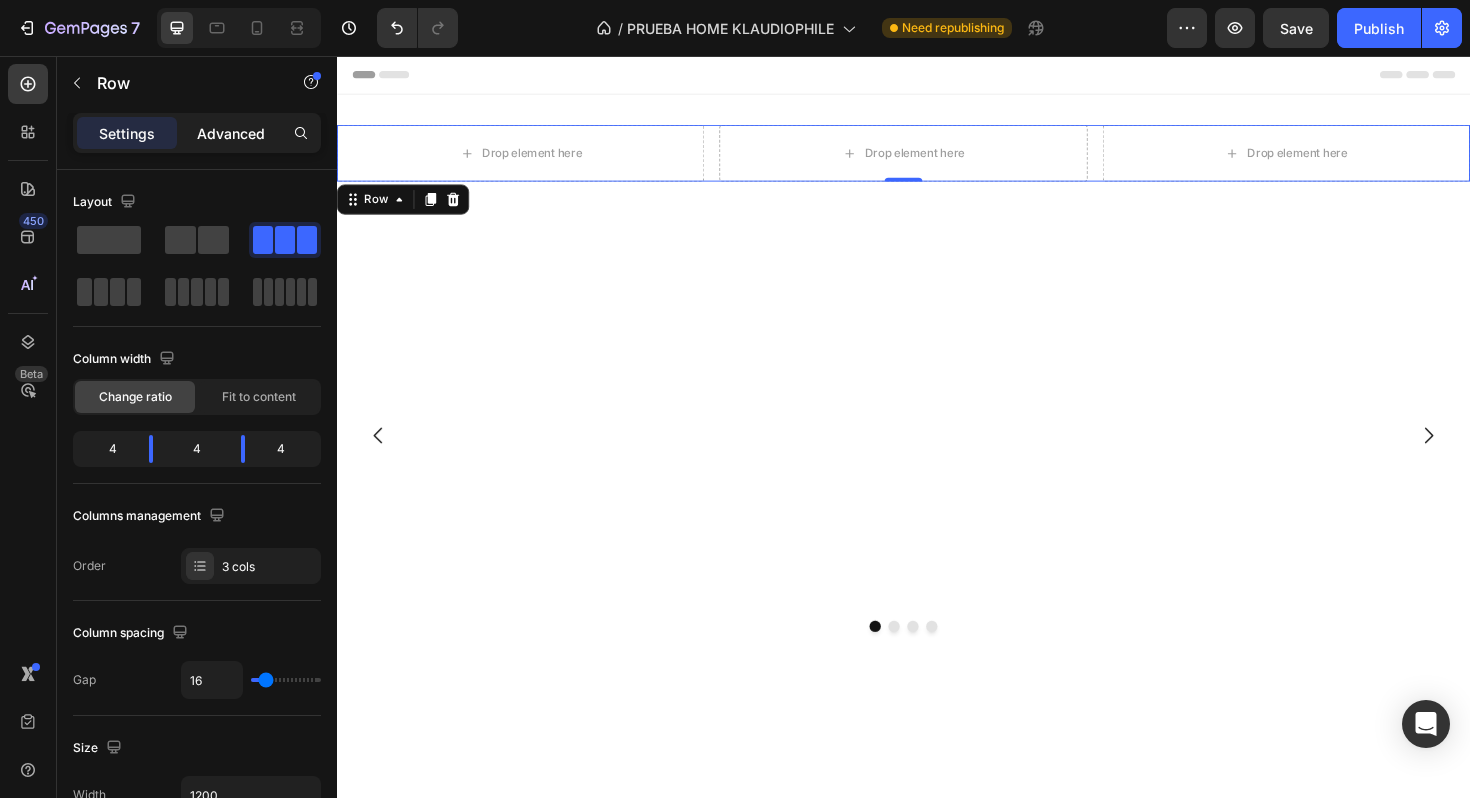 click on "Advanced" at bounding box center [231, 133] 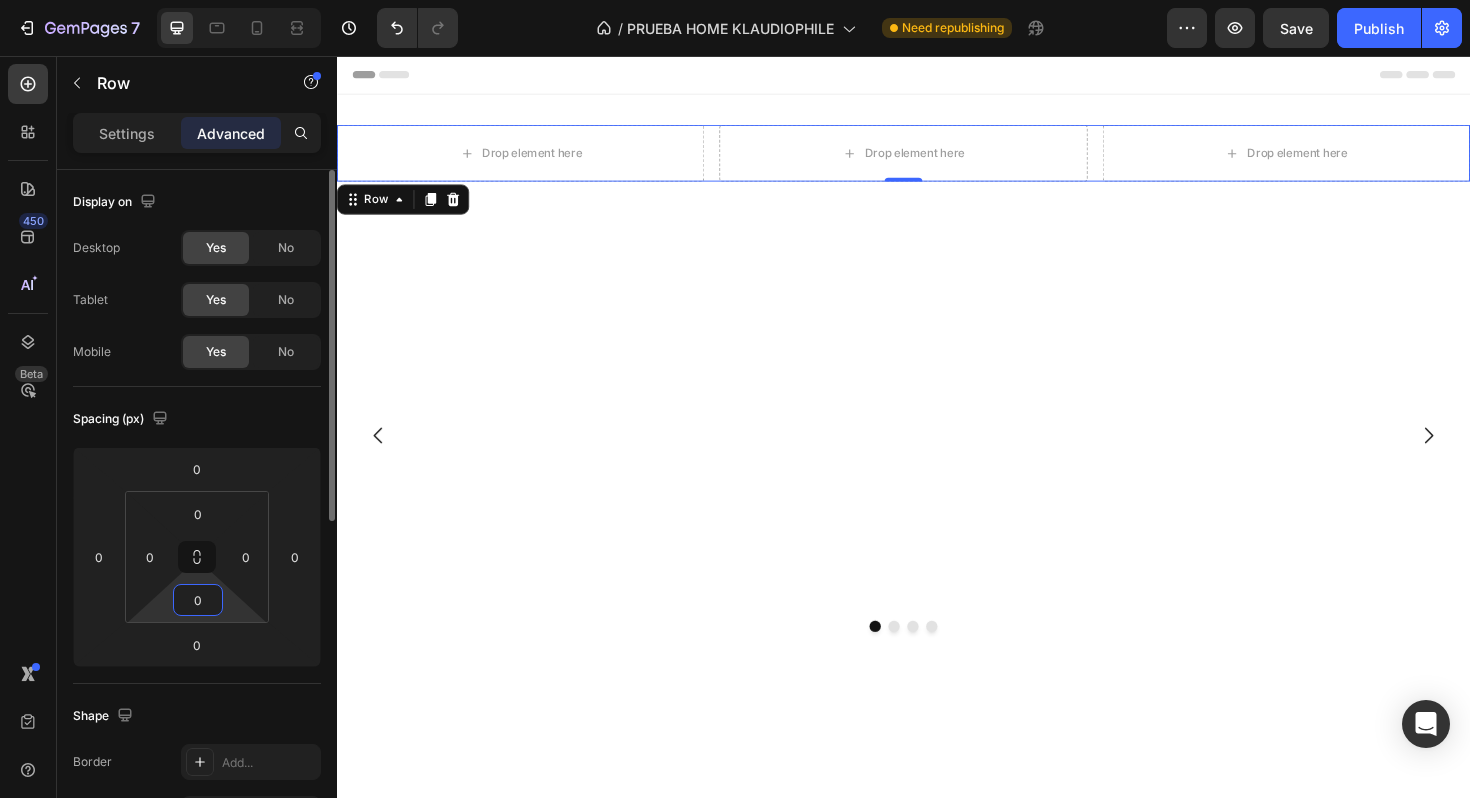 click on "0" at bounding box center (198, 600) 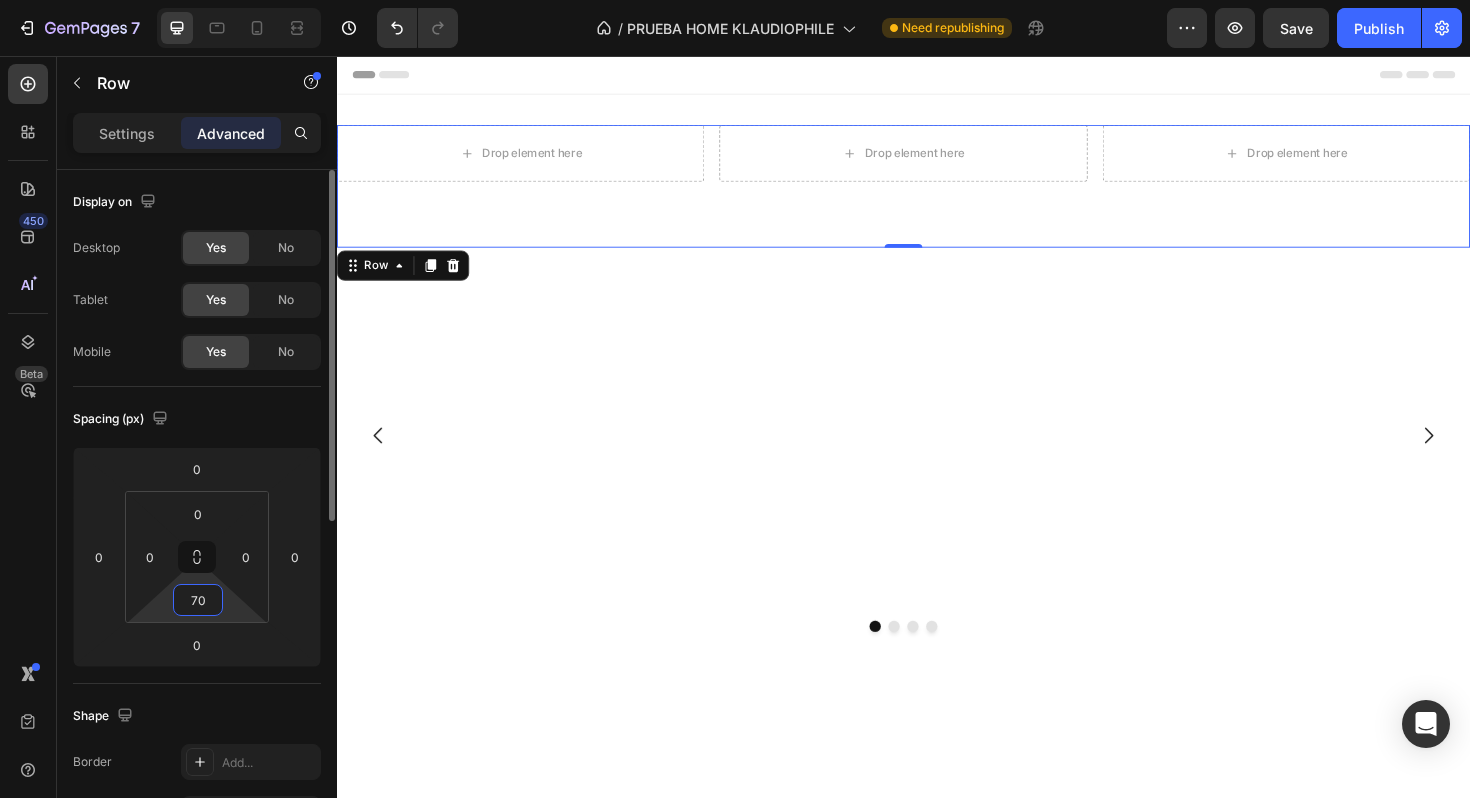 type on "7" 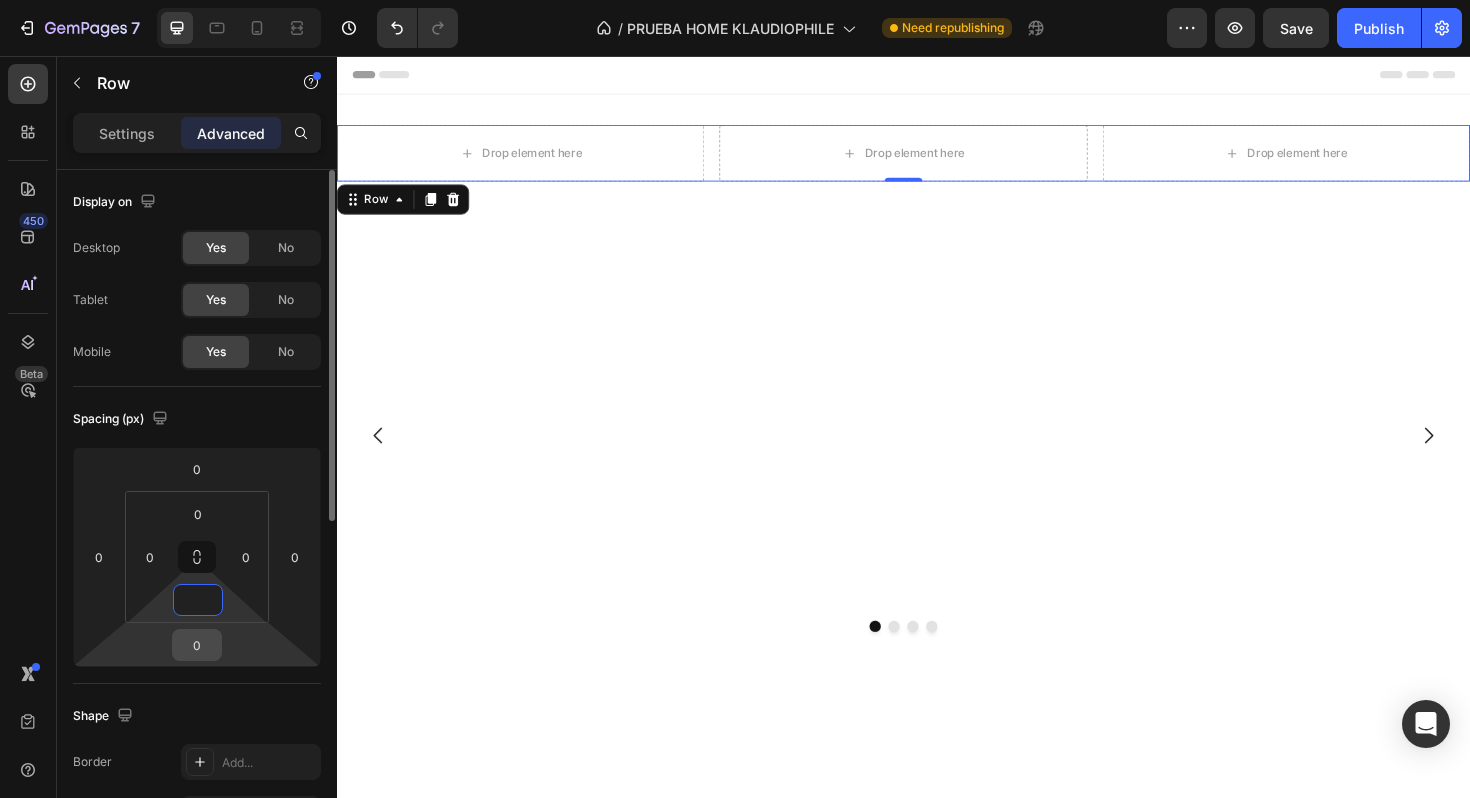 type on "0" 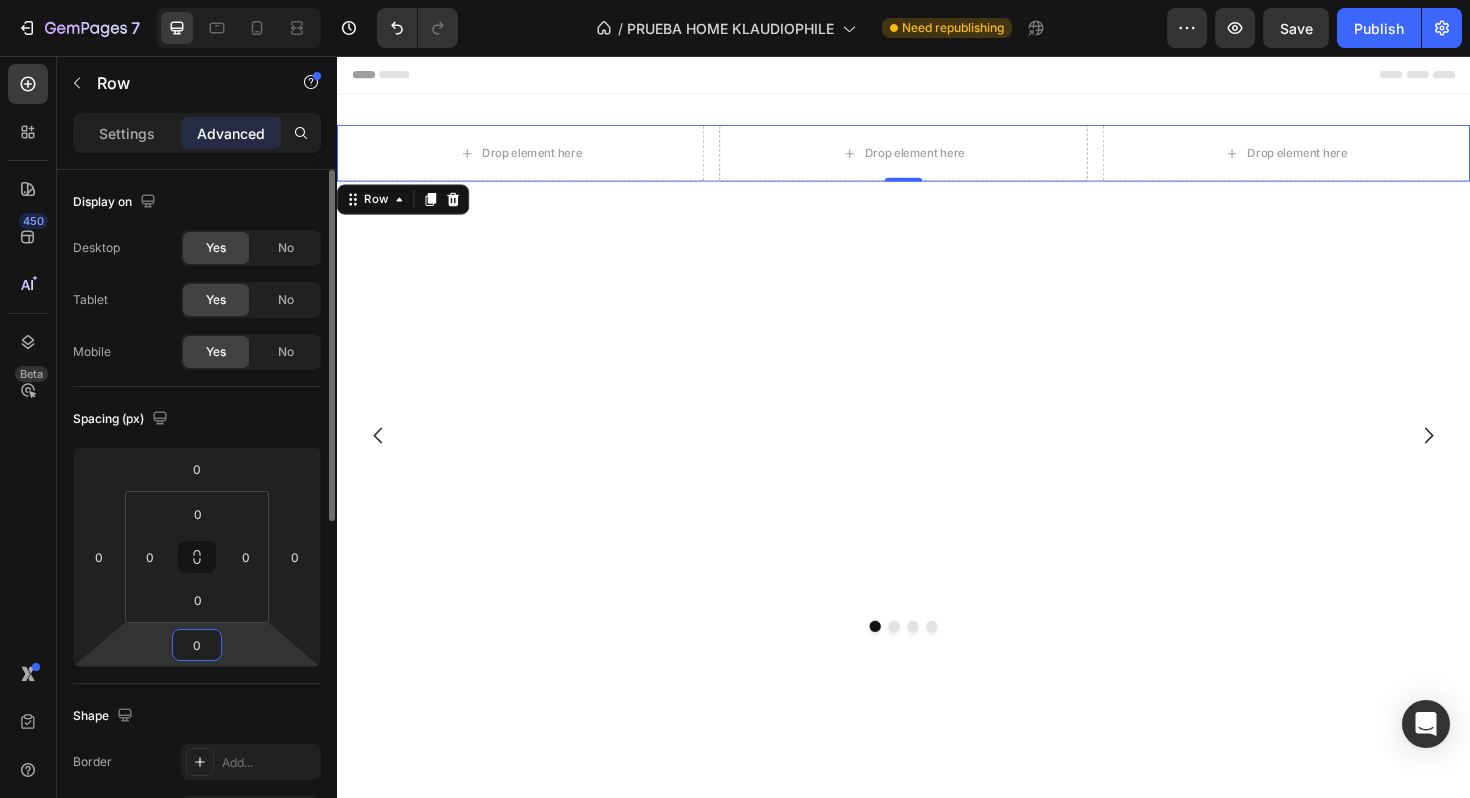 click on "0" at bounding box center [197, 645] 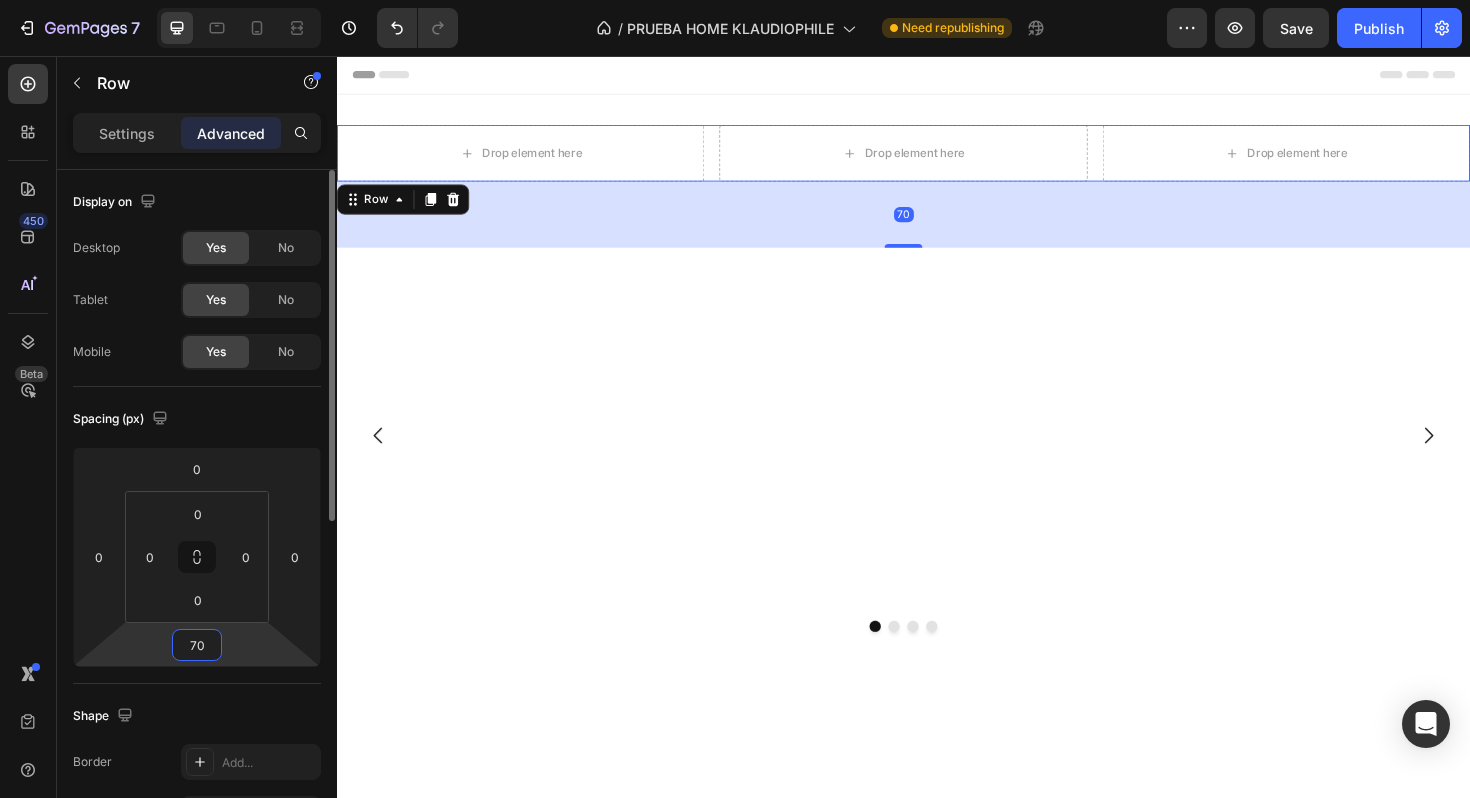 type on "7" 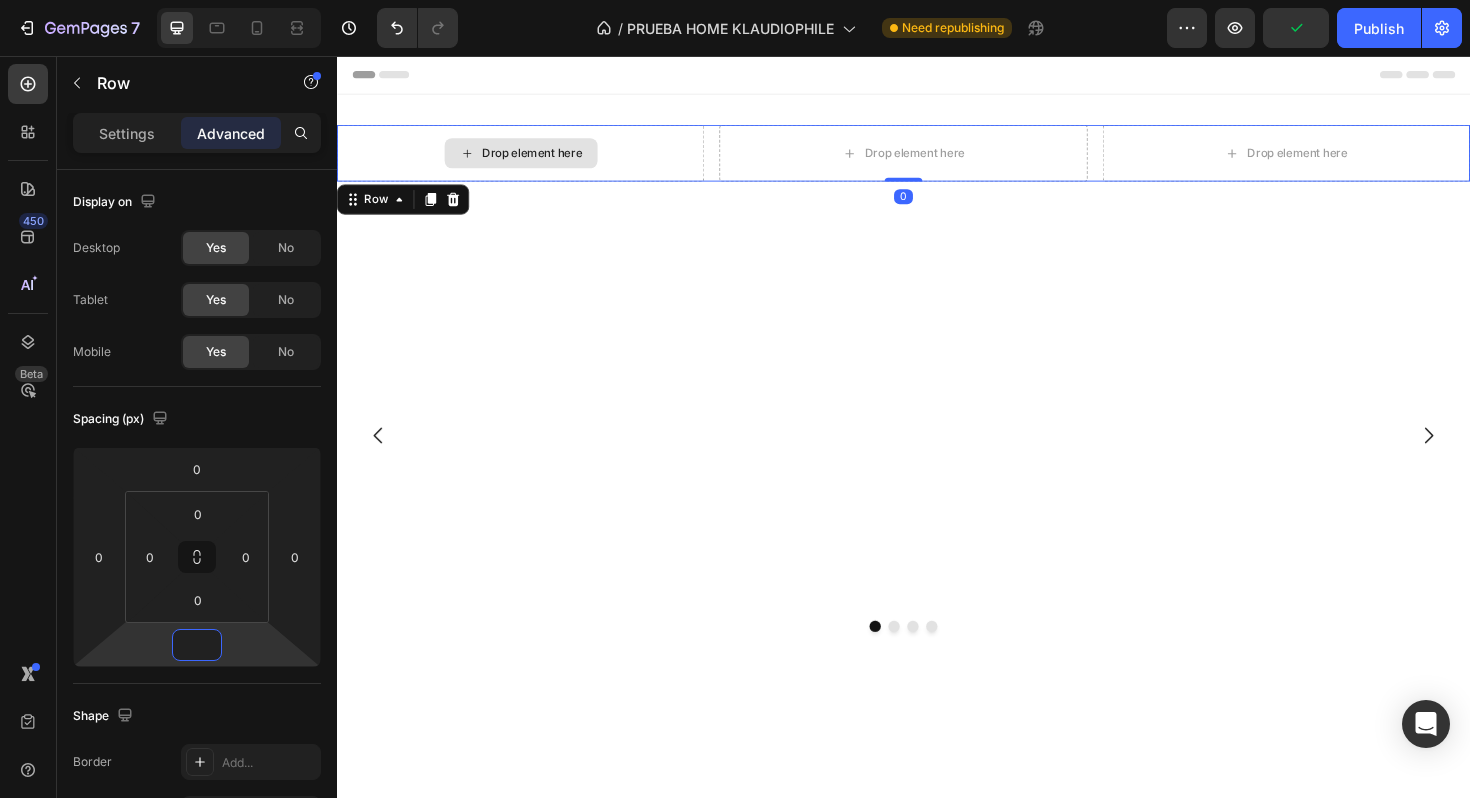 type on "0" 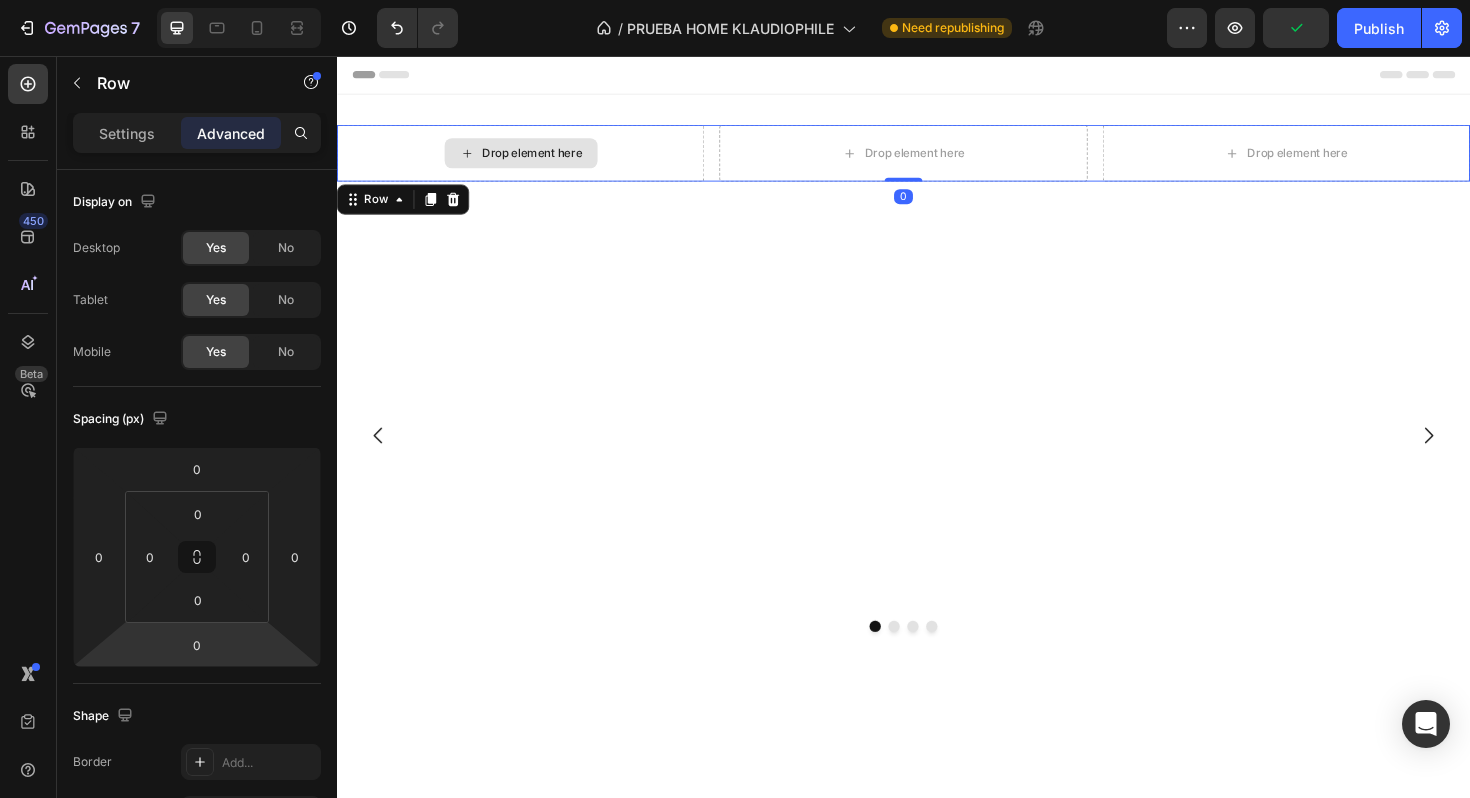 click on "Drop element here" at bounding box center (531, 159) 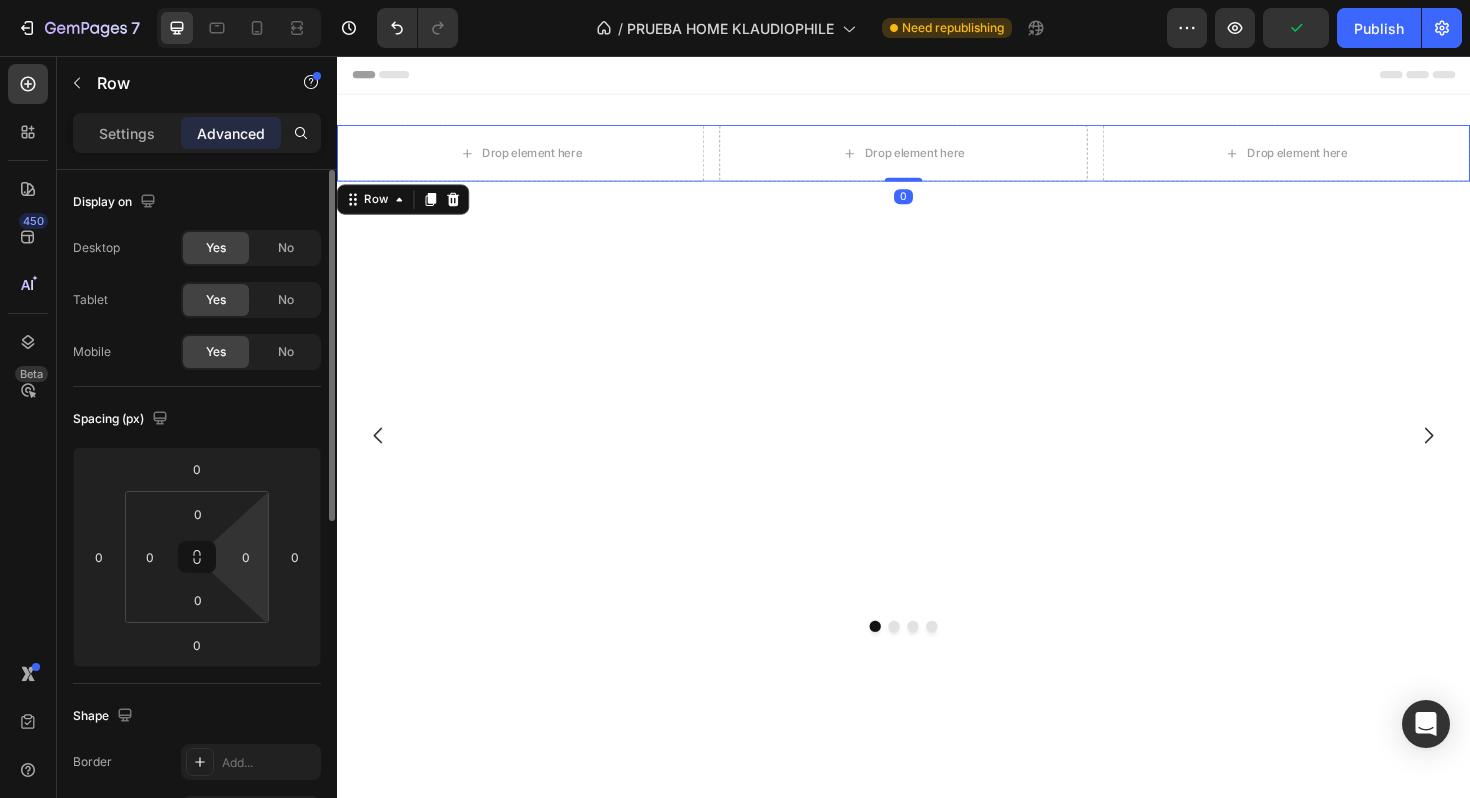 click on "[NUMBER]  Version history  /  PRUEBA HOME KLAUDIOPHILE Need republishing Preview  Publish  [NUMBER] Beta Sections([NUMBER]) Elements([NUMBER]) Section Element Hero Section Product Detail Brands Trusted Badges Guarantee Product Breakdown How to use Testimonials Compare Bundle FAQs Social Proof Brand Story Product List Collection Blog List Contact Sticky Add to Cart Custom Footer Browse Library [NUMBER] Layout
Row
Row
Row
Row Text
Heading
Text Block Button
Button
Button Media
Image
Image" at bounding box center [735, 0] 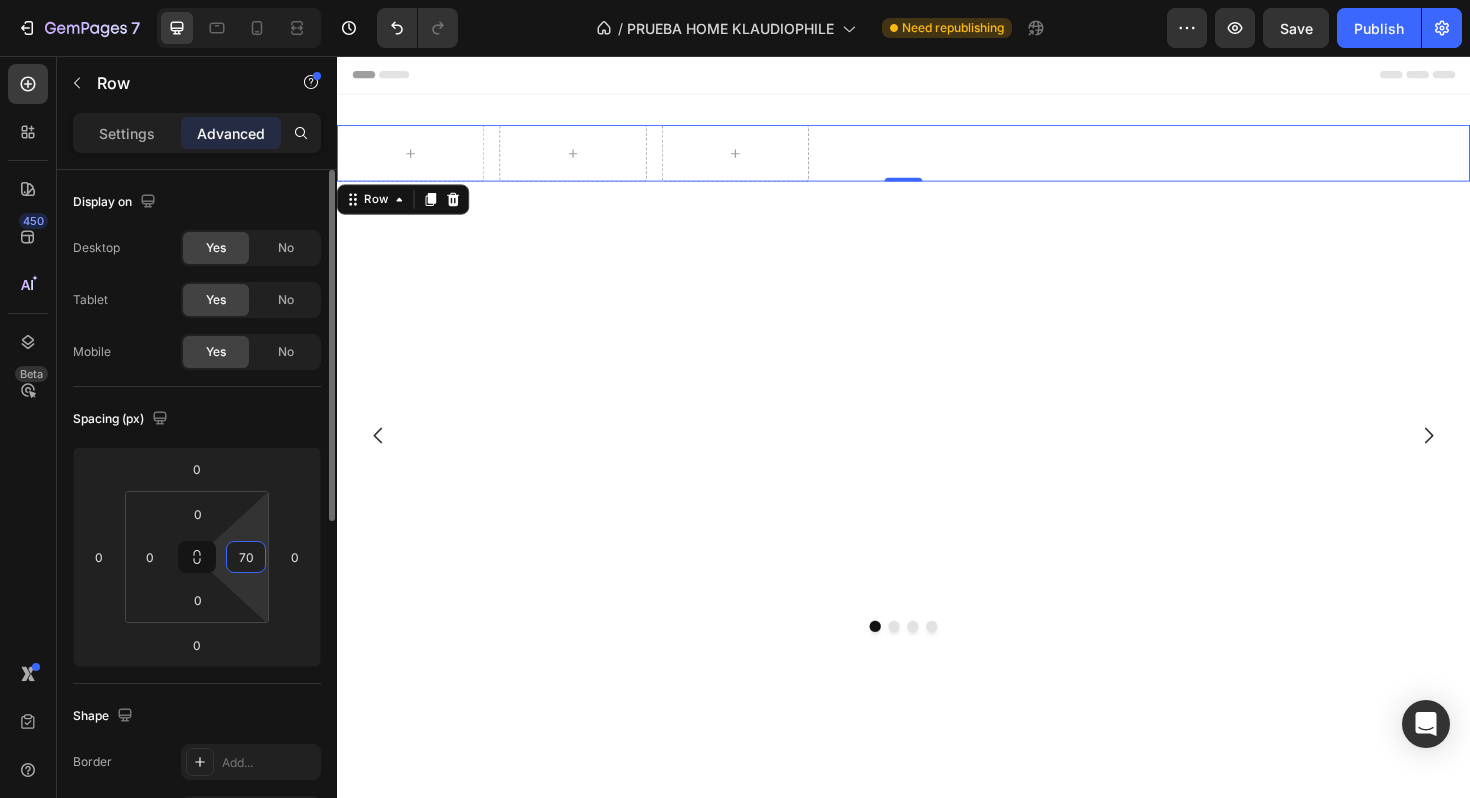 type on "7" 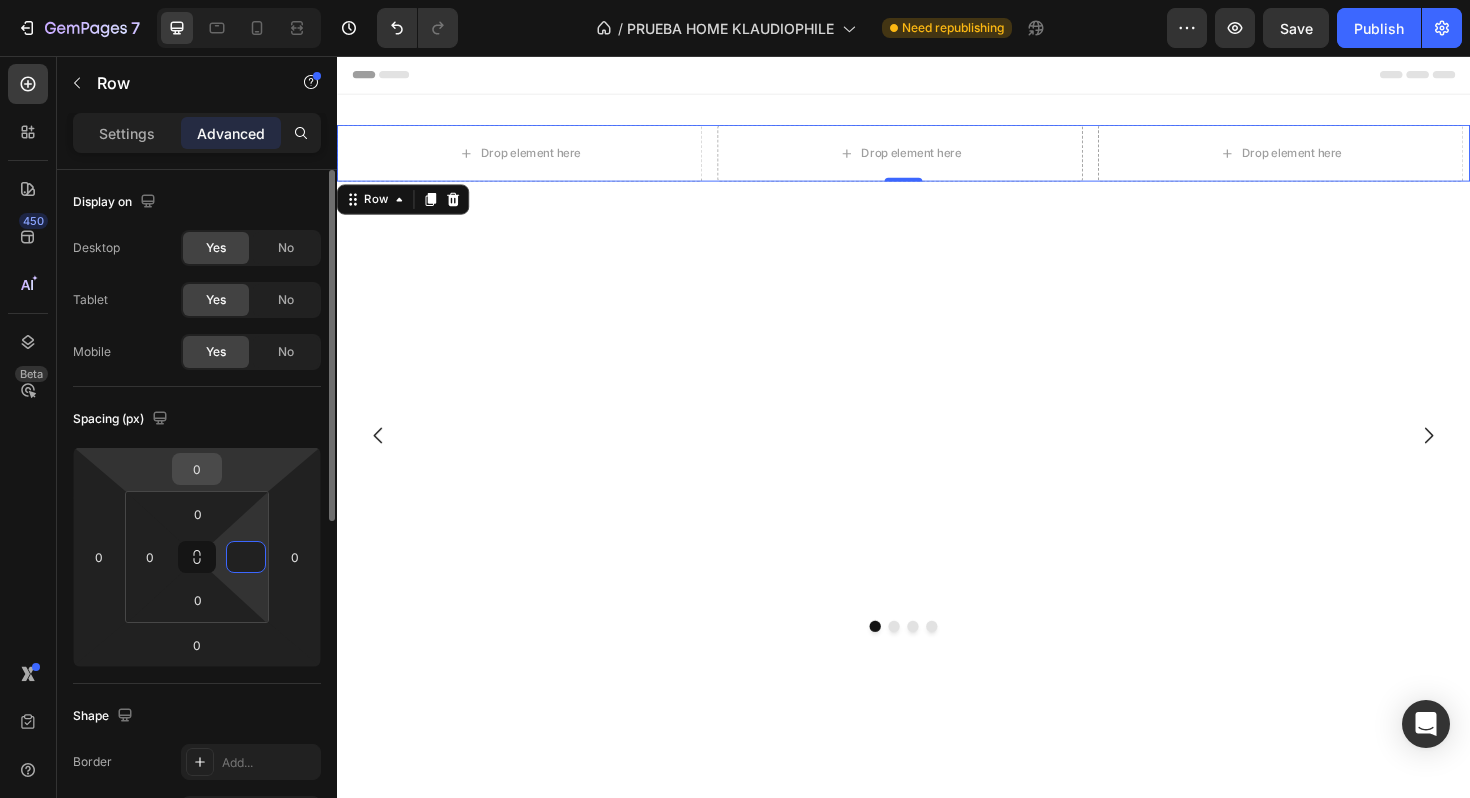 type on "0" 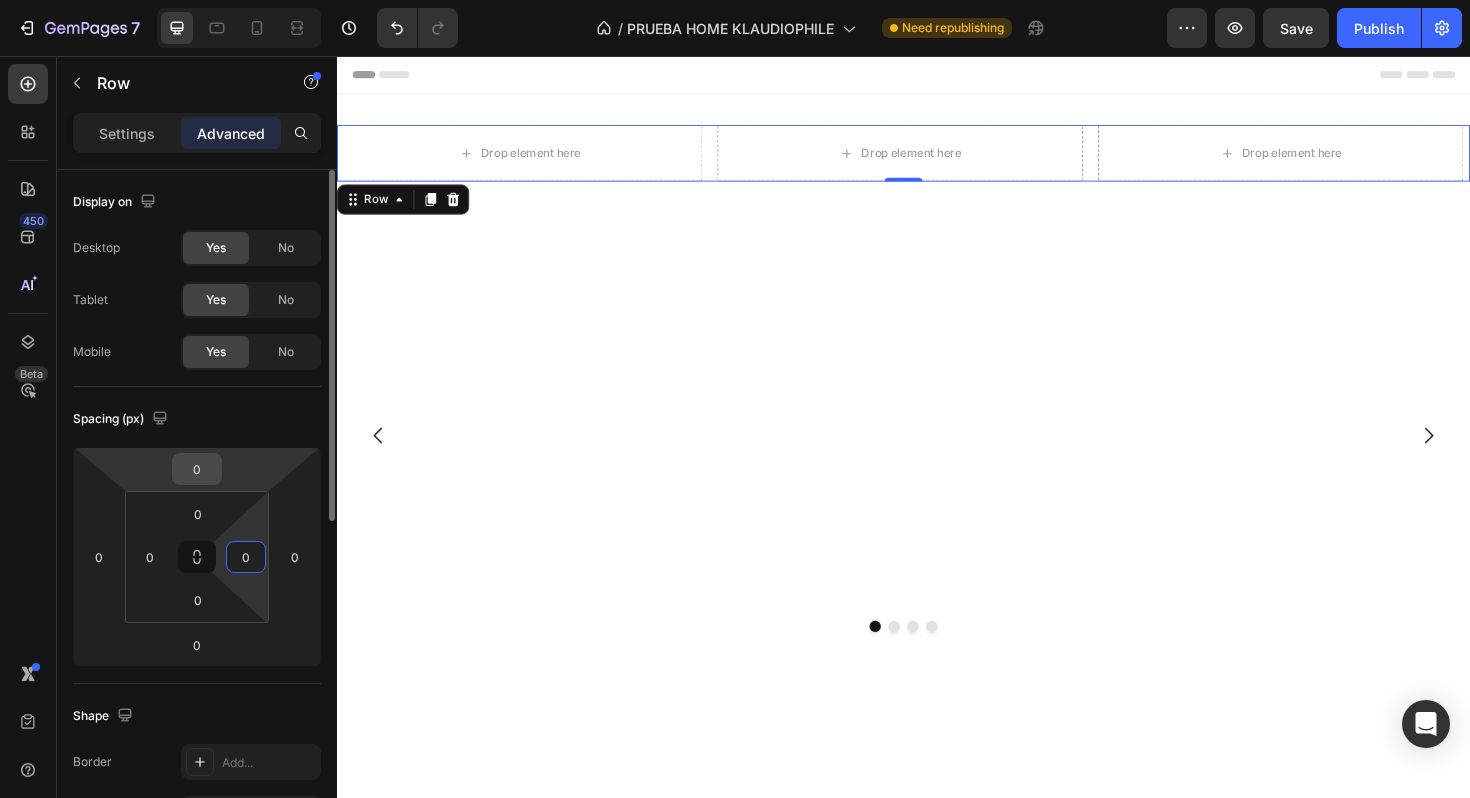 click on "0" at bounding box center [197, 469] 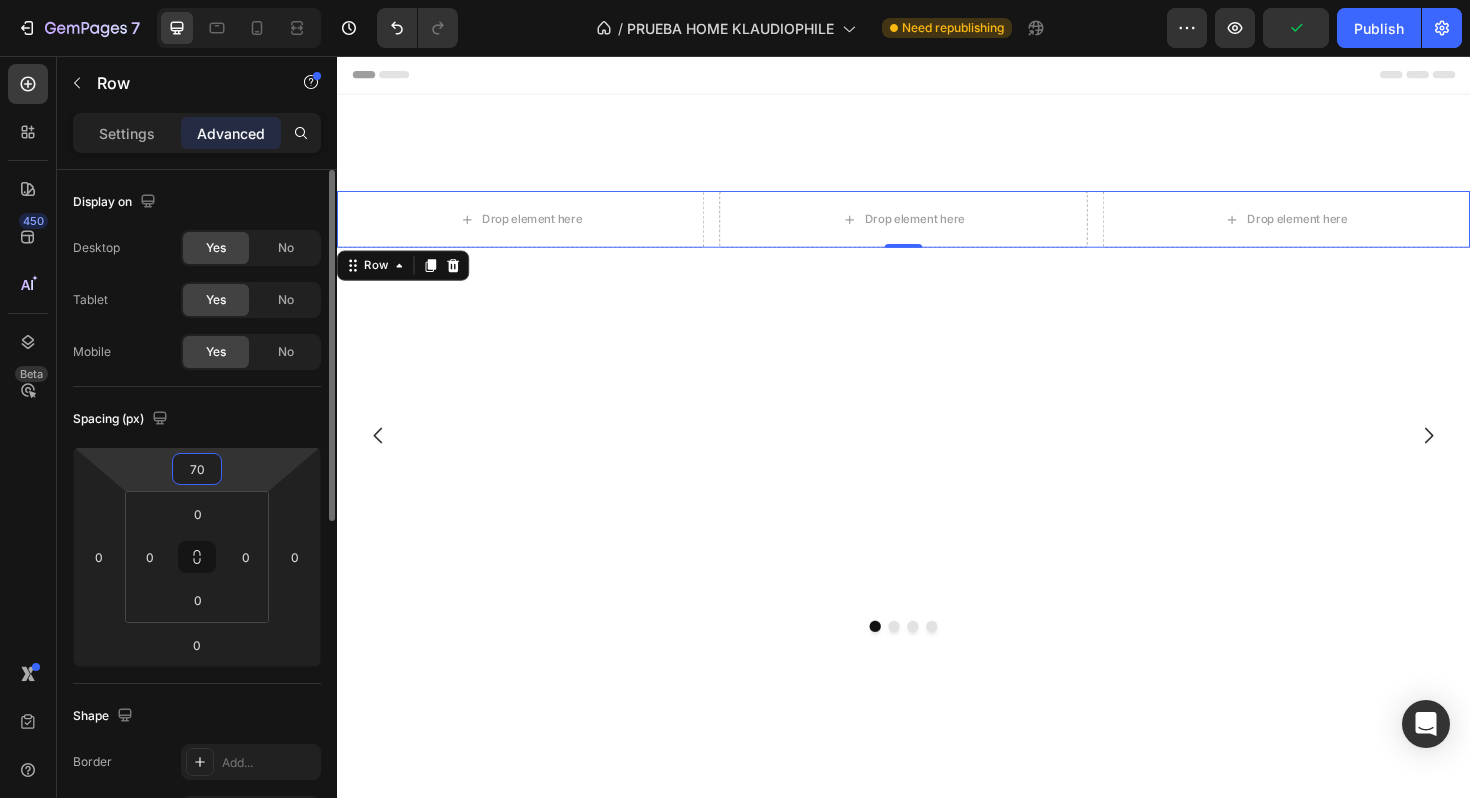 type on "7" 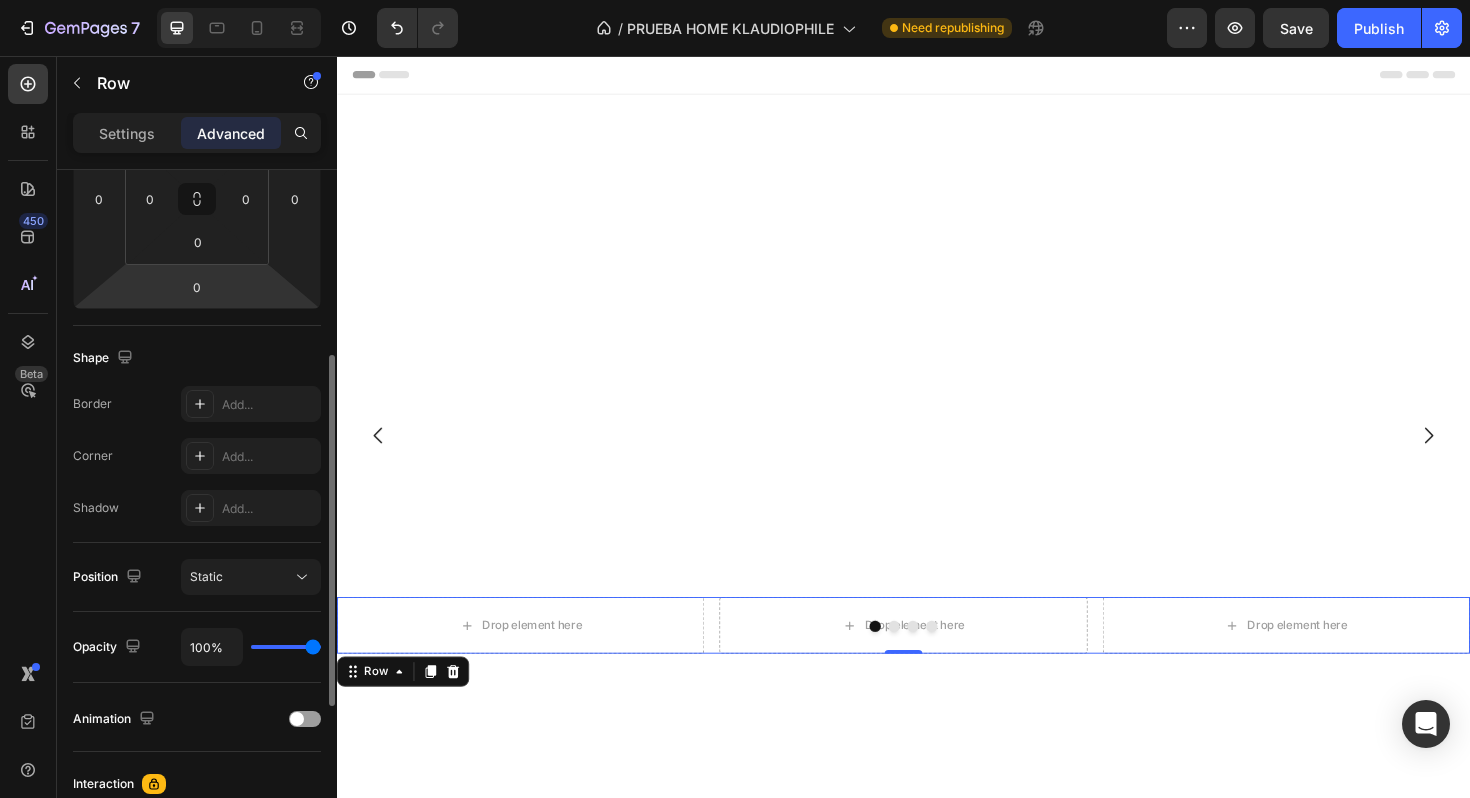 scroll, scrollTop: 359, scrollLeft: 0, axis: vertical 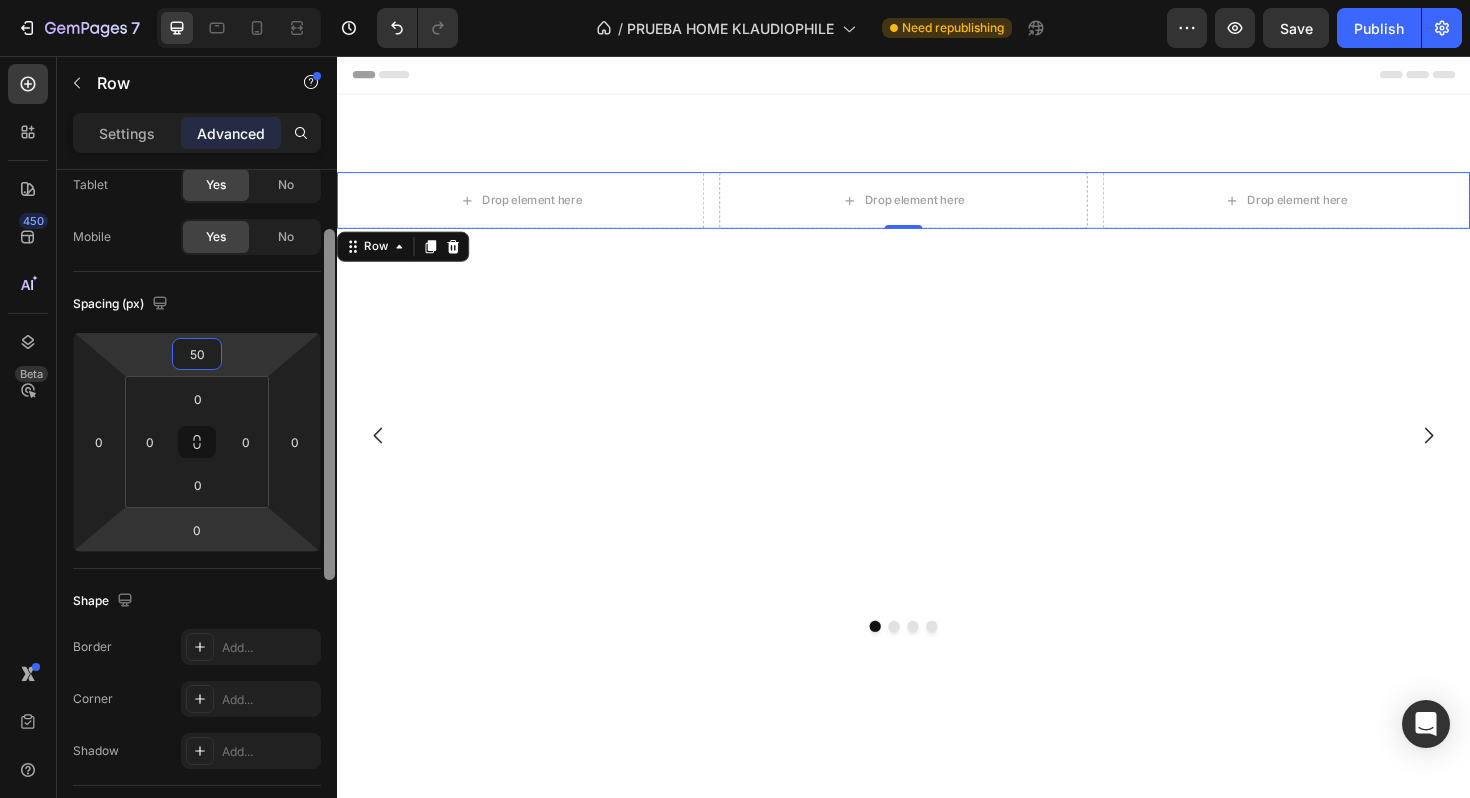type on "5" 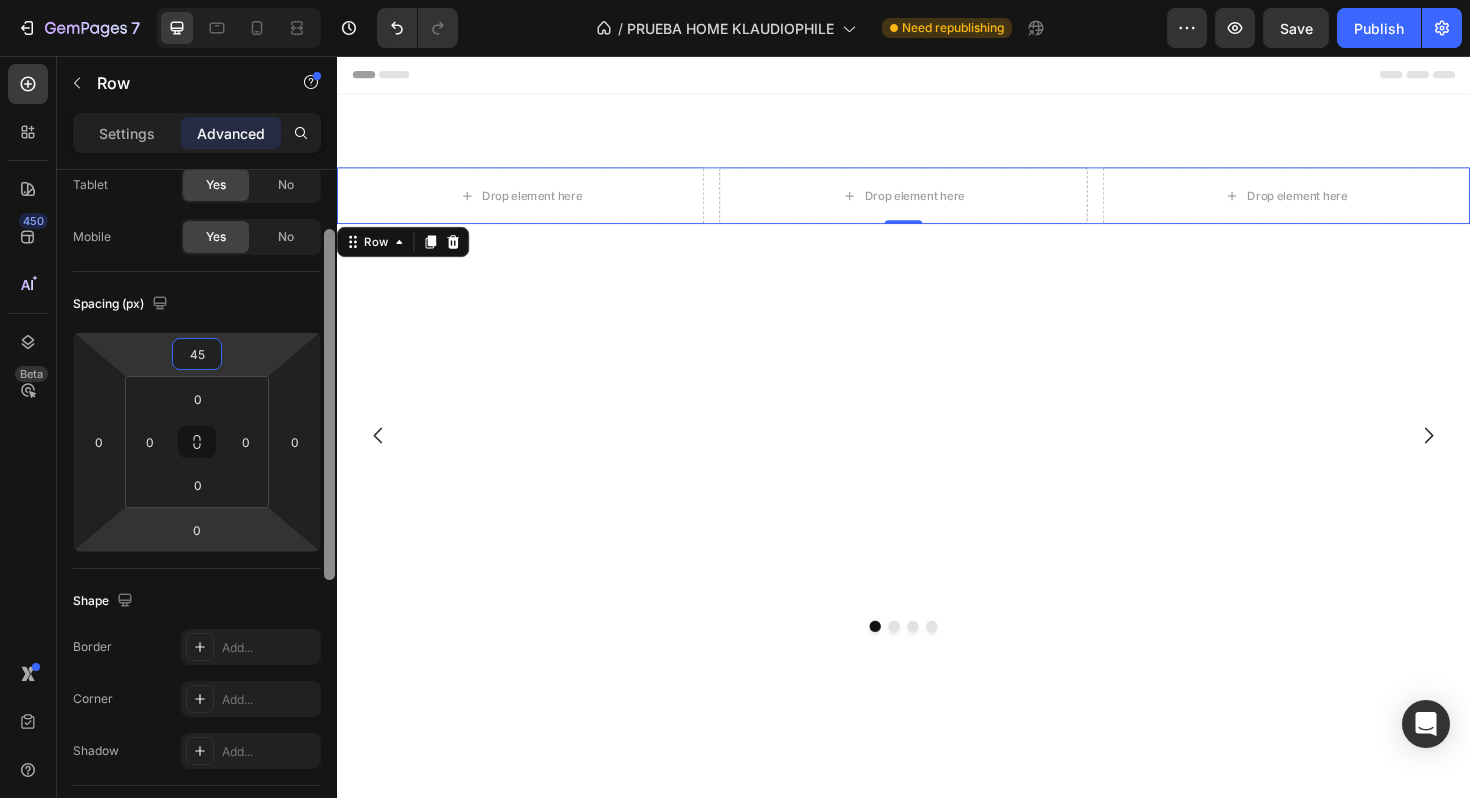 type on "450" 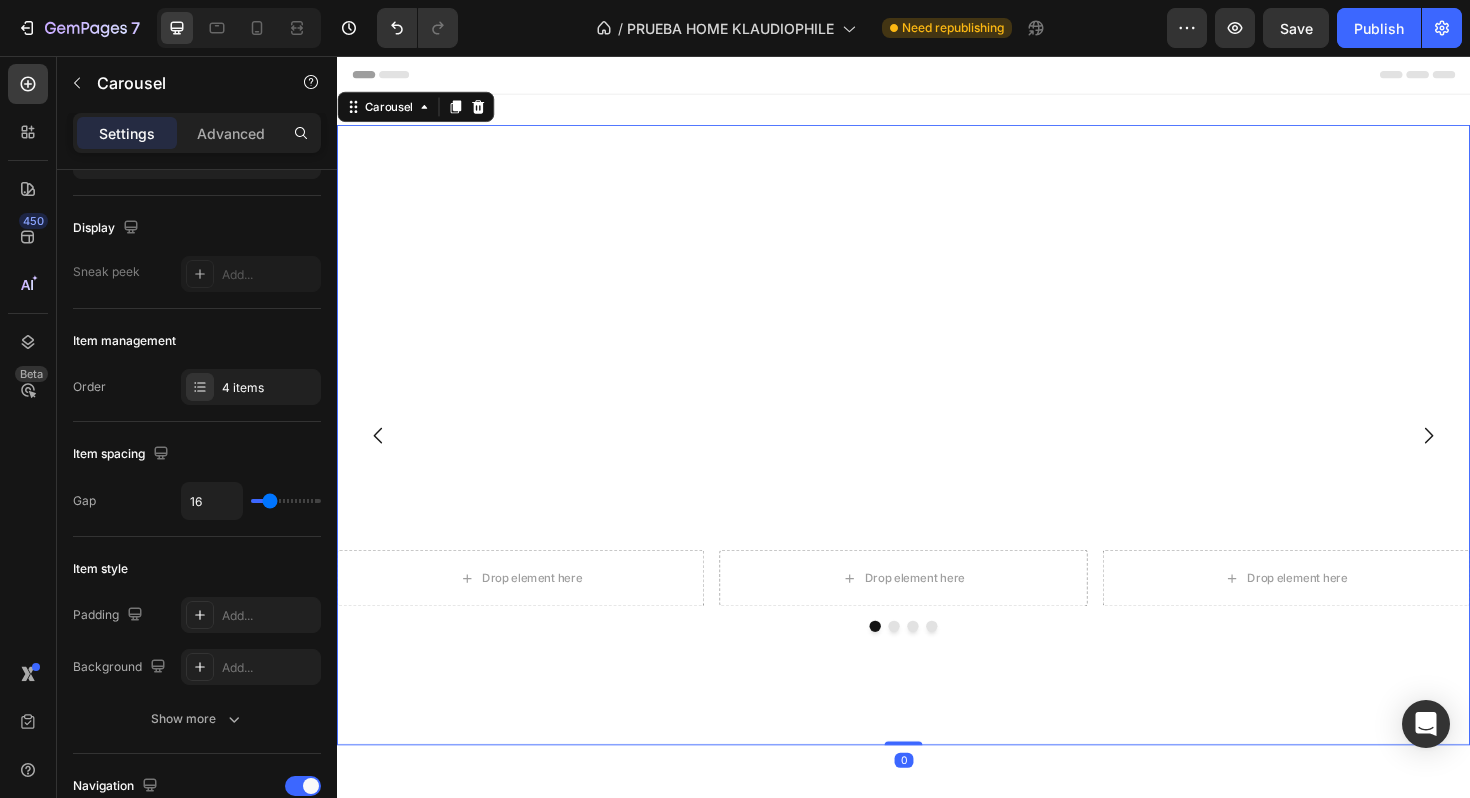 click on "Drop element here
Drop element here
Drop element here Row" at bounding box center [937, 907] 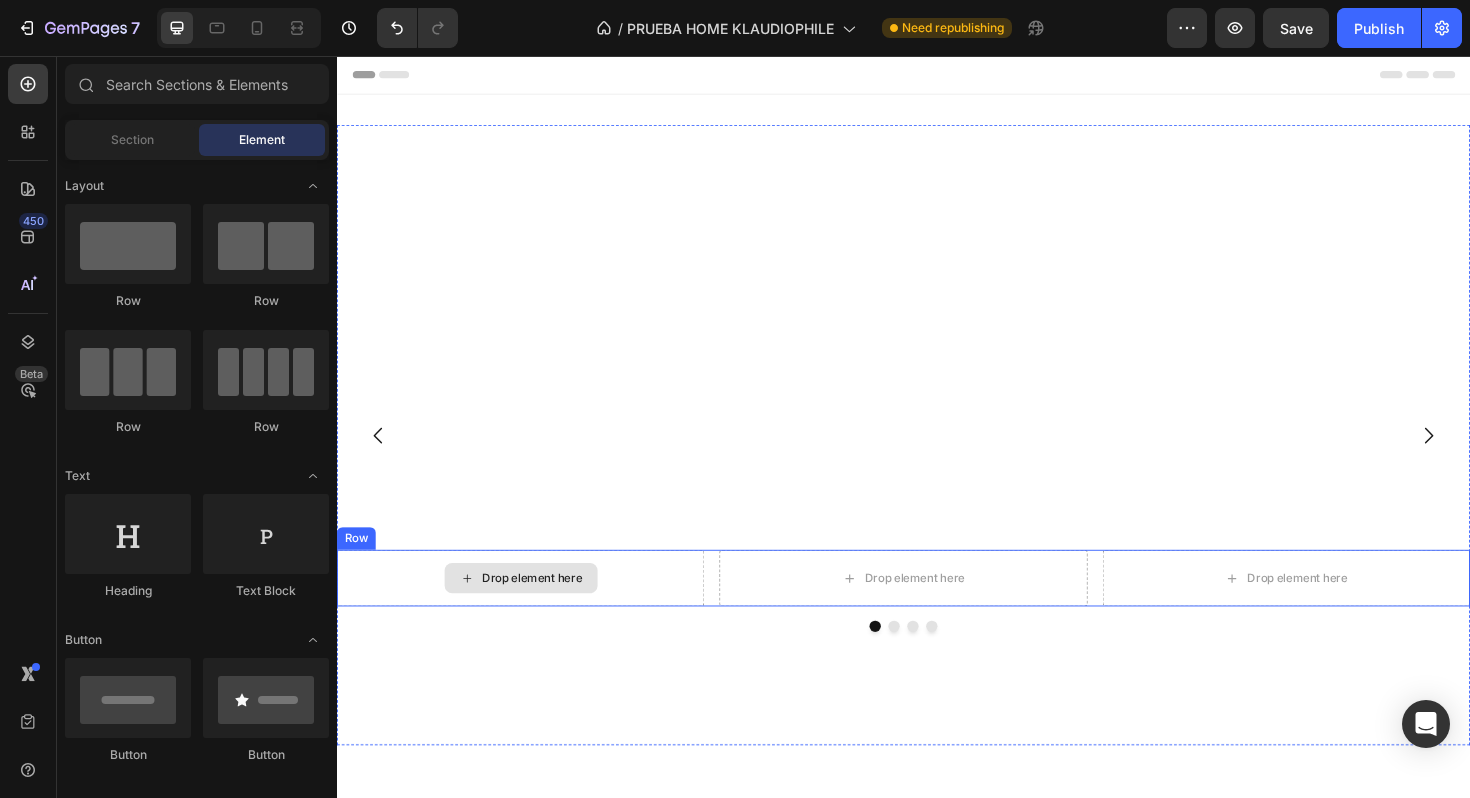 click on "Drop element here" at bounding box center [532, 609] 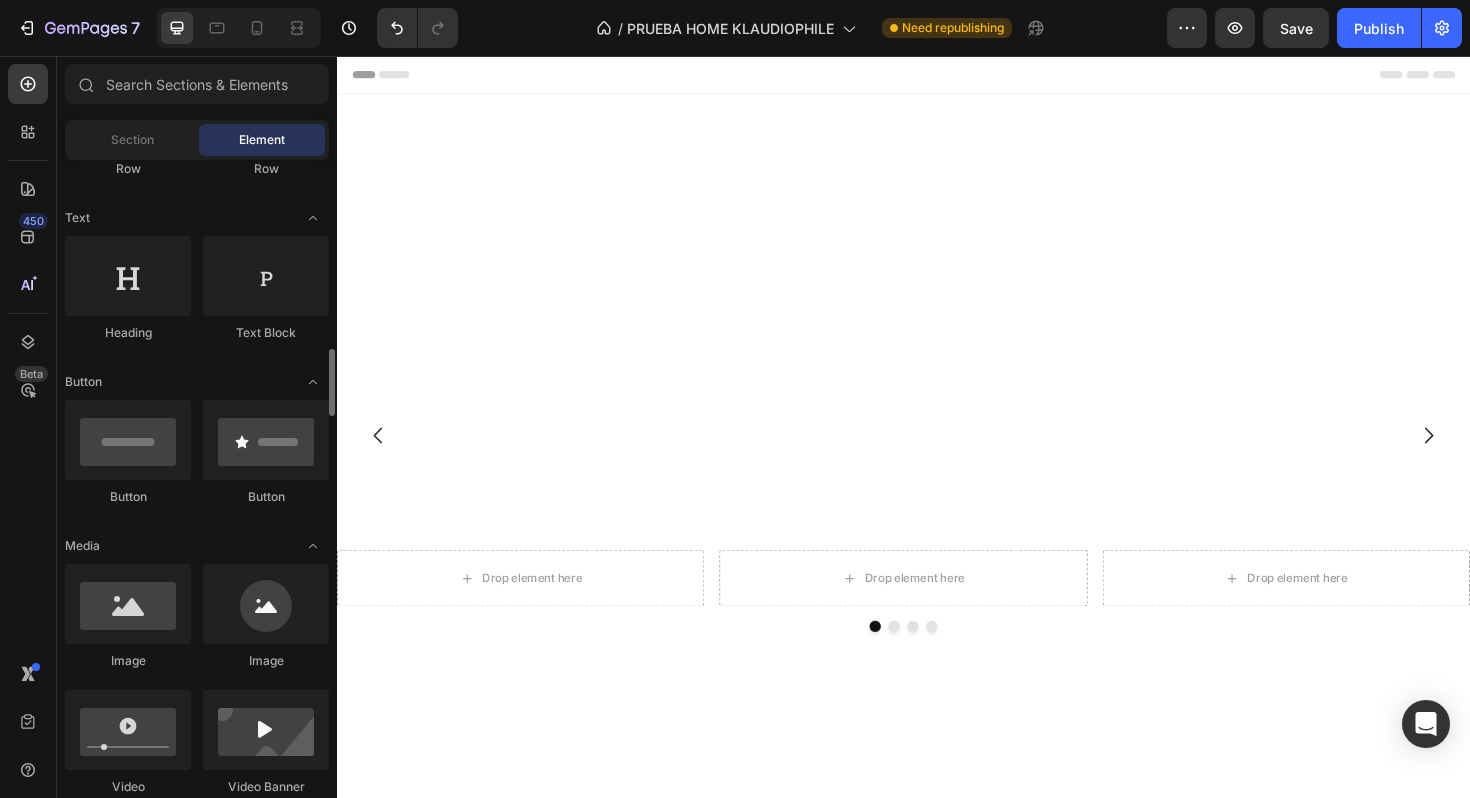scroll, scrollTop: 404, scrollLeft: 0, axis: vertical 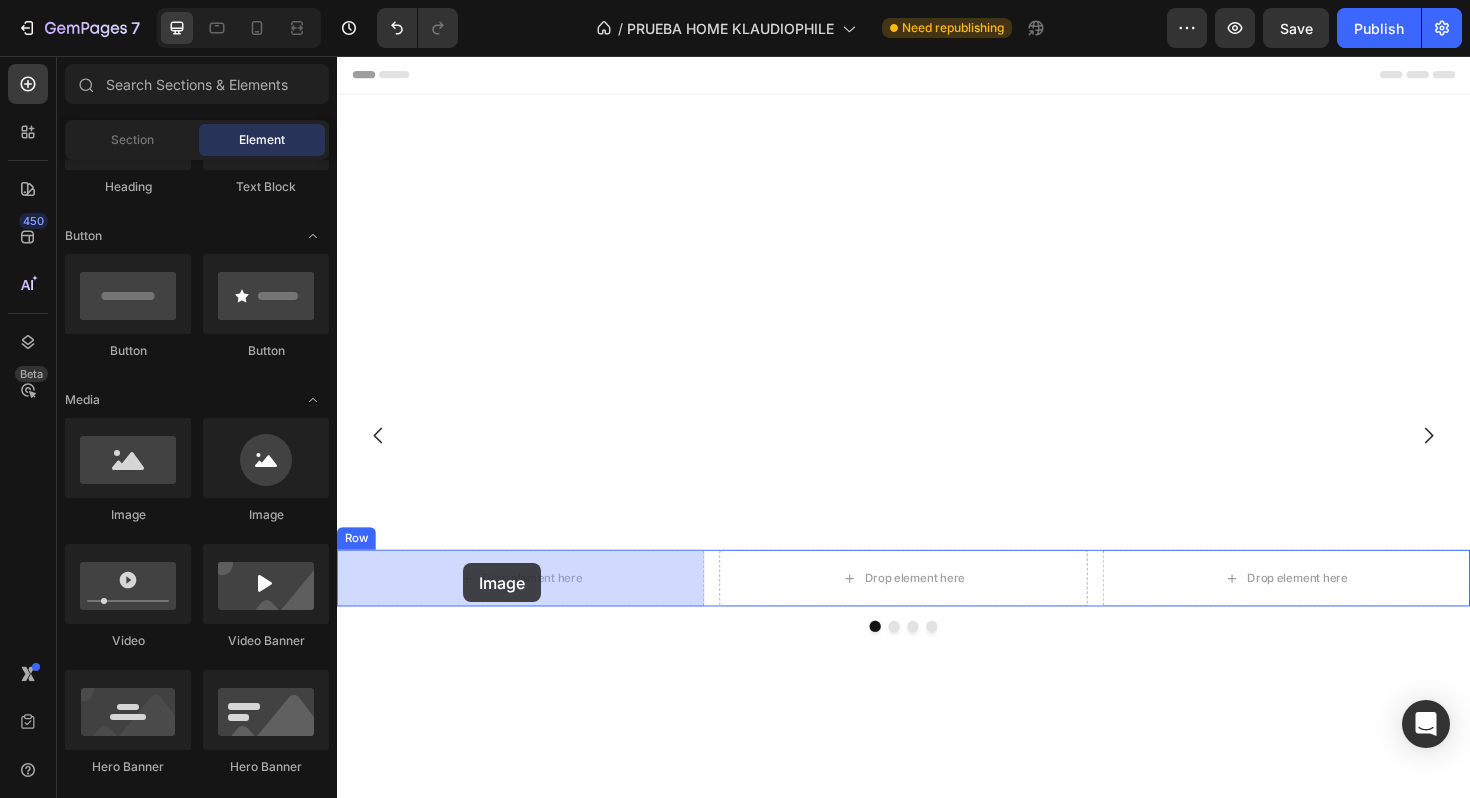 drag, startPoint x: 483, startPoint y: 512, endPoint x: 470, endPoint y: 593, distance: 82.036575 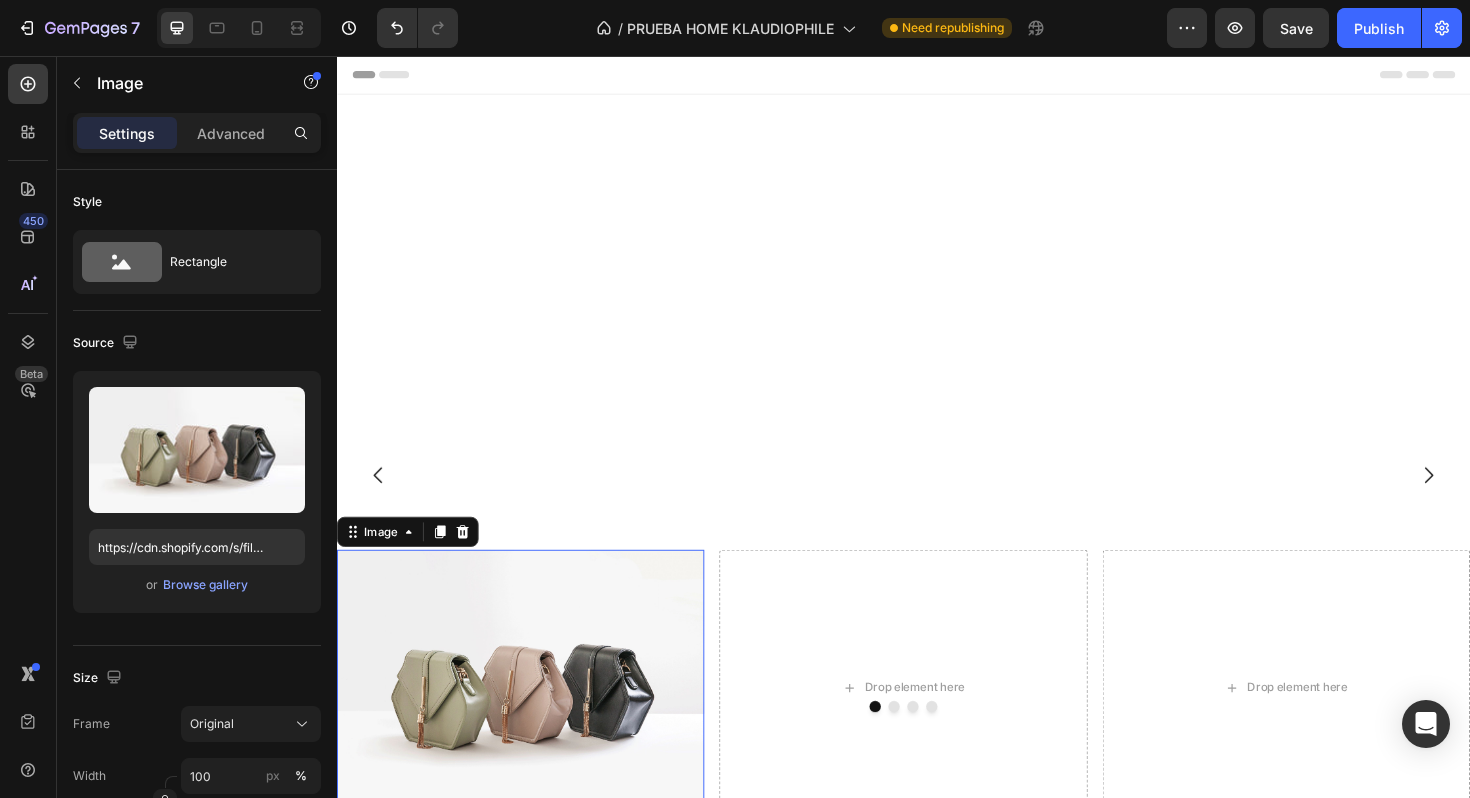 click at bounding box center [531, 725] 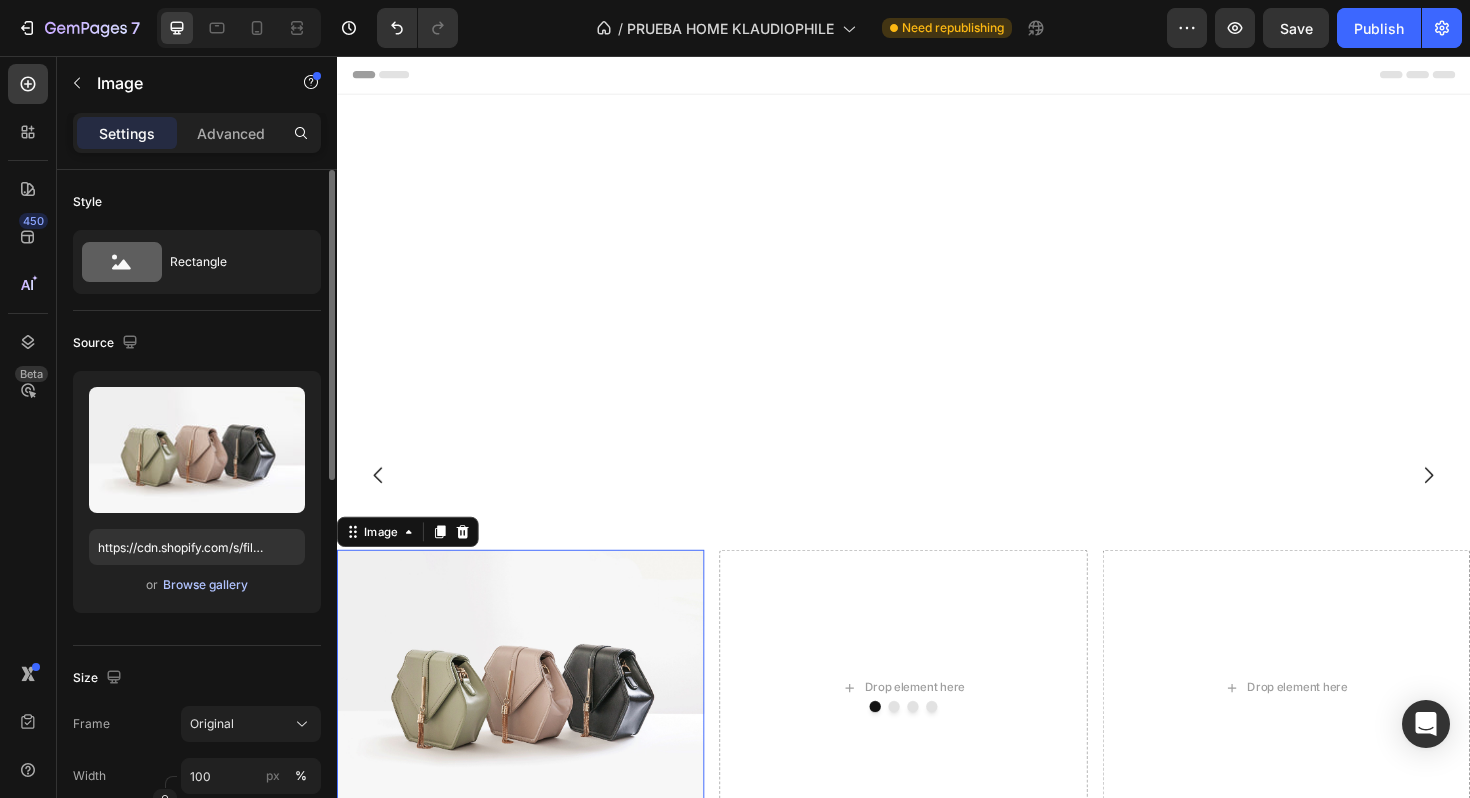 click on "Browse gallery" at bounding box center [205, 585] 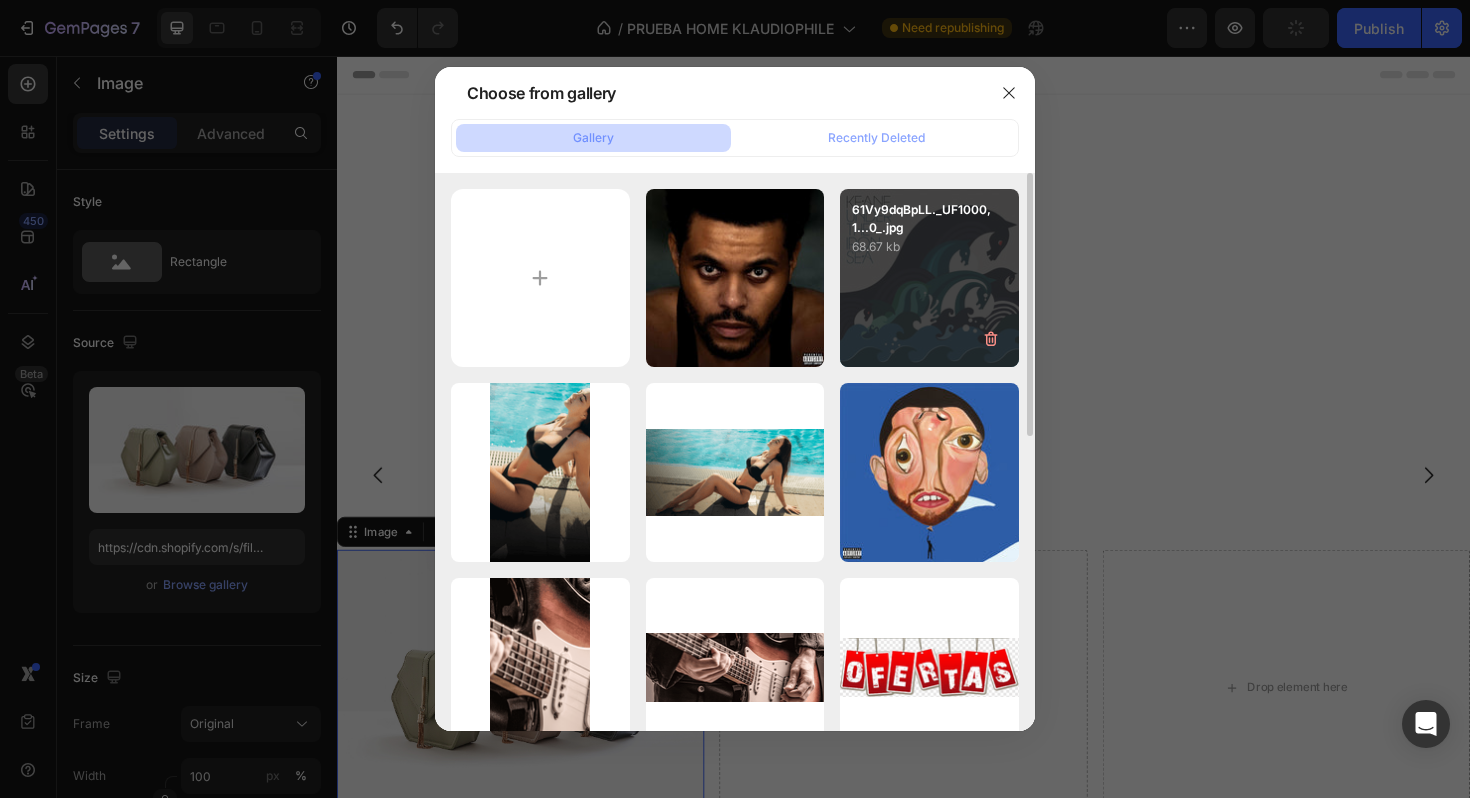 click on "61Vy9dqBpLL._UF1000,1...0_.jpg 68.67 kb" at bounding box center [929, 278] 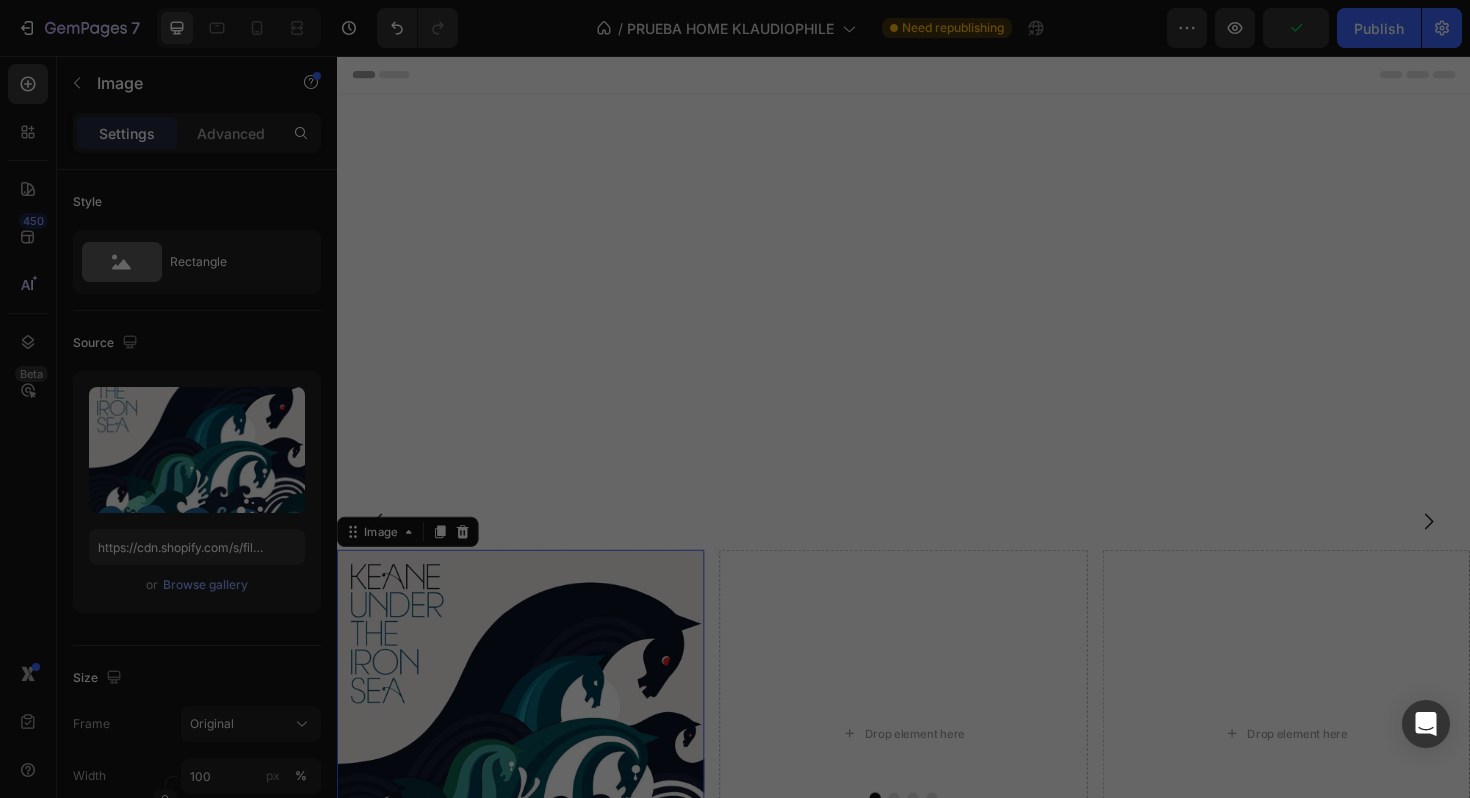 click on "61Vy9dqBpLL._UF1000,1...0_.jpg 68.67 kb" at bounding box center [929, 278] 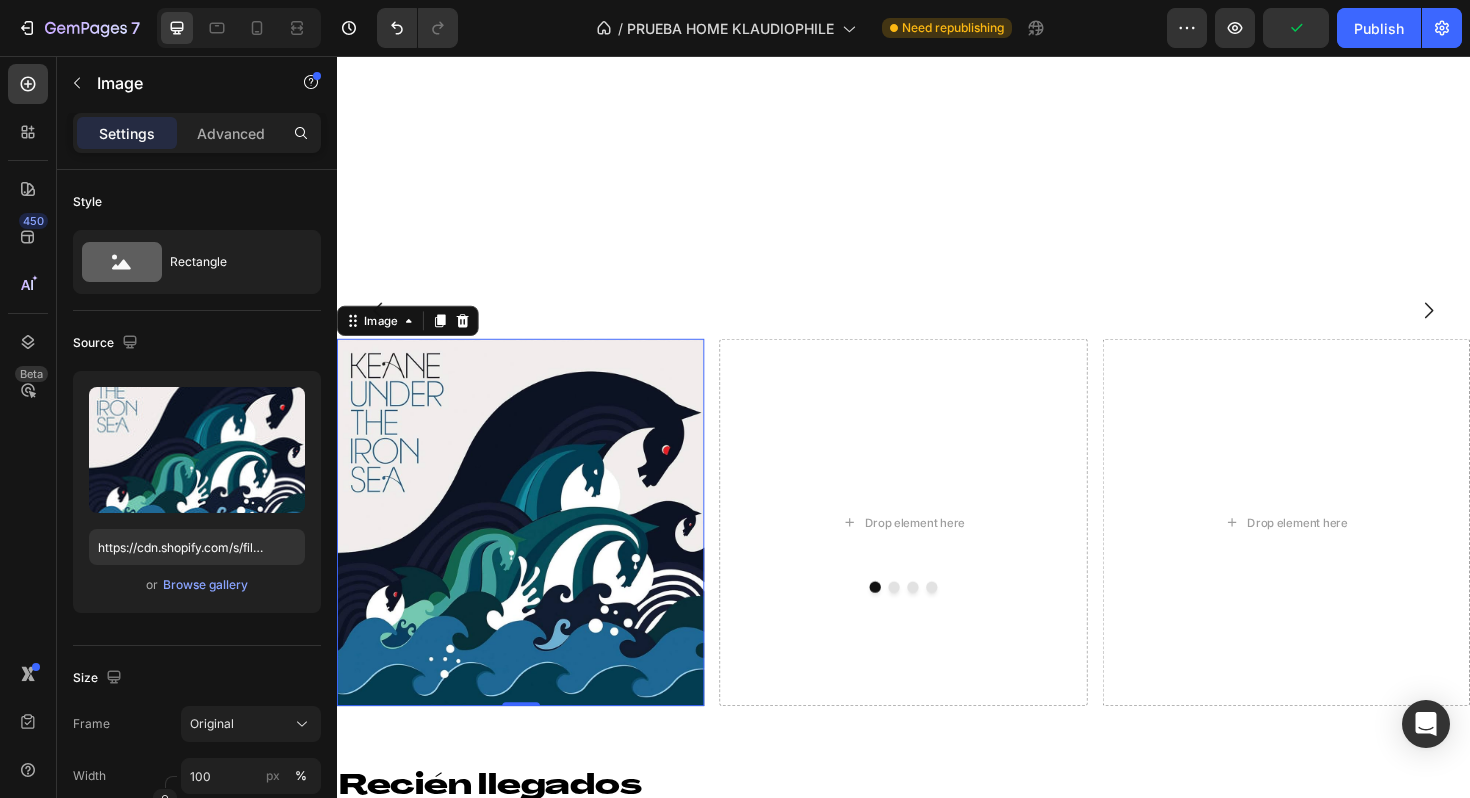 scroll, scrollTop: 218, scrollLeft: 0, axis: vertical 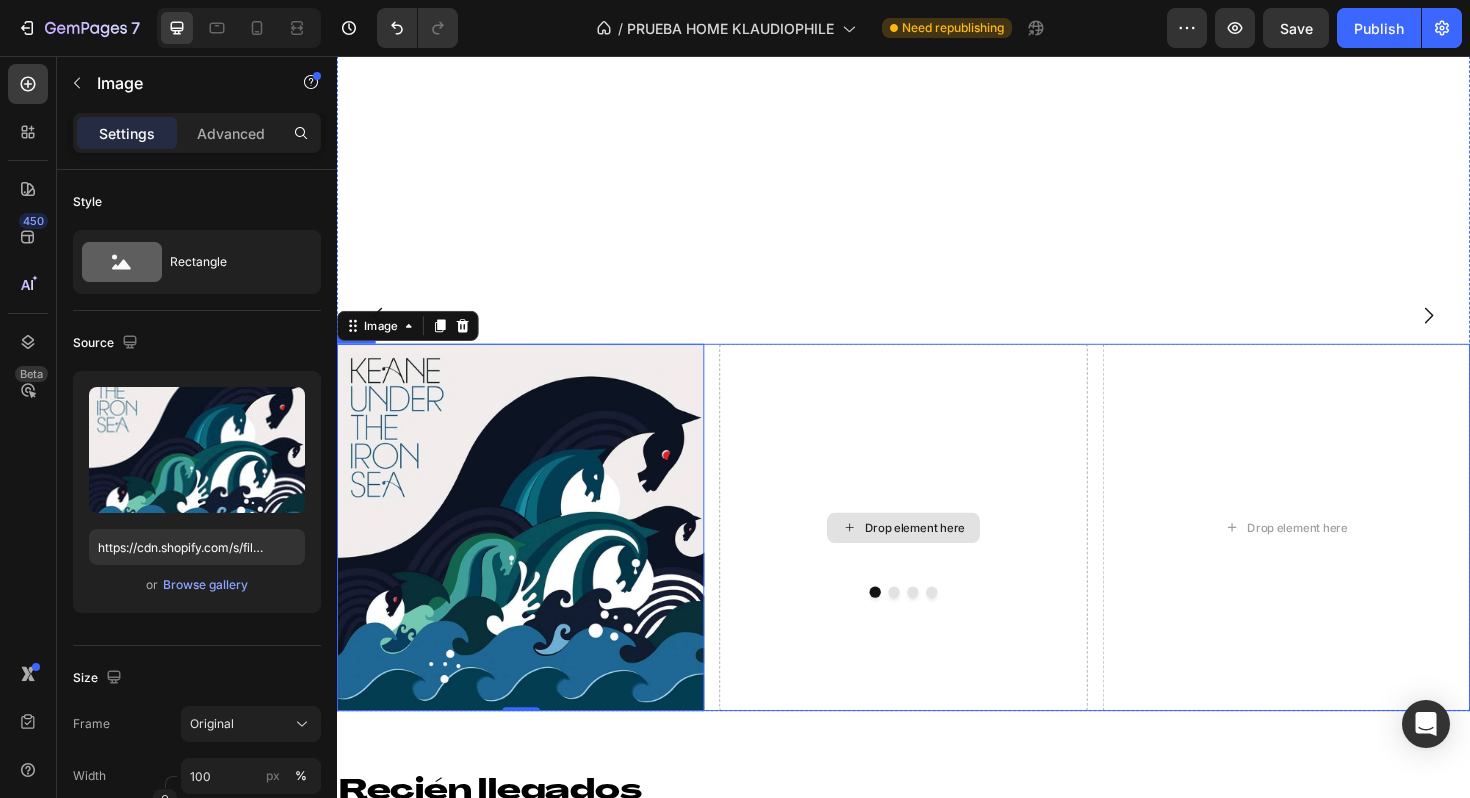 click on "Drop element here" at bounding box center (936, 555) 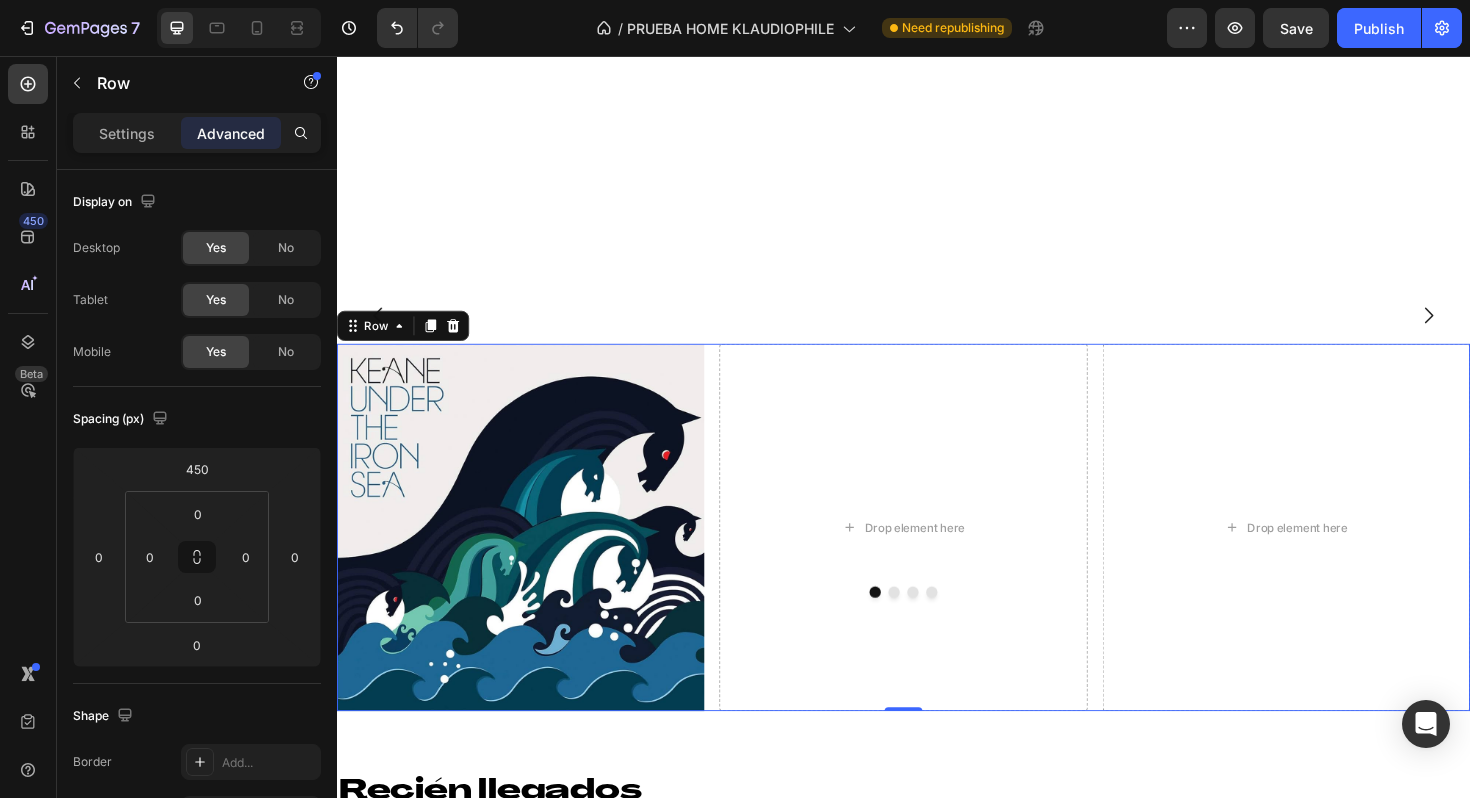 click on "Advanced" at bounding box center [231, 133] 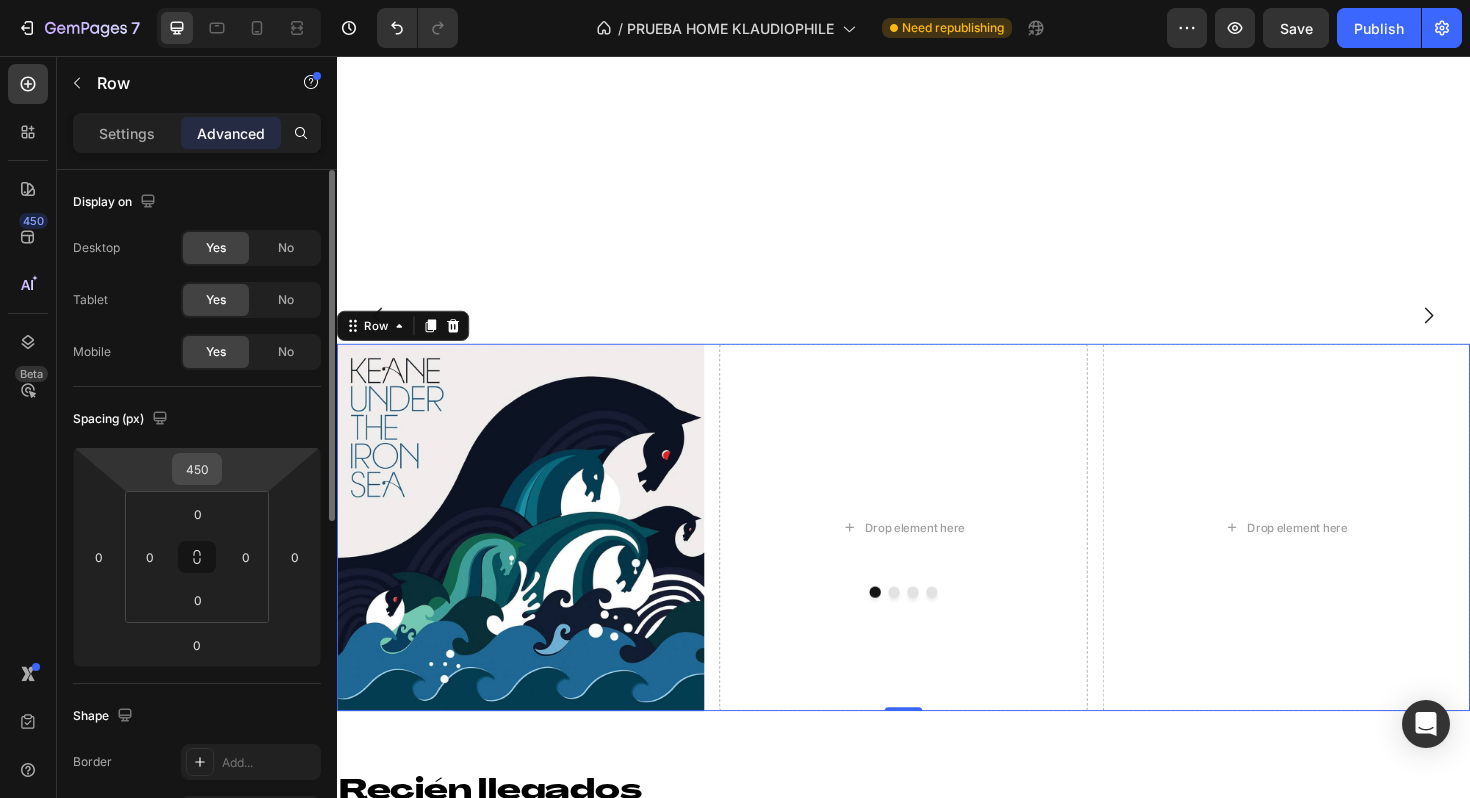 click on "450" at bounding box center (197, 469) 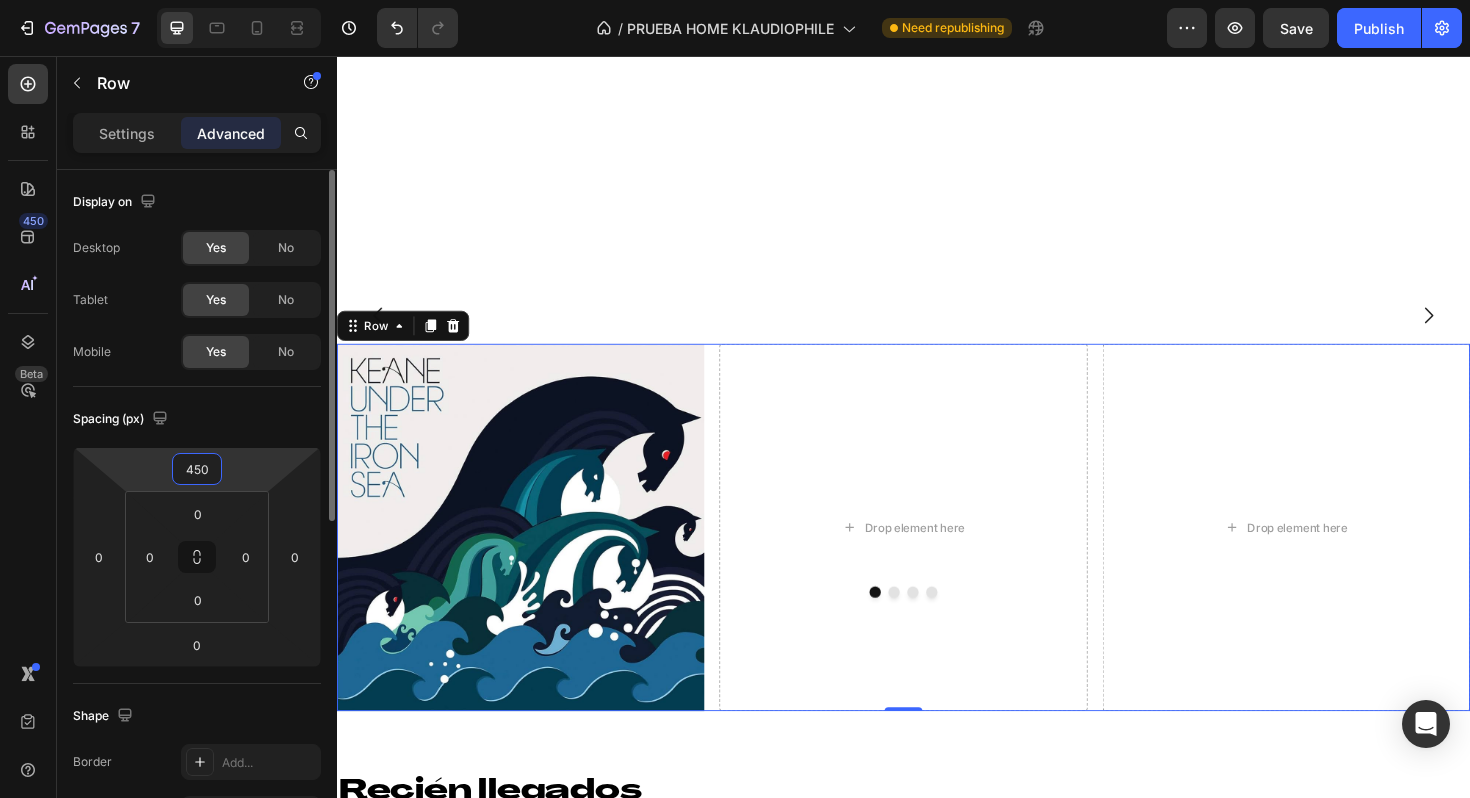click on "450" at bounding box center [197, 469] 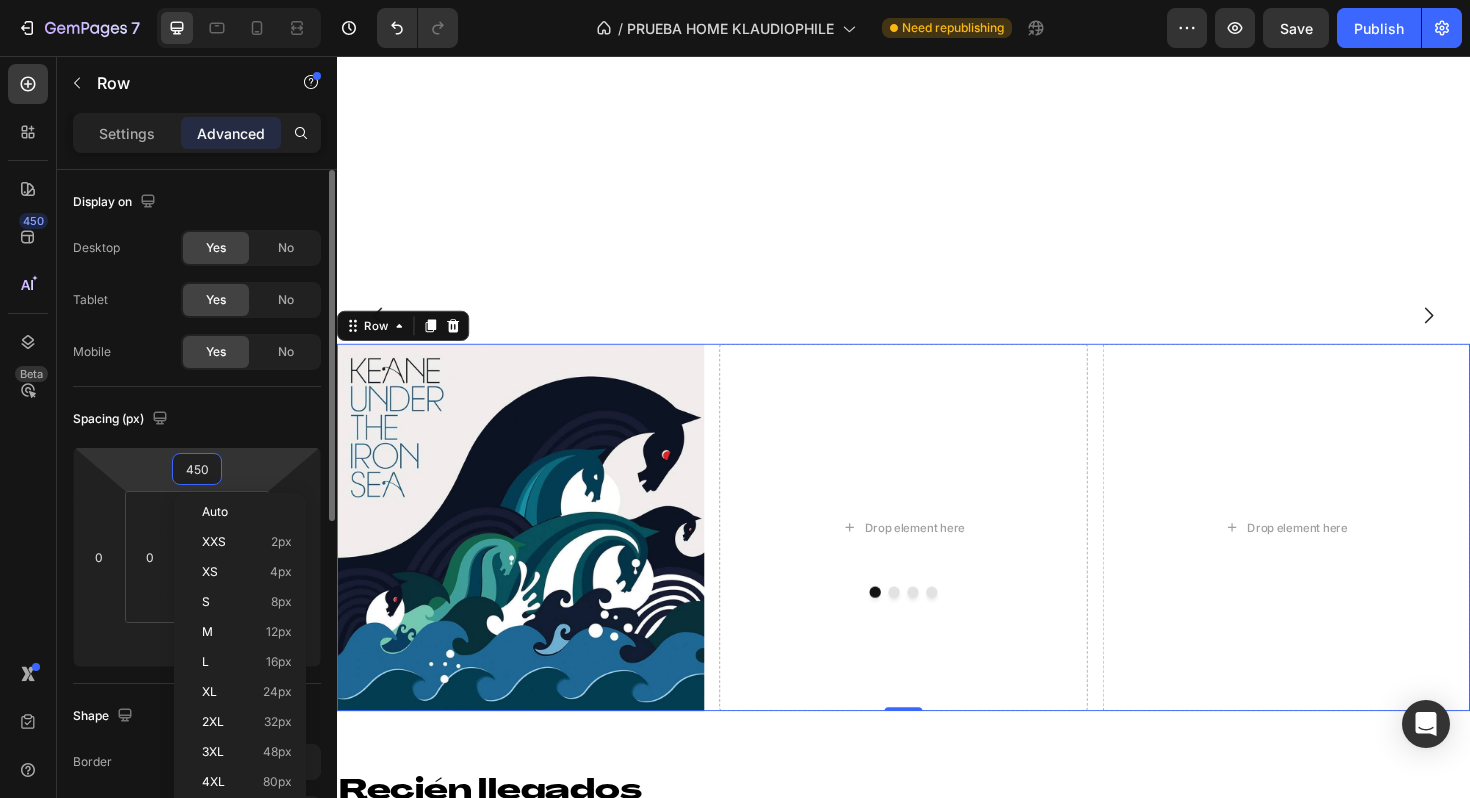 type on "4" 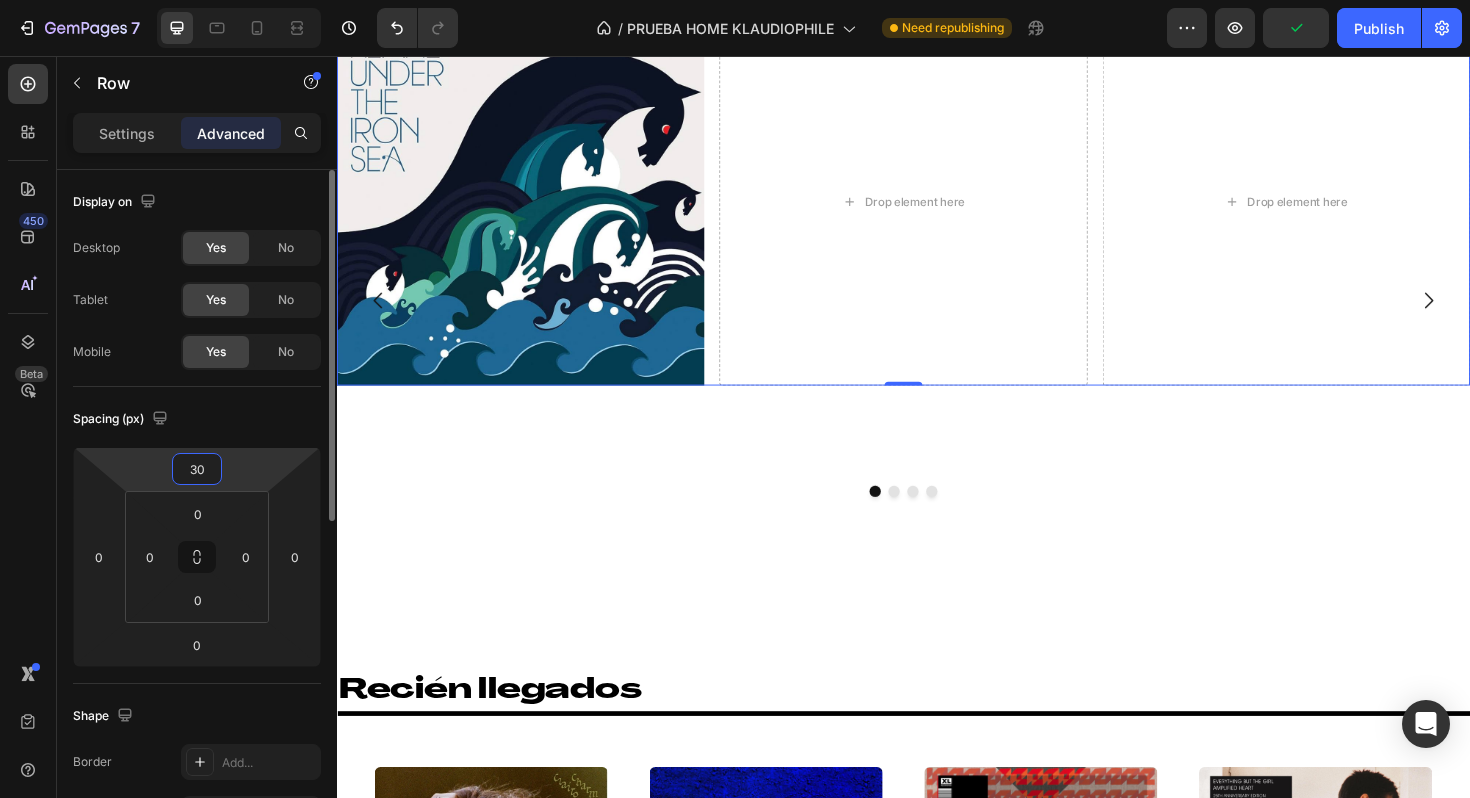 scroll, scrollTop: 127, scrollLeft: 0, axis: vertical 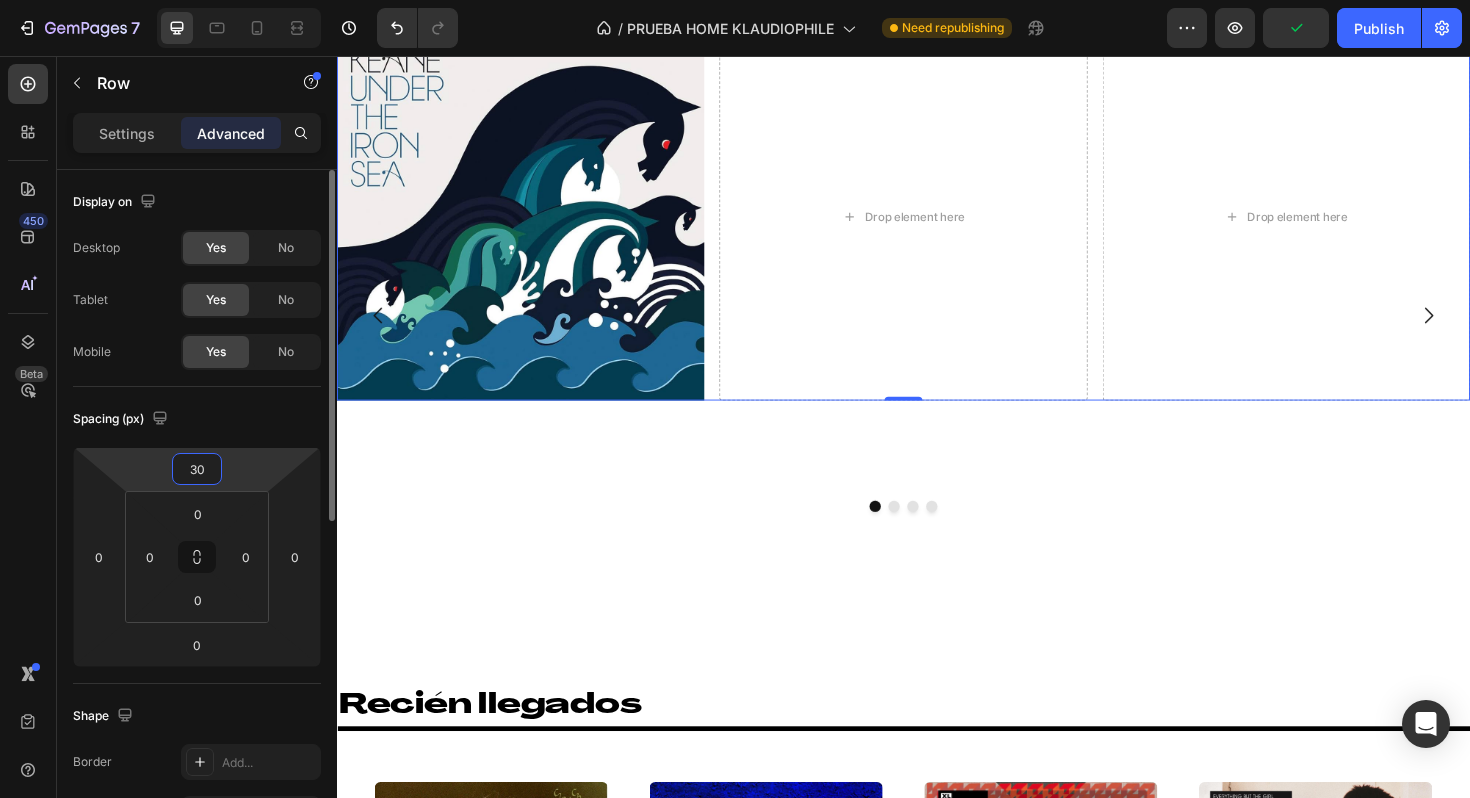 type on "3" 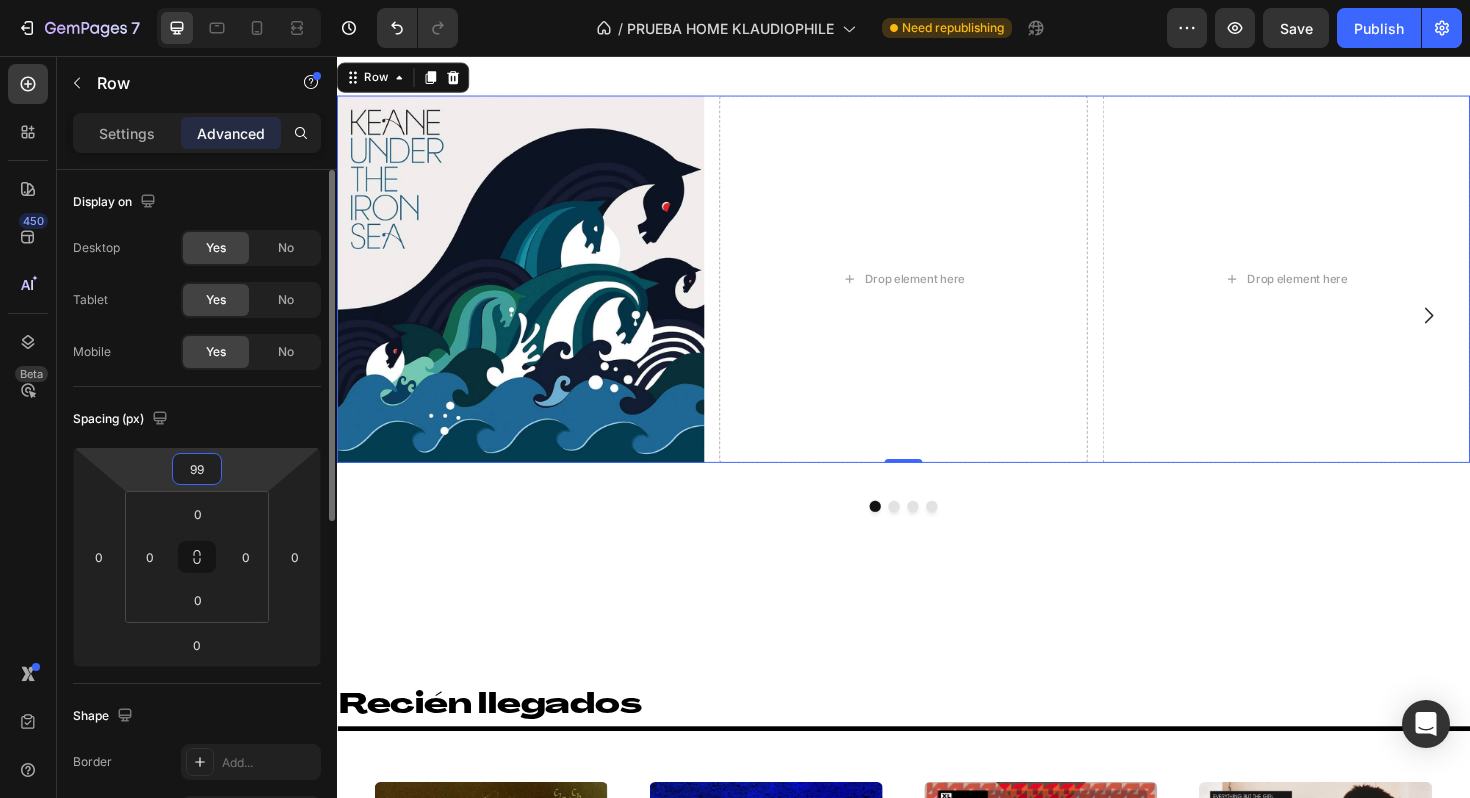 type on "100" 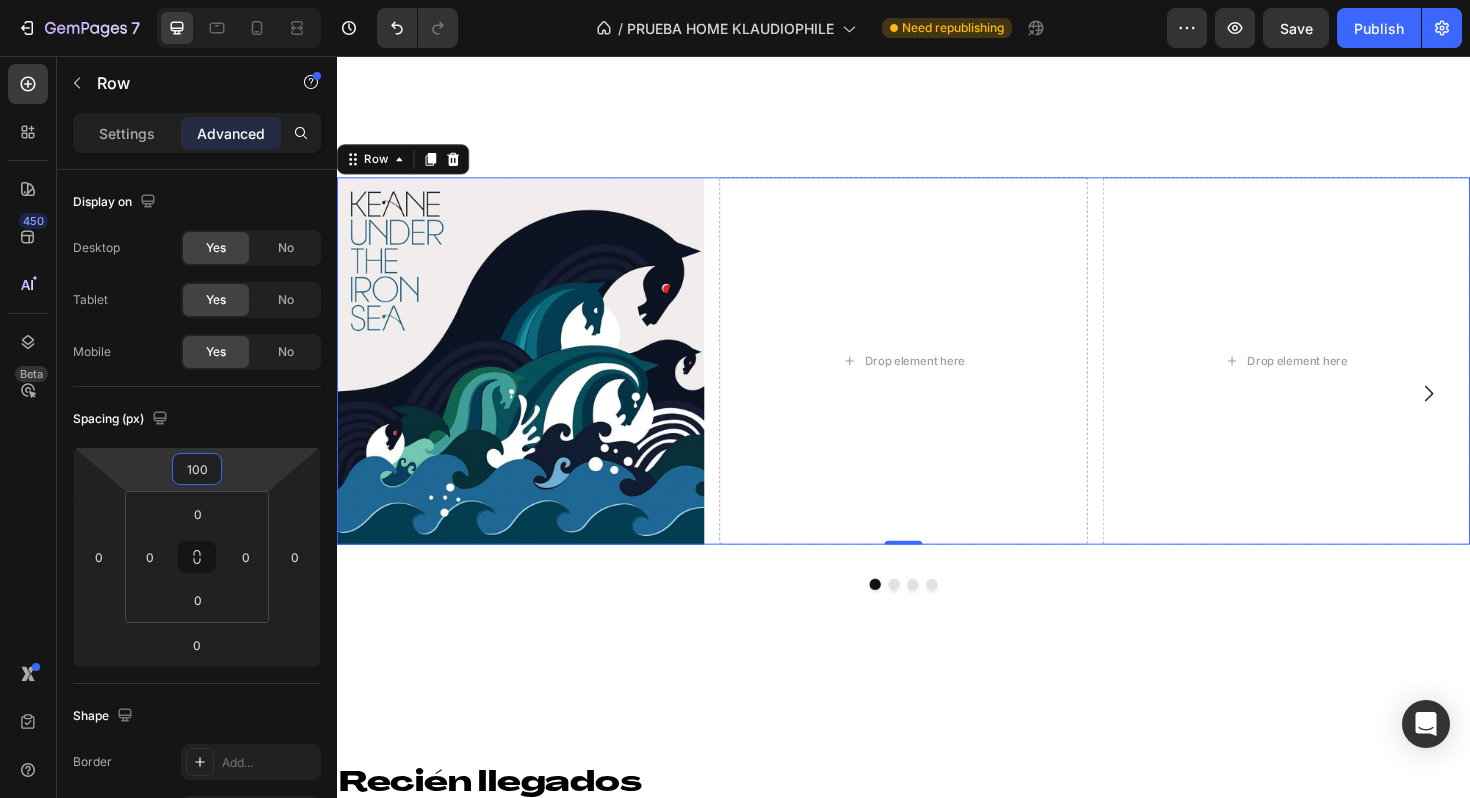 scroll, scrollTop: 115, scrollLeft: 0, axis: vertical 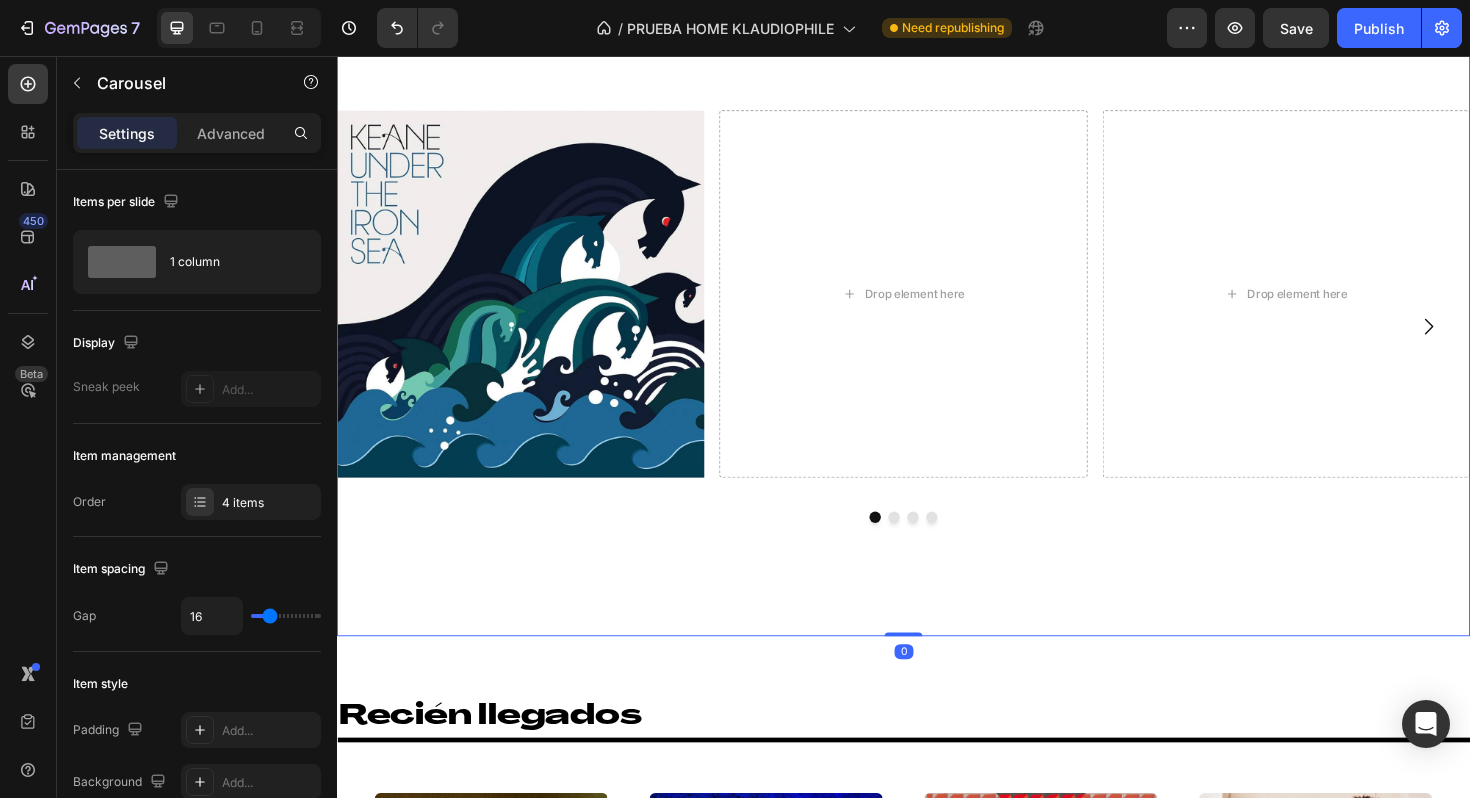 click at bounding box center (937, 545) 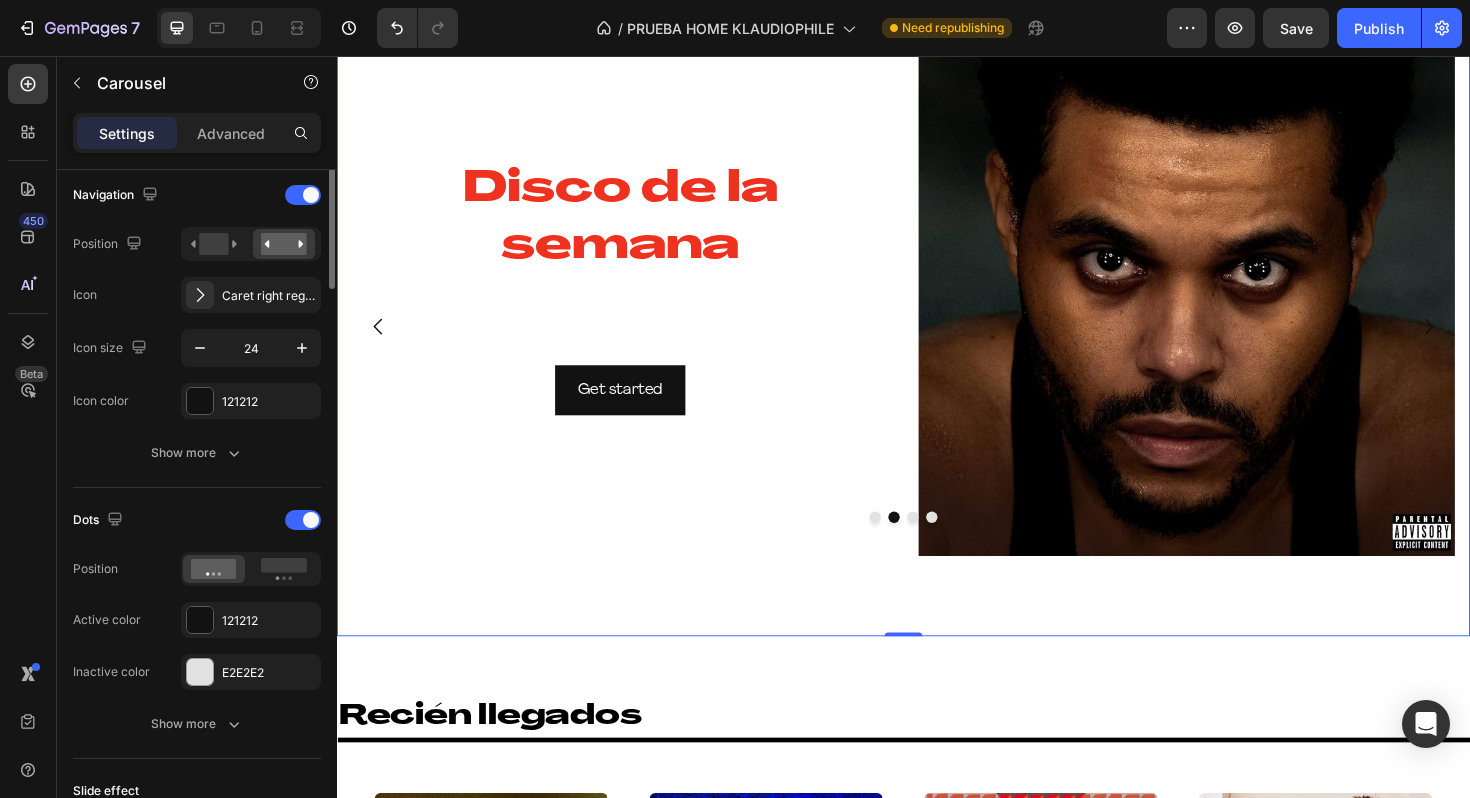 scroll, scrollTop: 817, scrollLeft: 0, axis: vertical 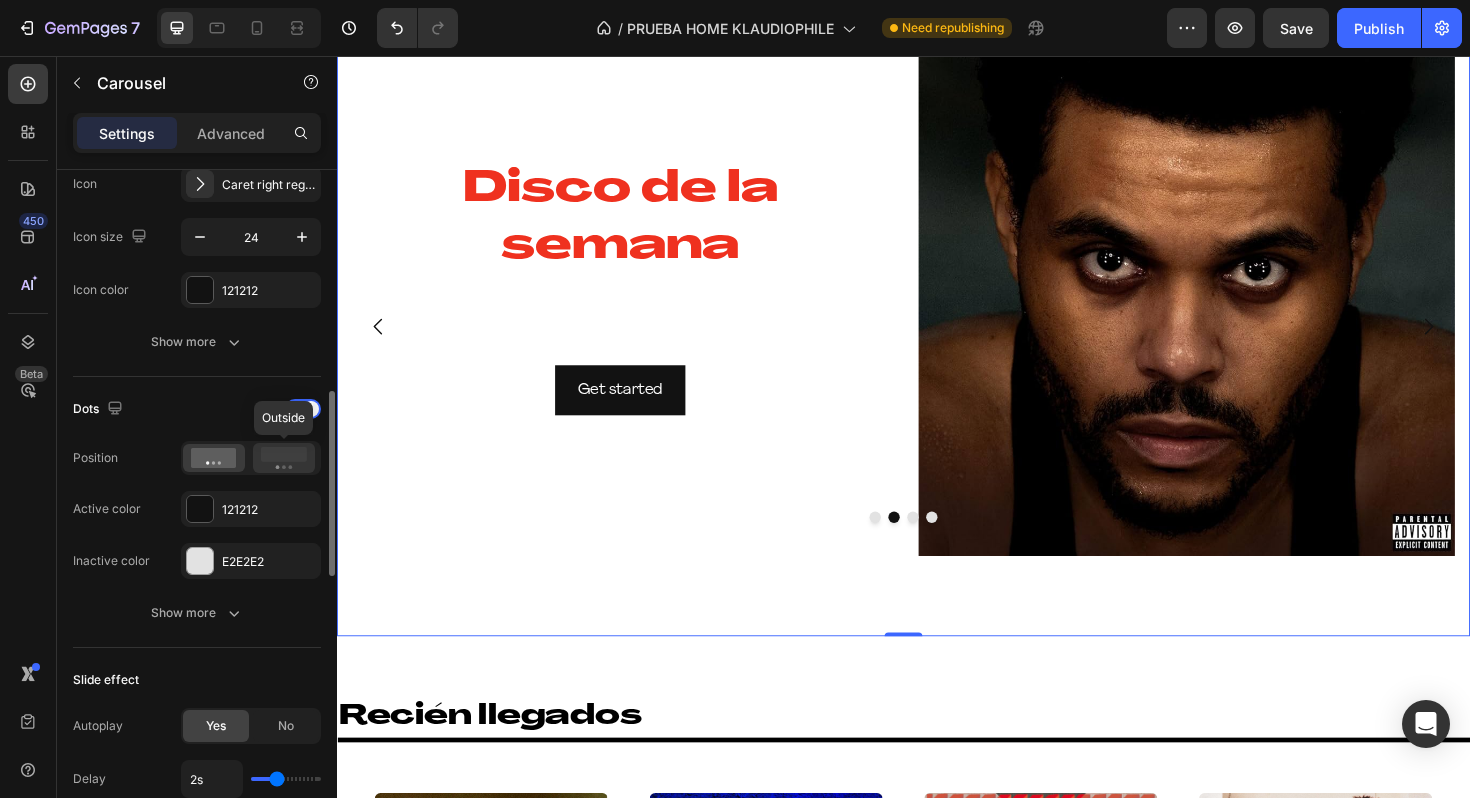 click 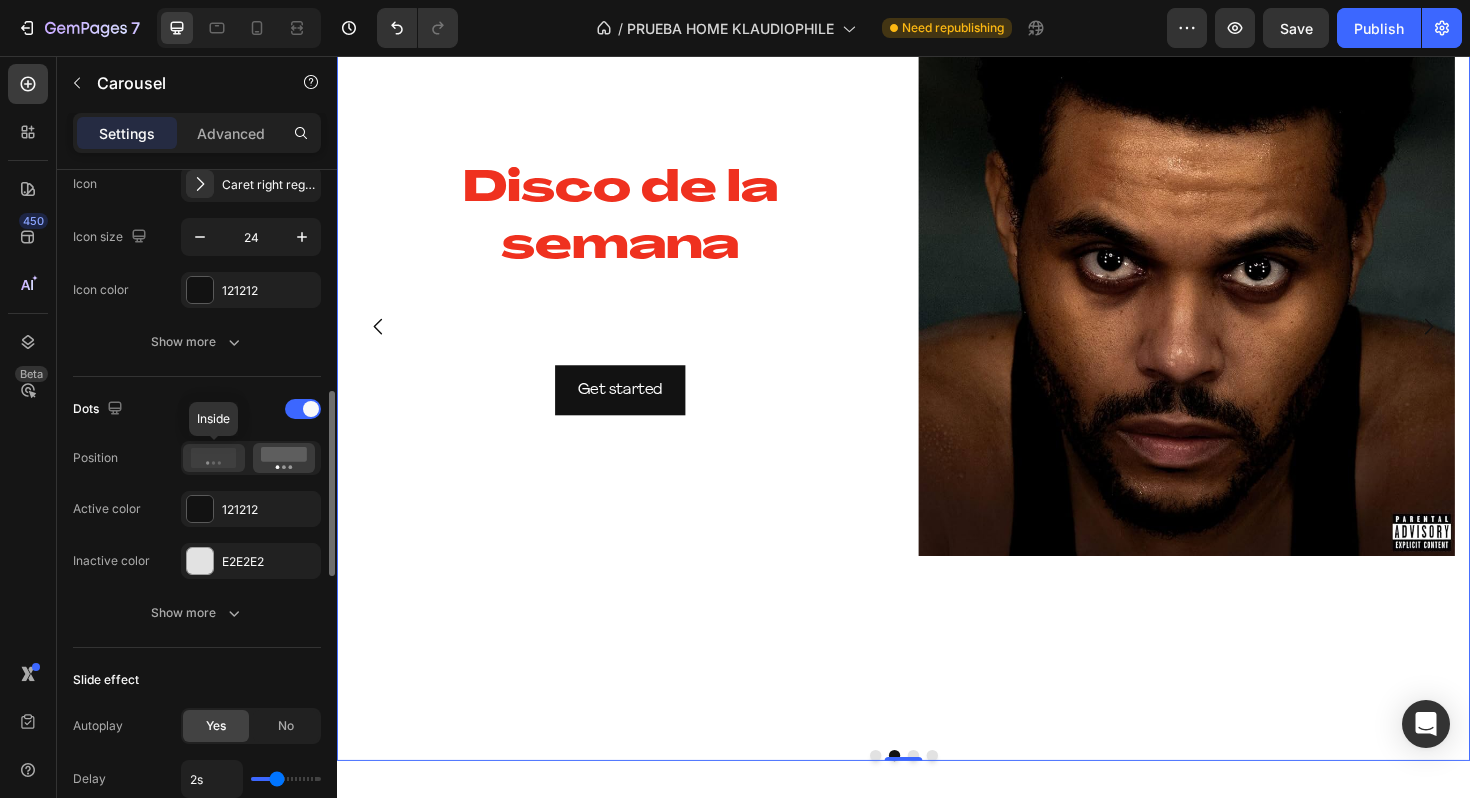 click 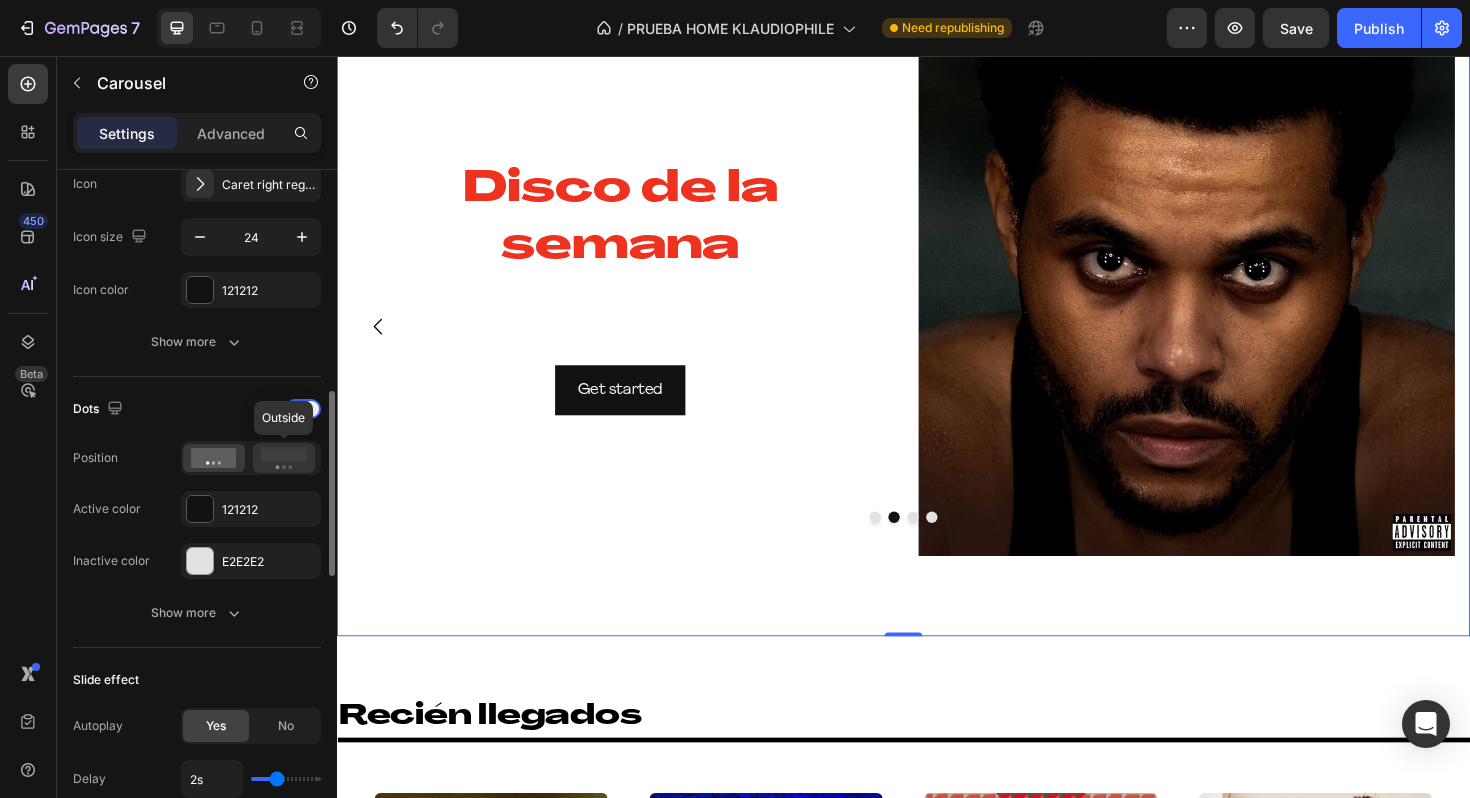 click 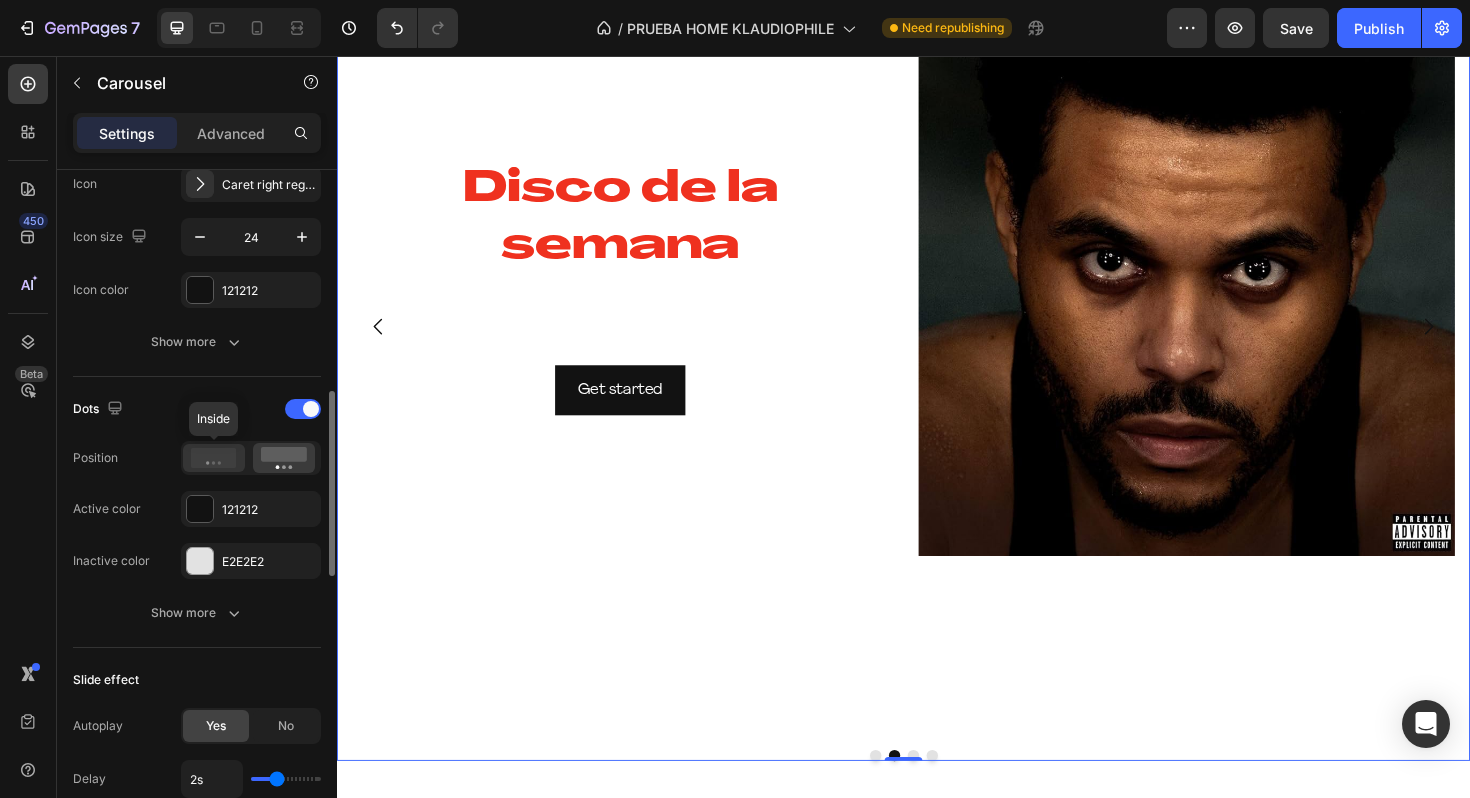 click 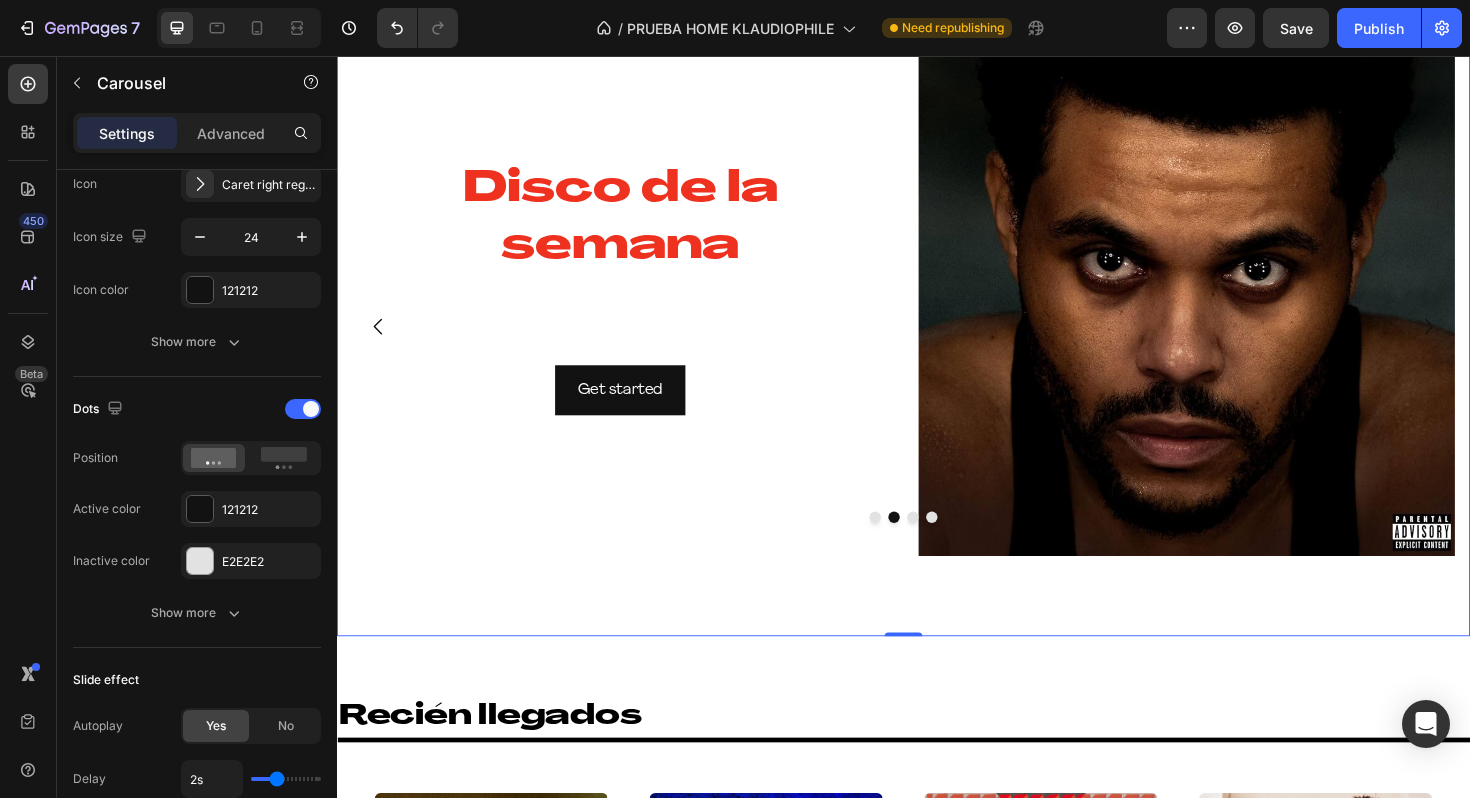 click at bounding box center (907, 545) 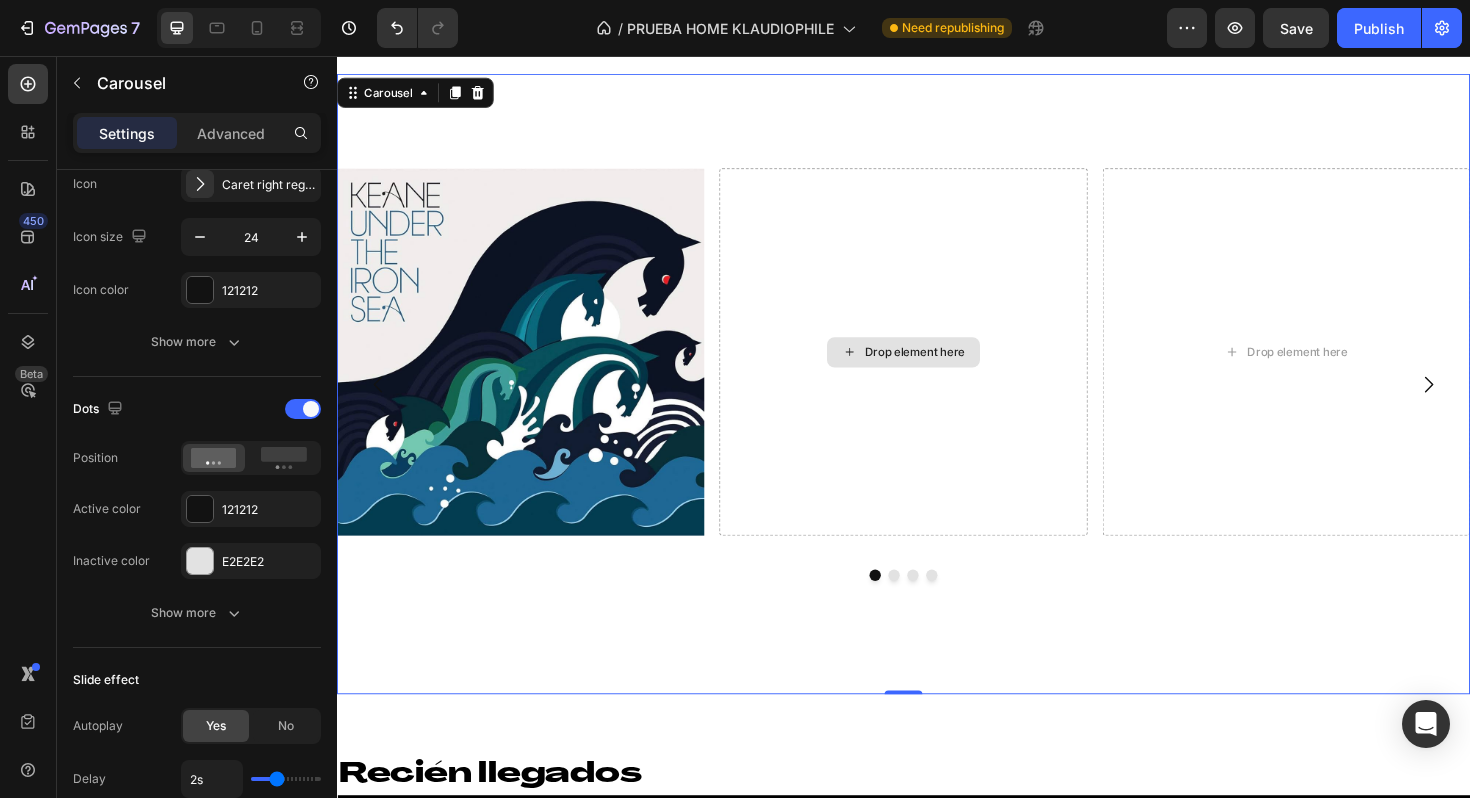 scroll, scrollTop: 241, scrollLeft: 0, axis: vertical 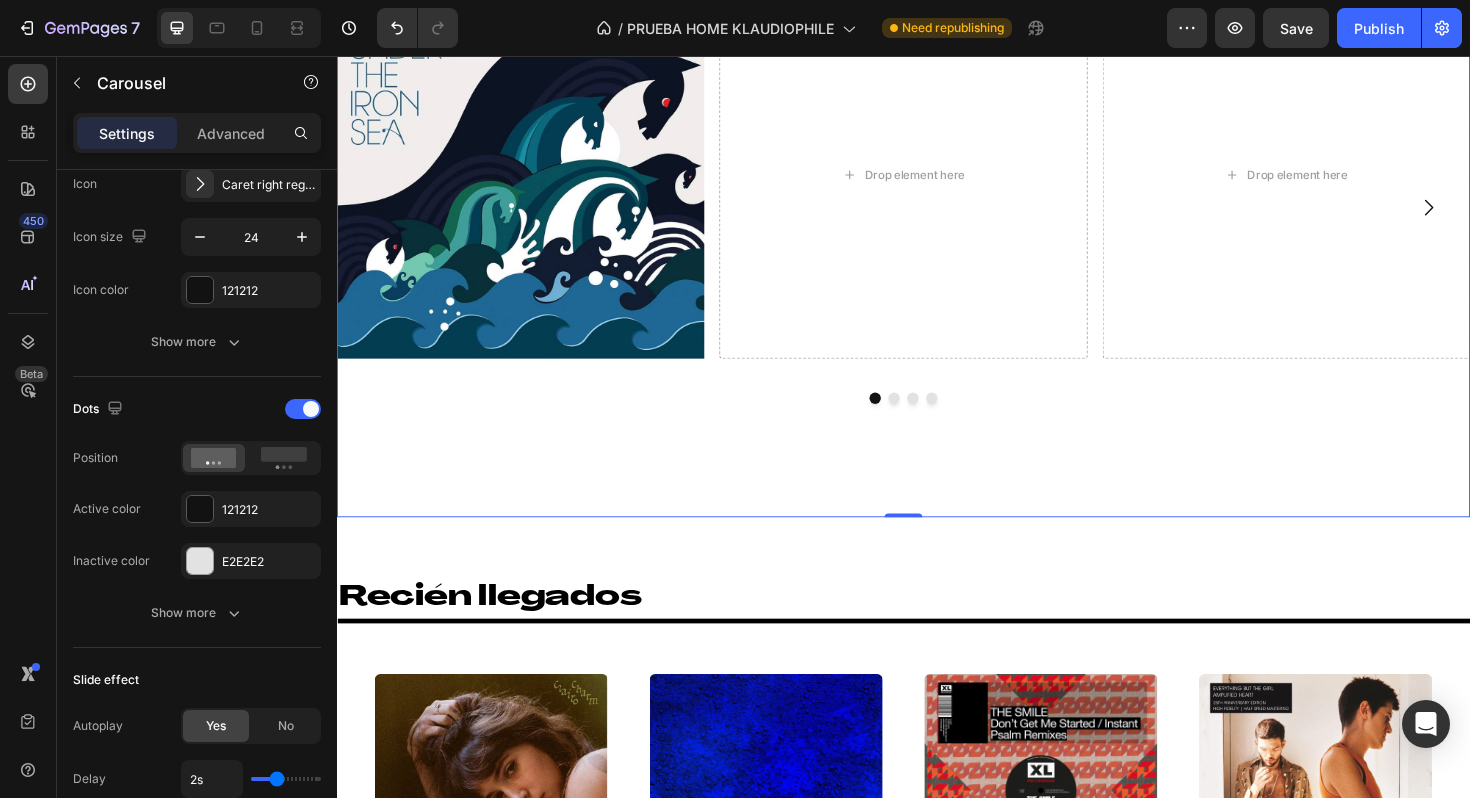 click at bounding box center (927, 419) 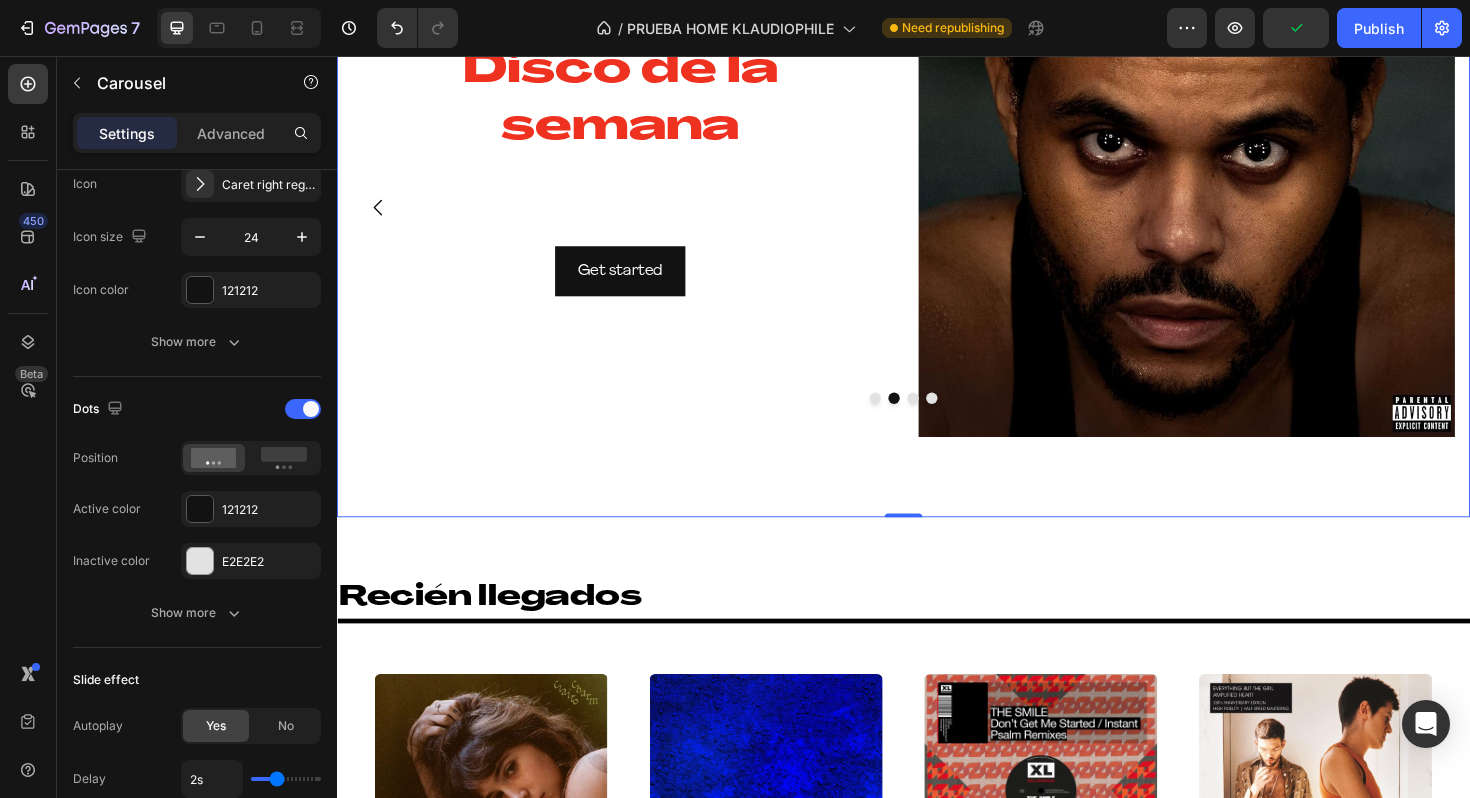 click at bounding box center (947, 419) 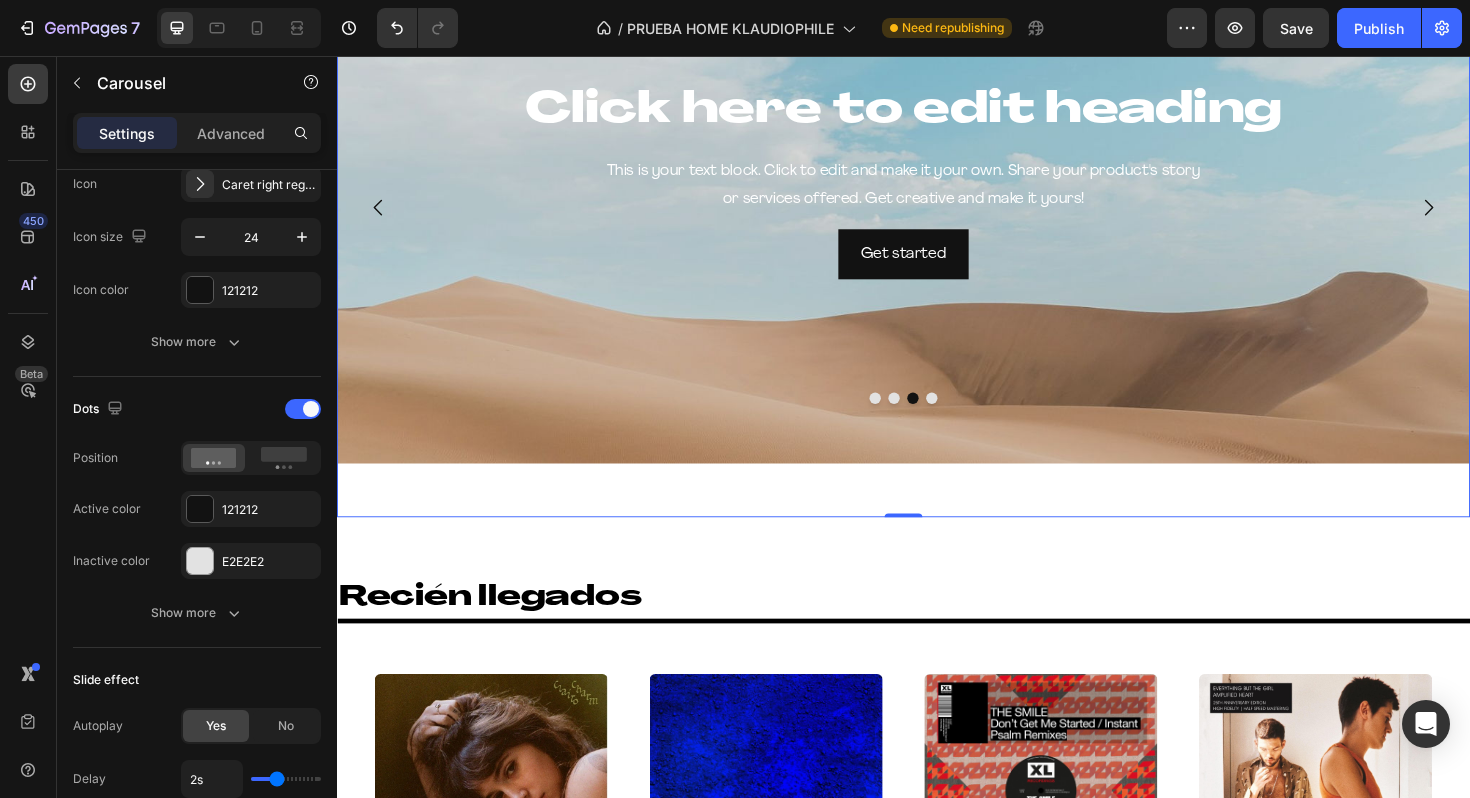 click at bounding box center [967, 419] 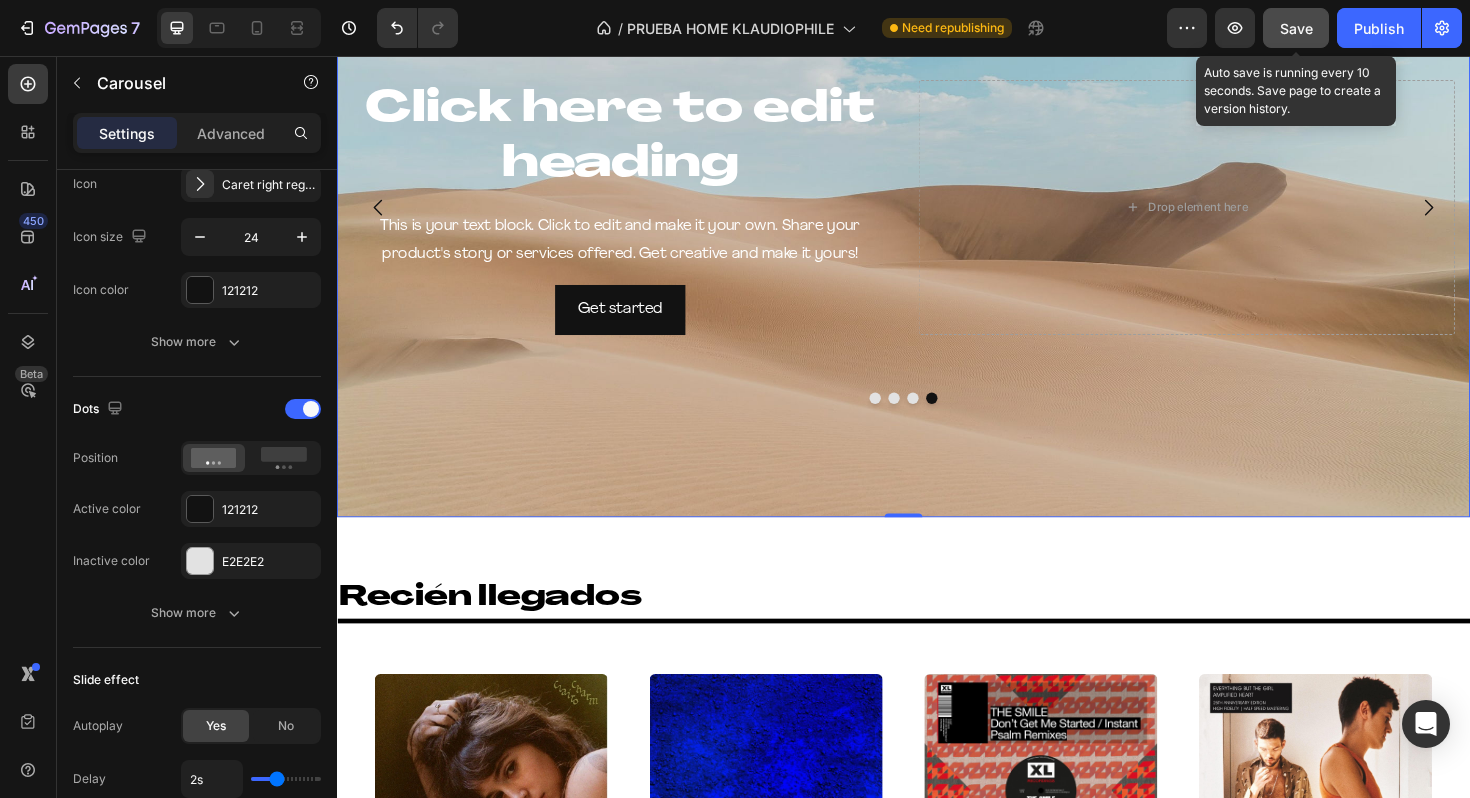 click on "Save" at bounding box center (1296, 28) 